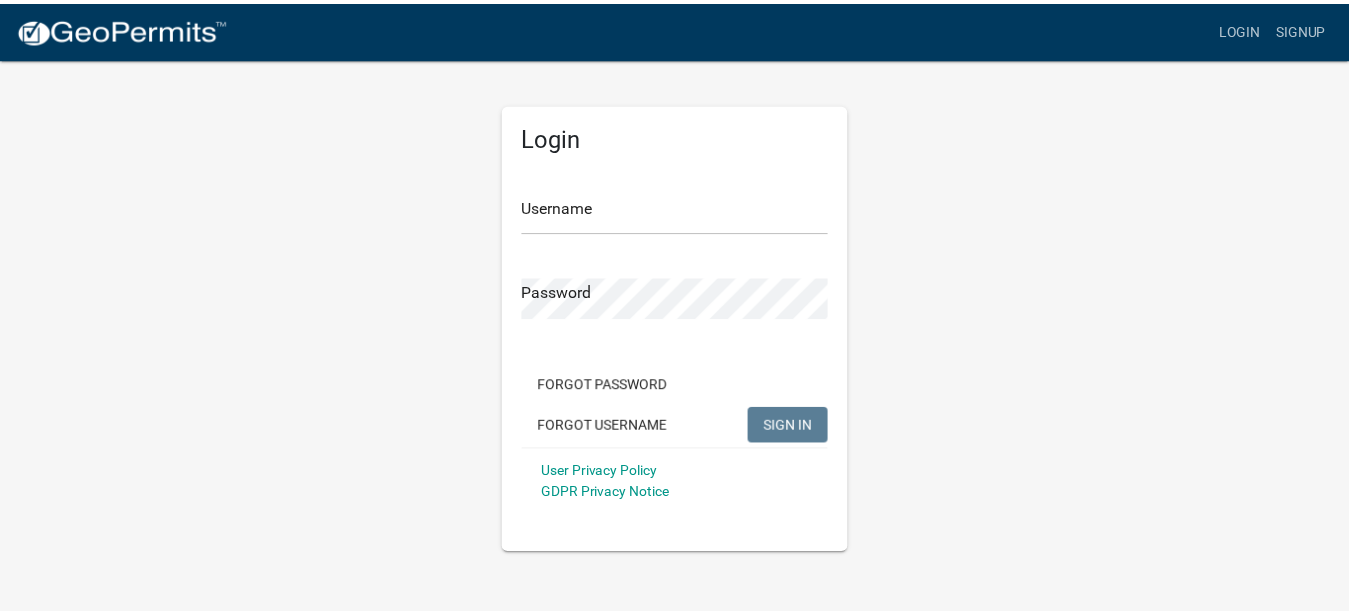 scroll, scrollTop: 0, scrollLeft: 0, axis: both 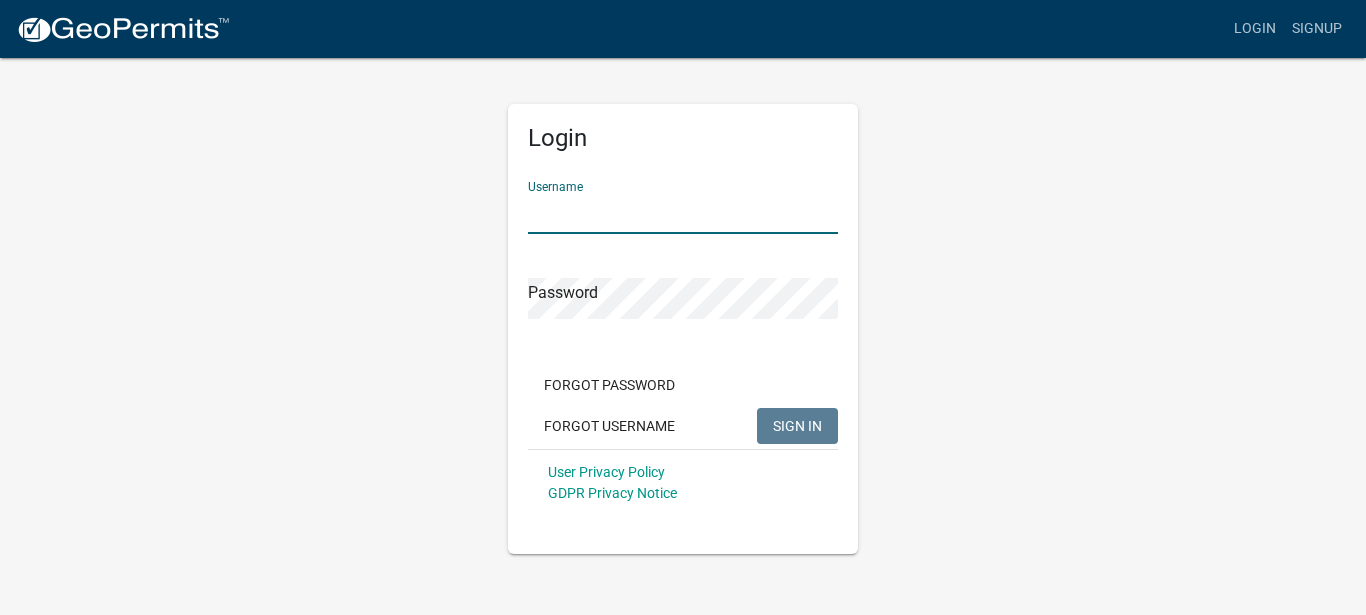 click on "Username" at bounding box center (683, 213) 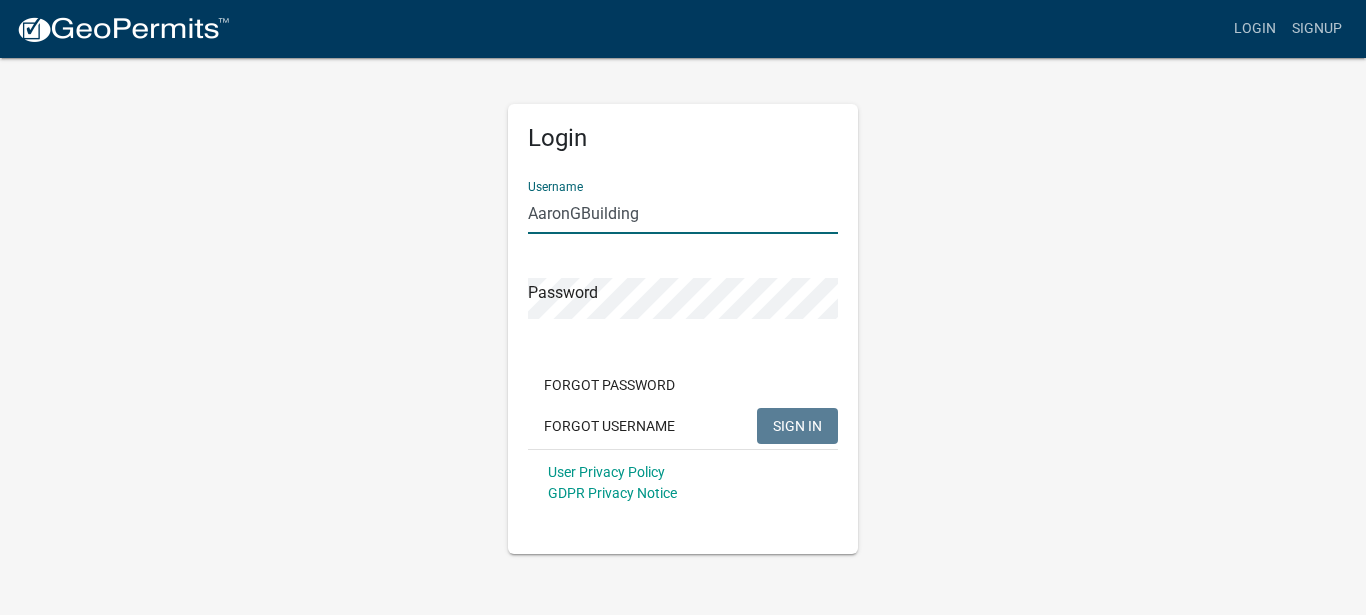 type on "AaronGBuilding" 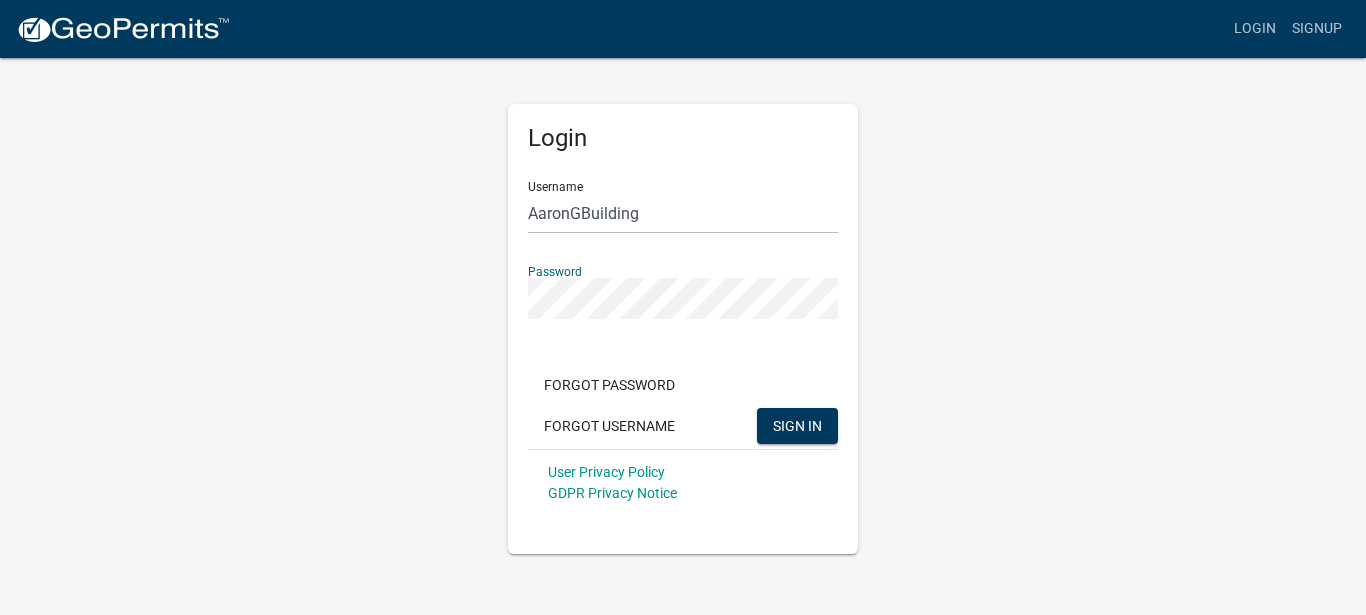 click on "SIGN IN" 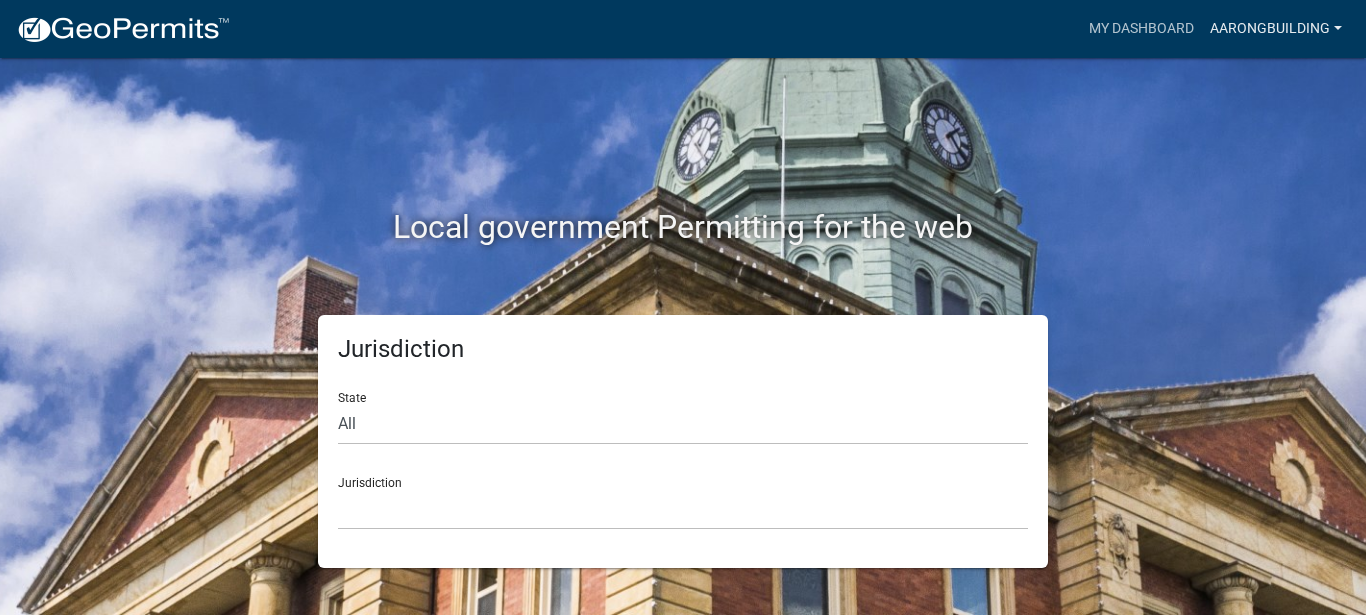 click on "AaronGBuilding" at bounding box center [1276, 29] 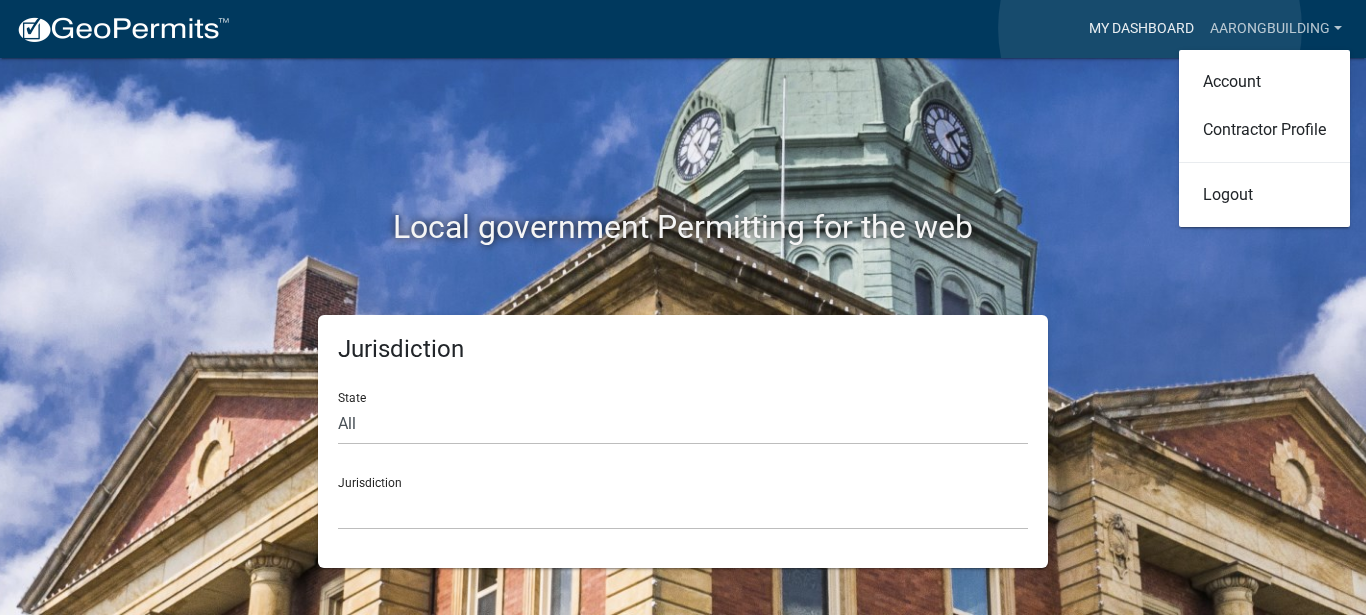 click on "My Dashboard" at bounding box center (1141, 29) 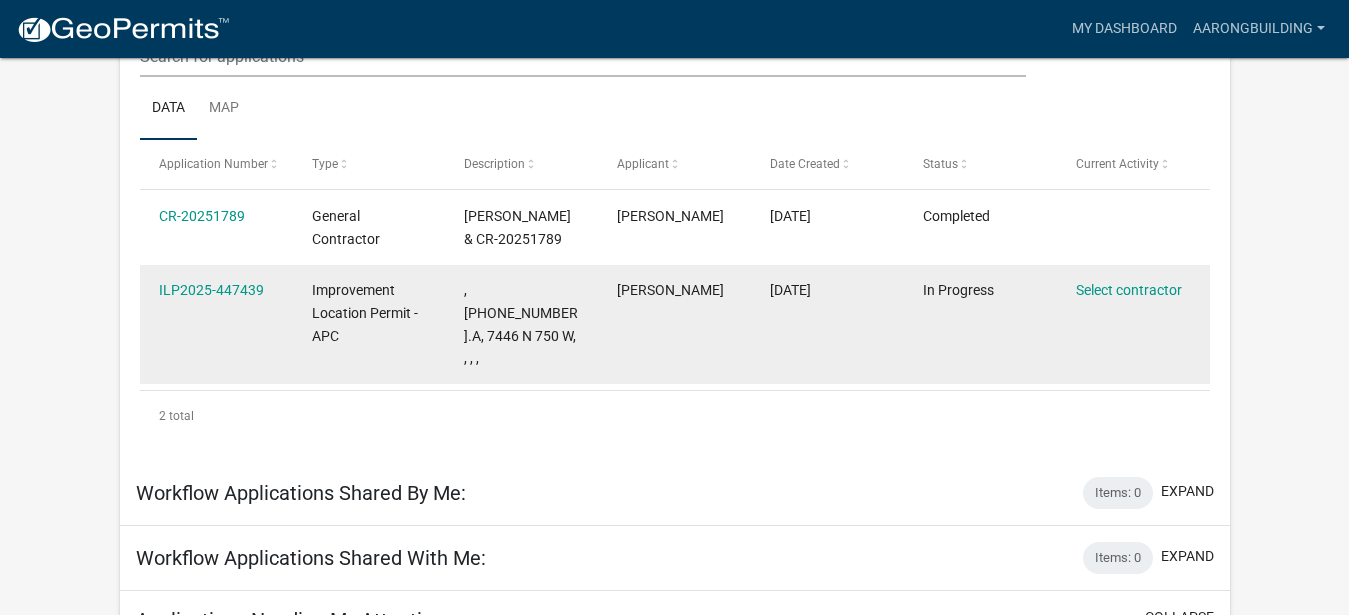 scroll, scrollTop: 271, scrollLeft: 0, axis: vertical 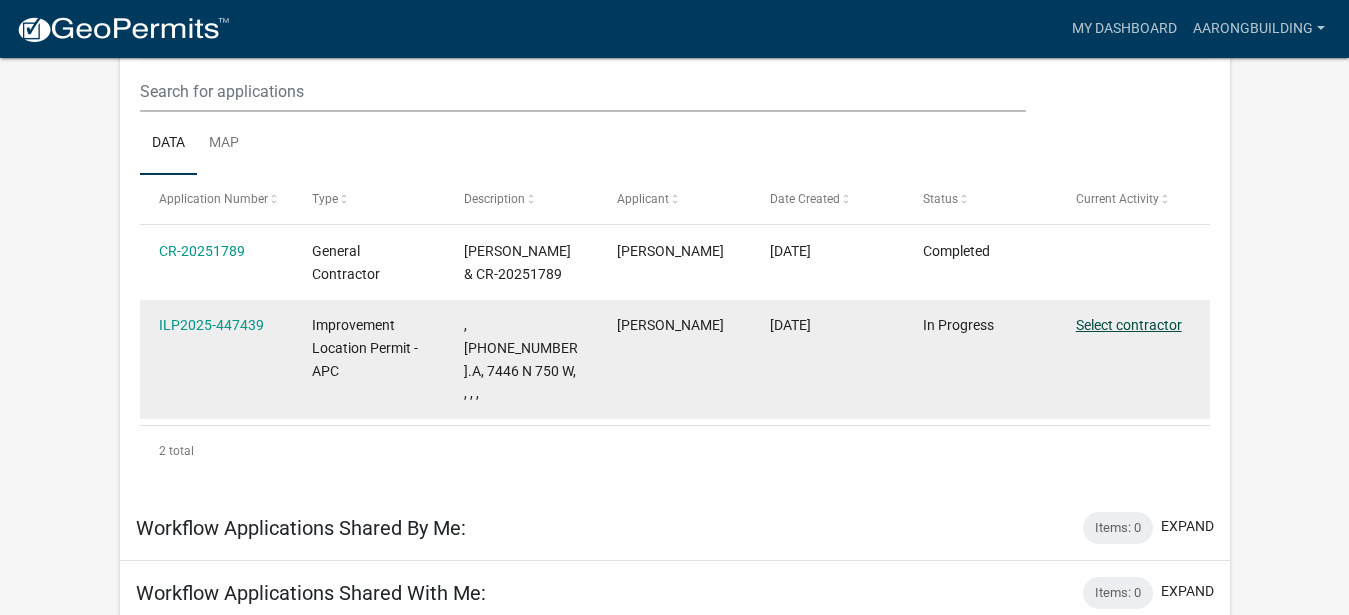 click on "Select contractor" 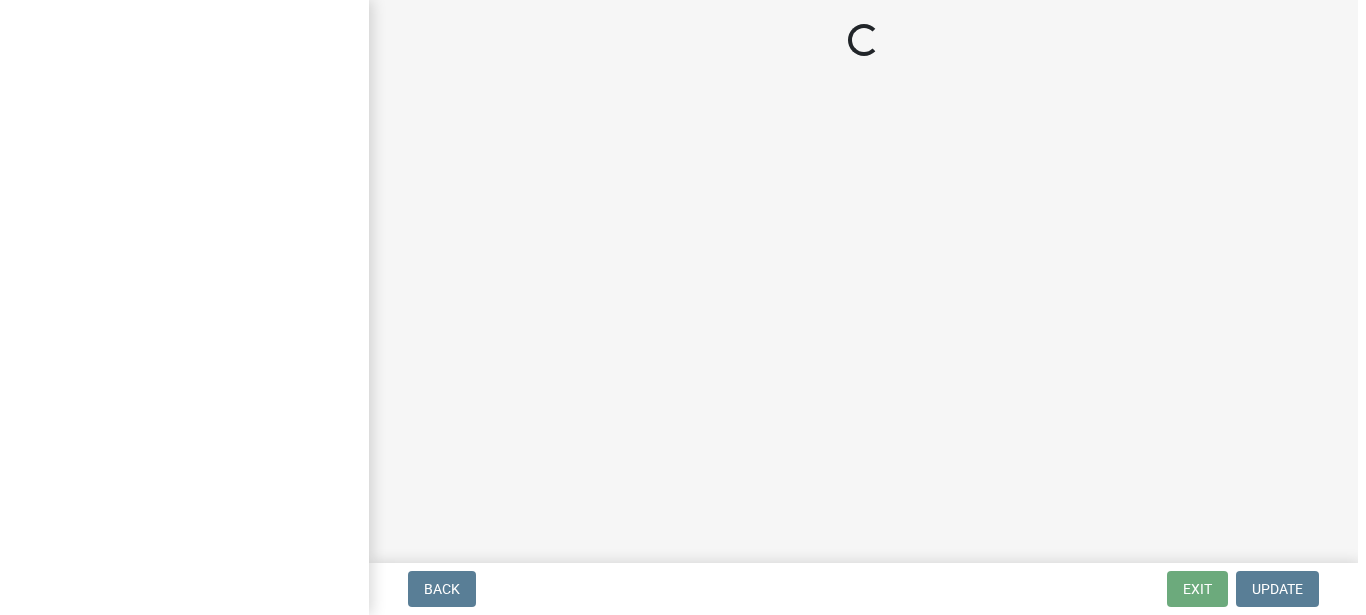 scroll, scrollTop: 0, scrollLeft: 0, axis: both 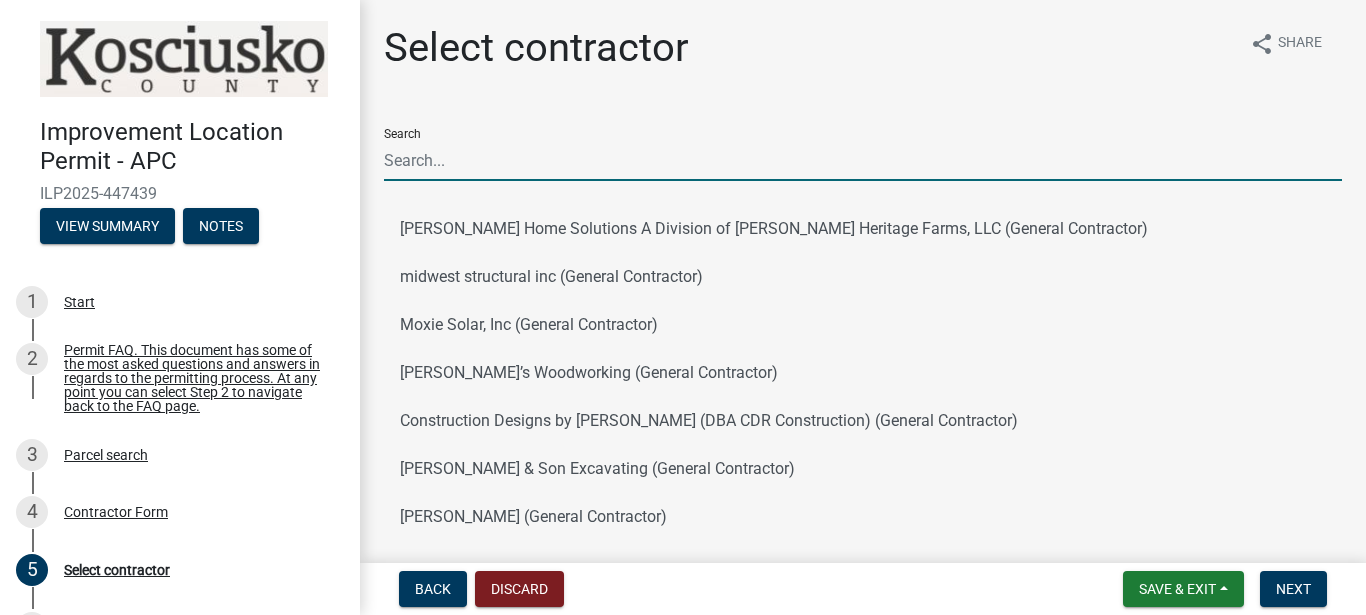 click on "Search" at bounding box center [863, 160] 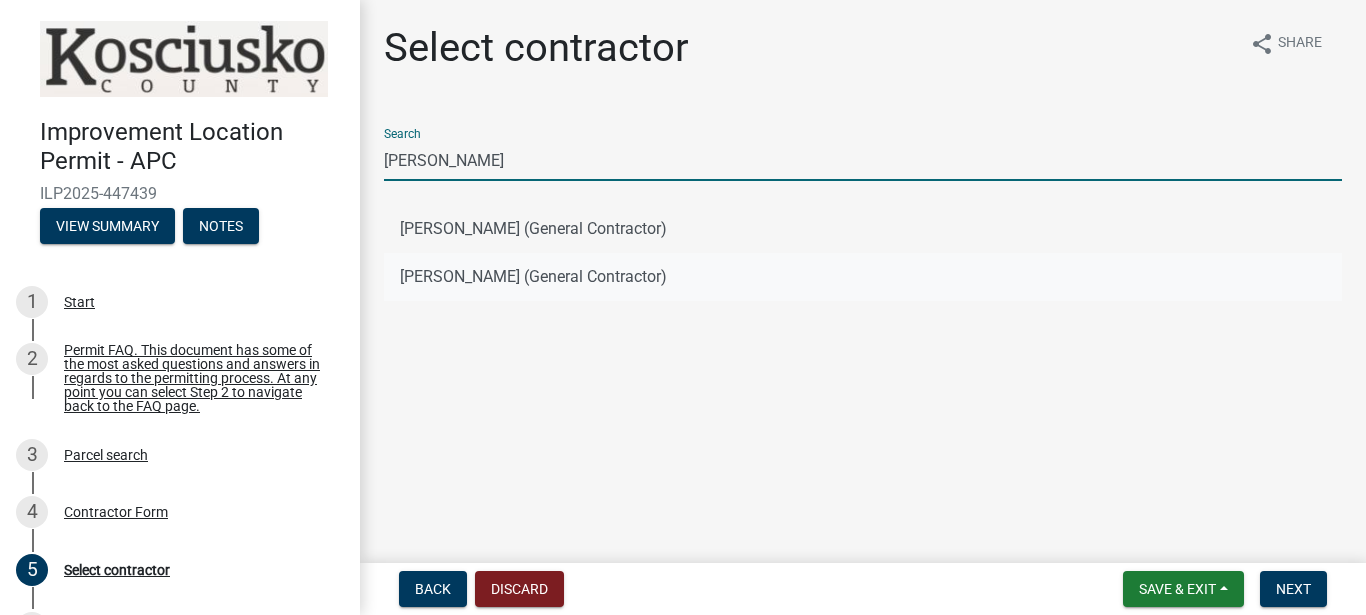 type on "[PERSON_NAME]" 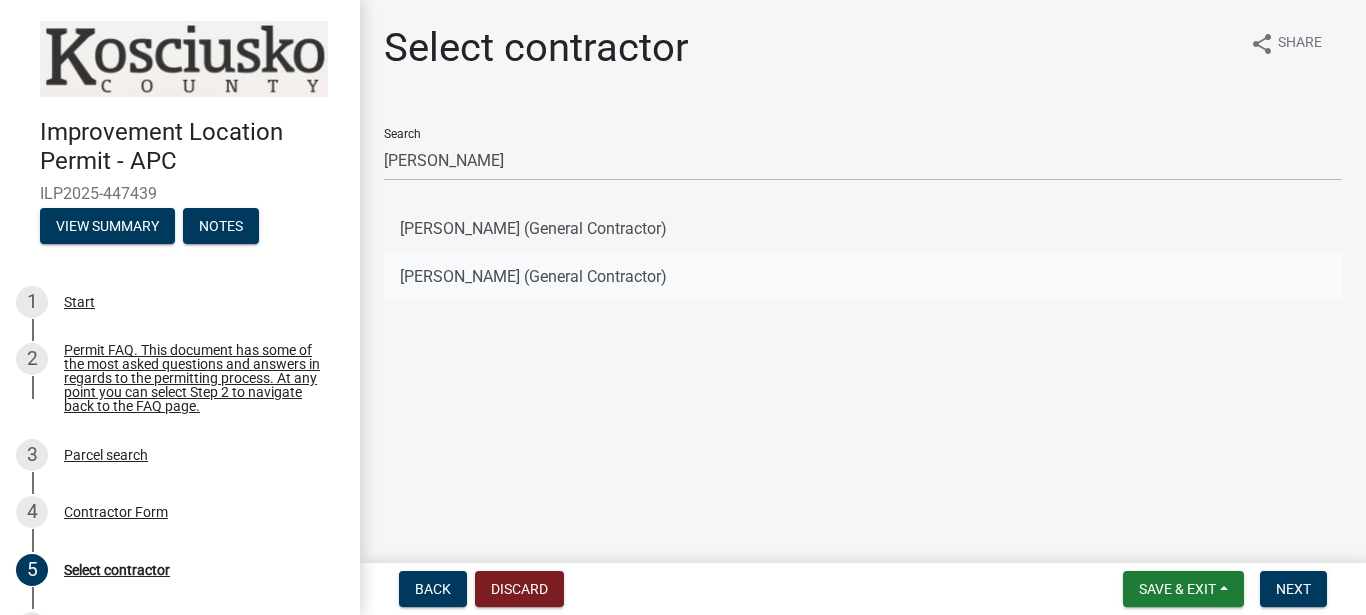 click on "[PERSON_NAME] (General Contractor)" 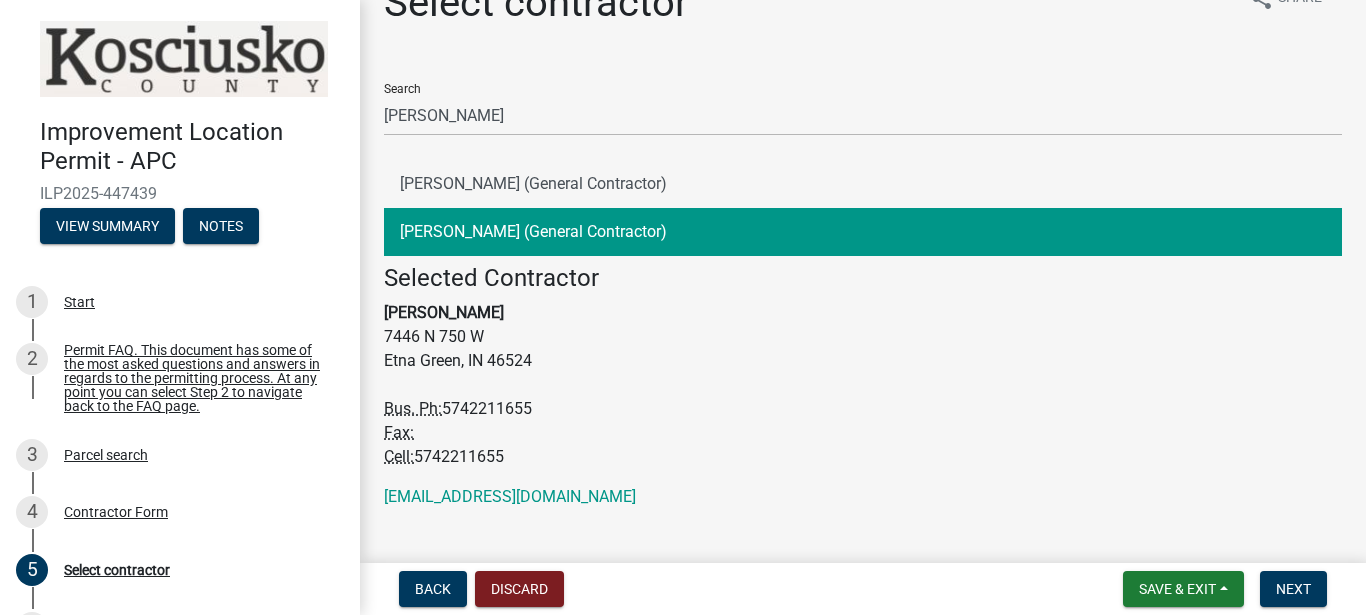 scroll, scrollTop: 77, scrollLeft: 0, axis: vertical 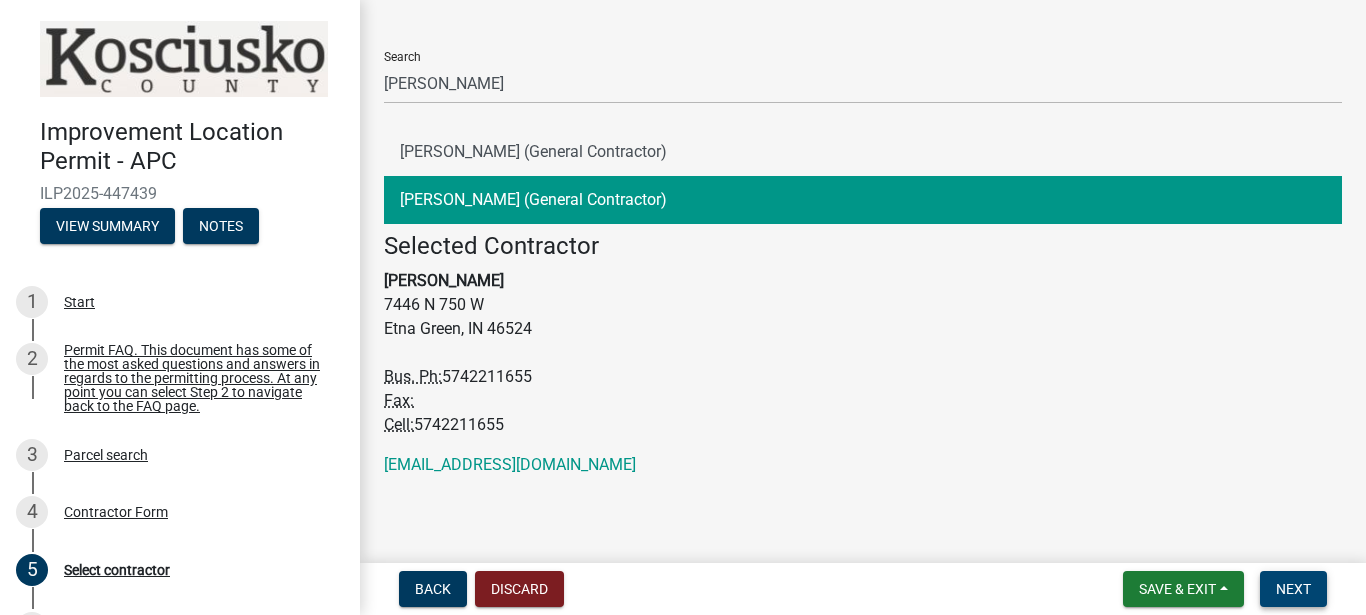 click on "Next" at bounding box center (1293, 589) 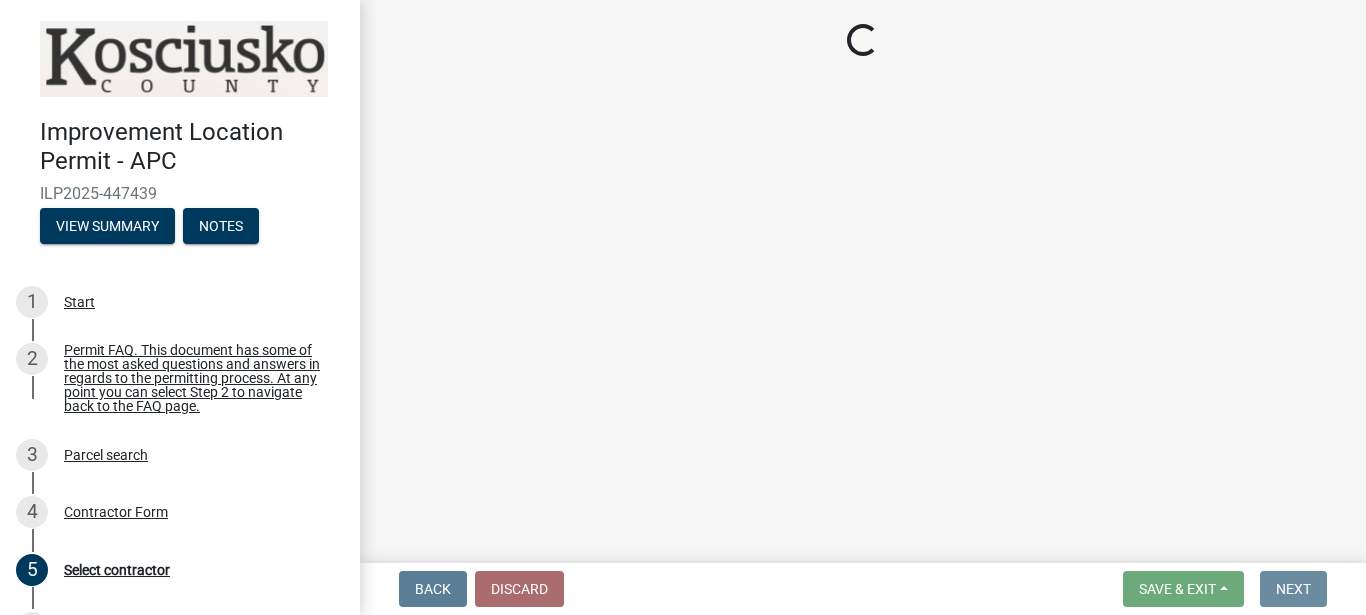 scroll, scrollTop: 0, scrollLeft: 0, axis: both 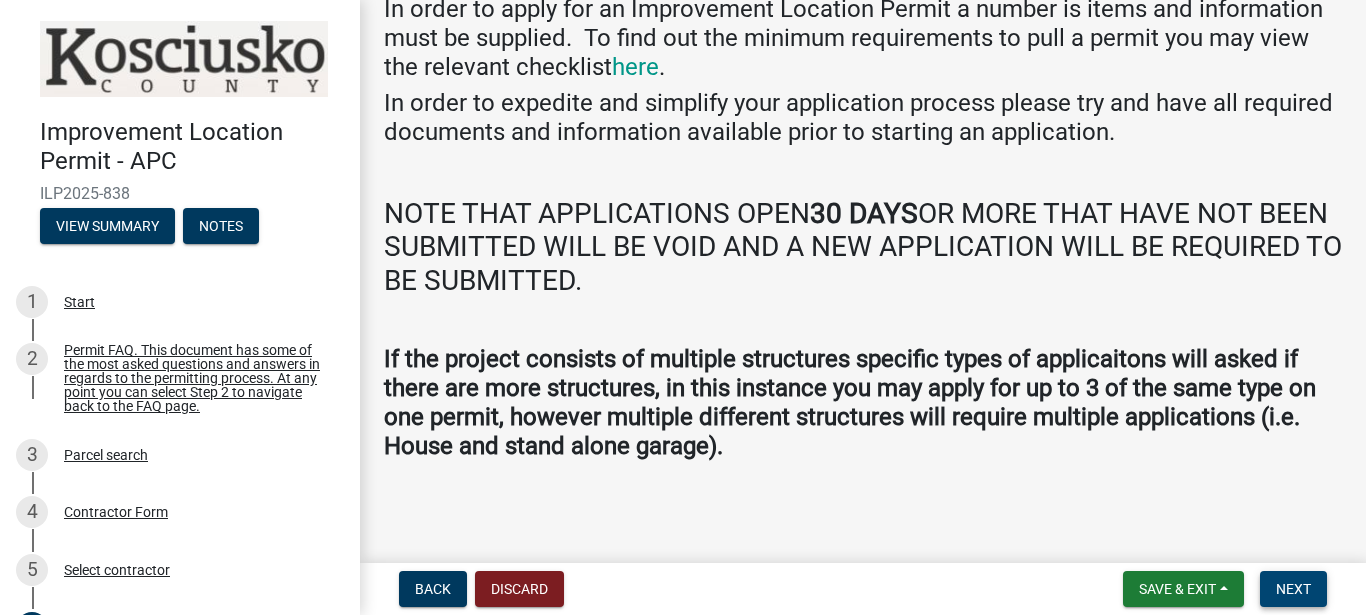 click on "Next" at bounding box center [1293, 589] 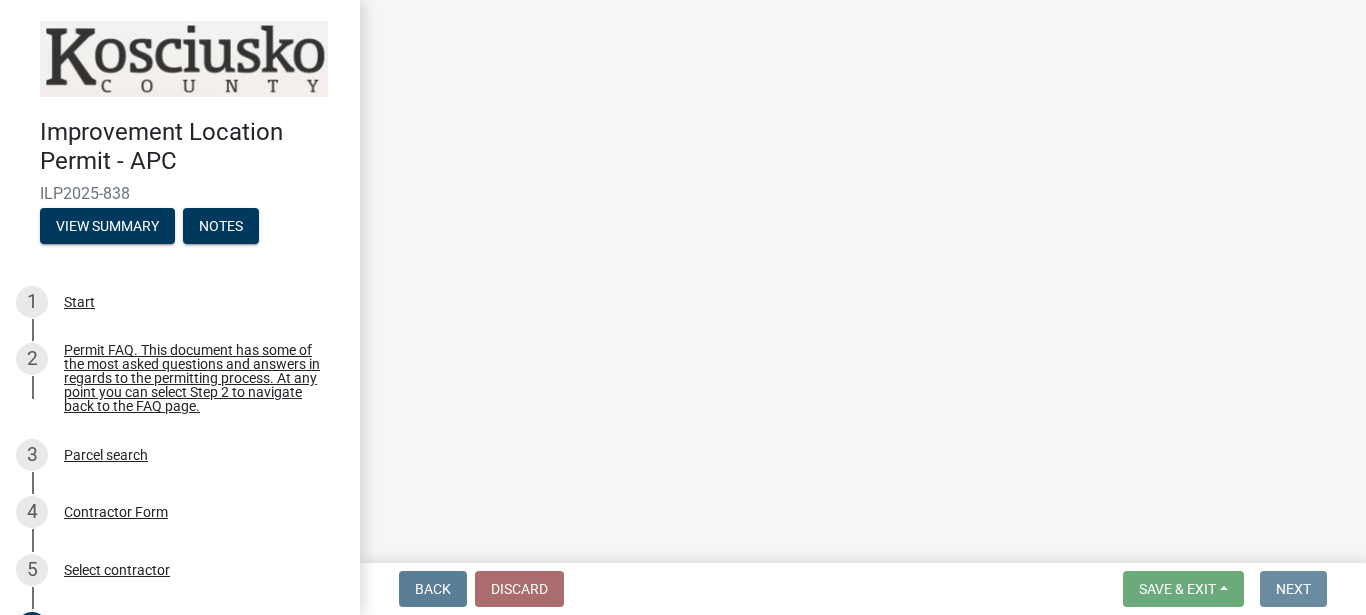 scroll, scrollTop: 0, scrollLeft: 0, axis: both 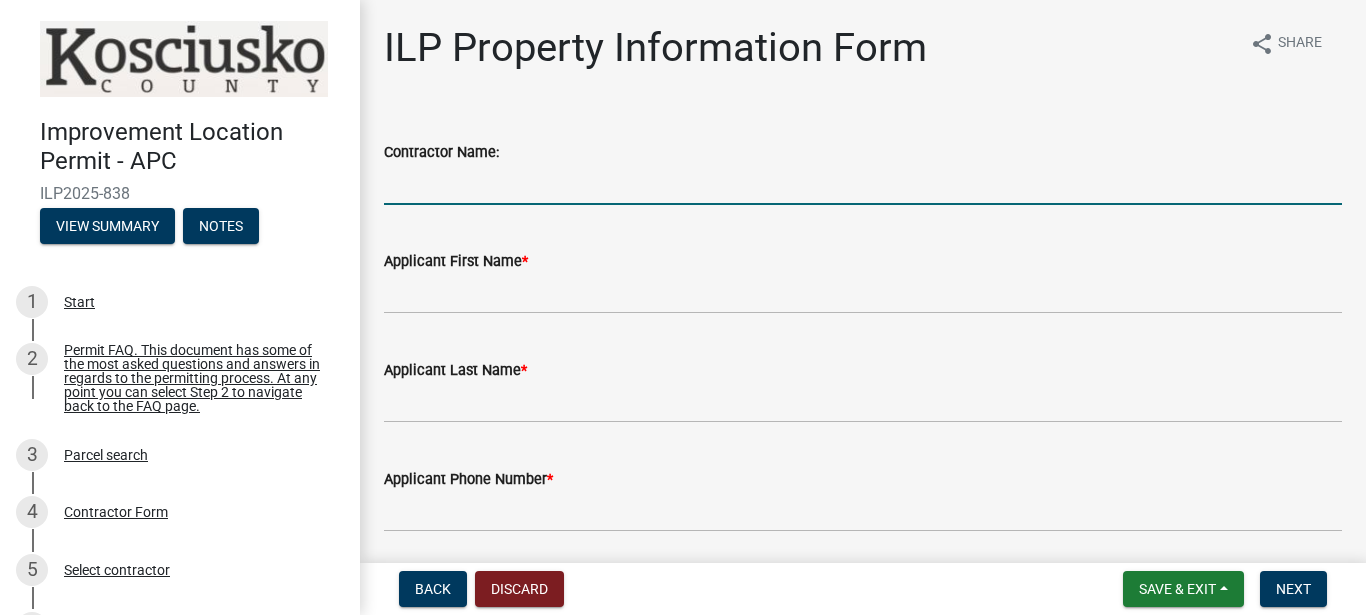 click on "Contractor Name:" at bounding box center [863, 184] 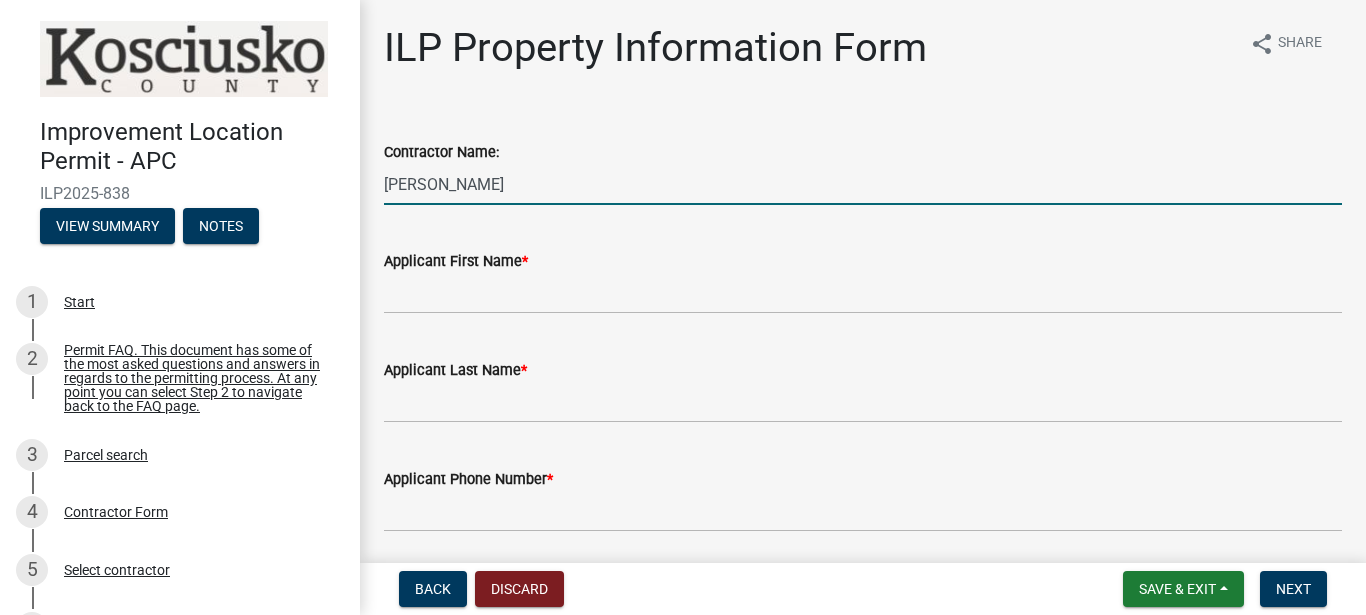 type on "[PERSON_NAME]" 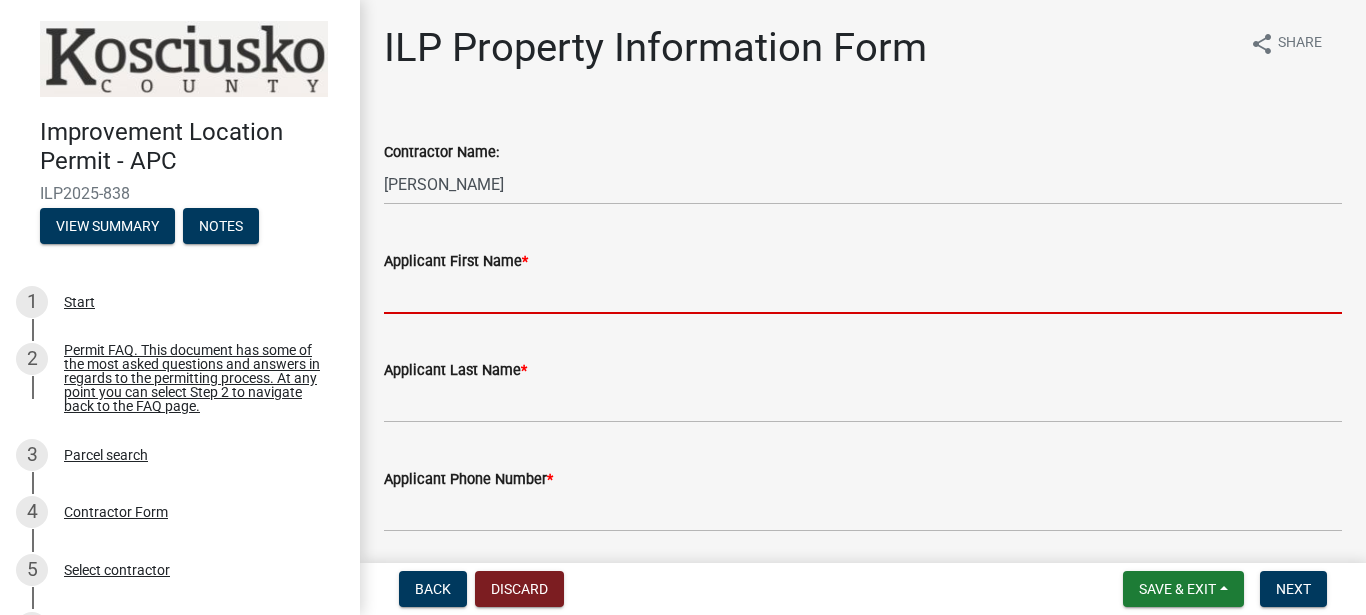 click on "Applicant First Name  *" at bounding box center (863, 293) 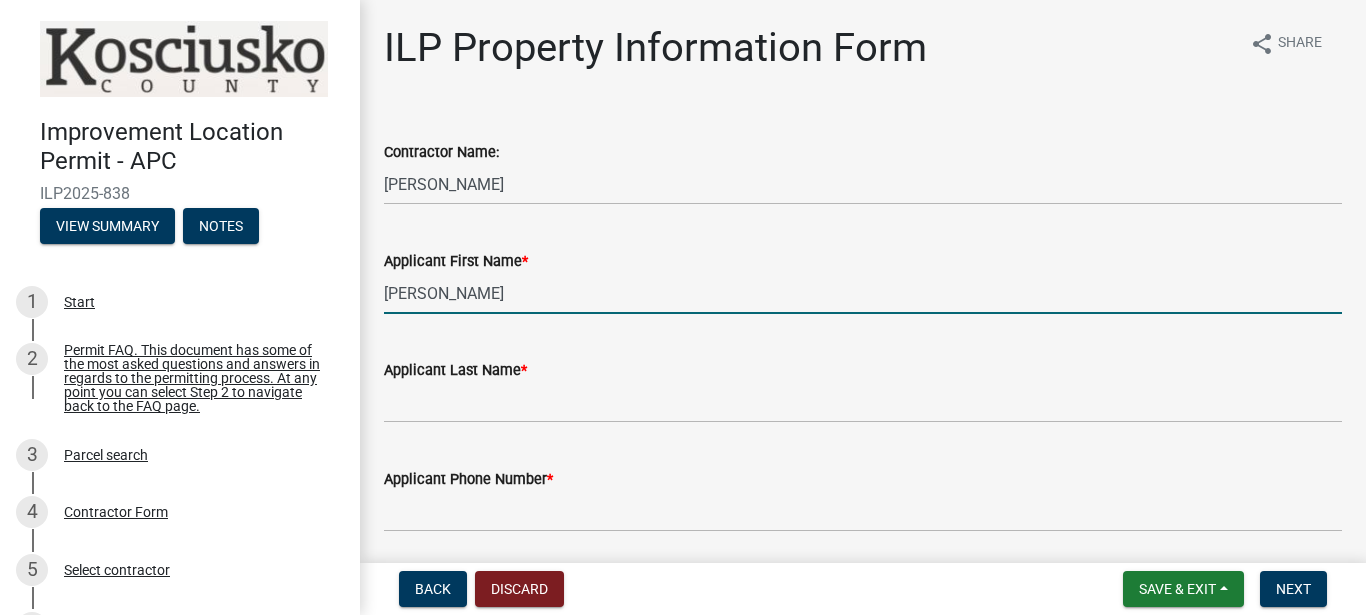 type on "[PERSON_NAME]" 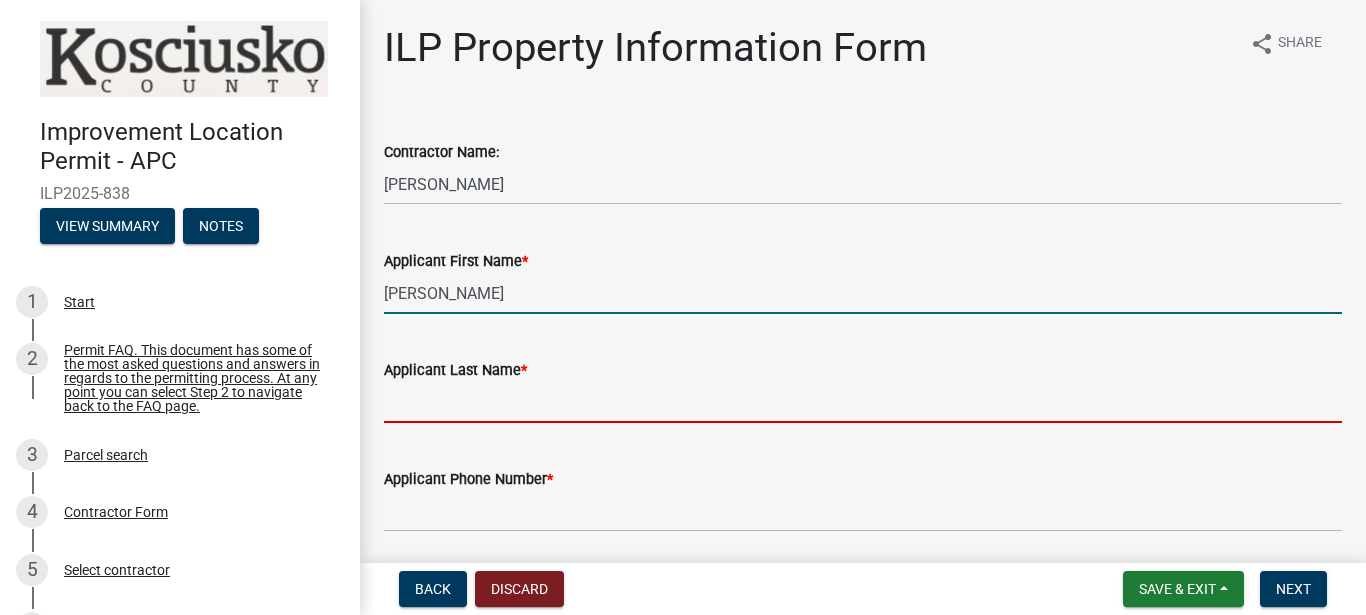 type on "[PERSON_NAME]" 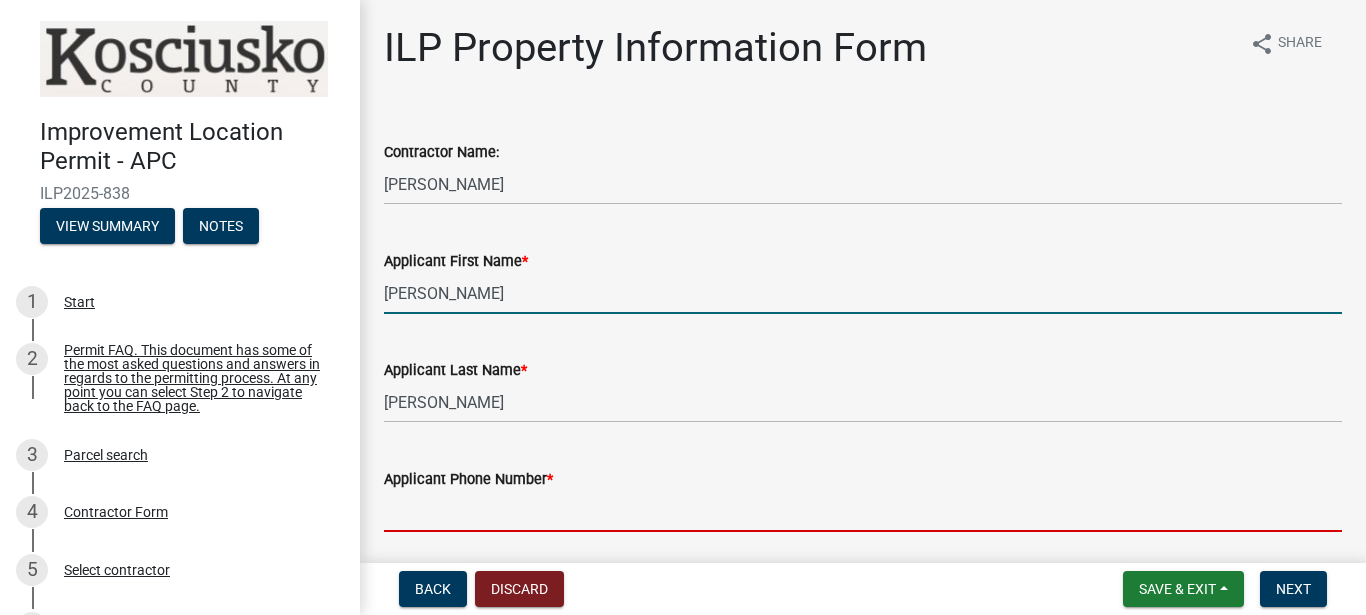 type on "5742211655" 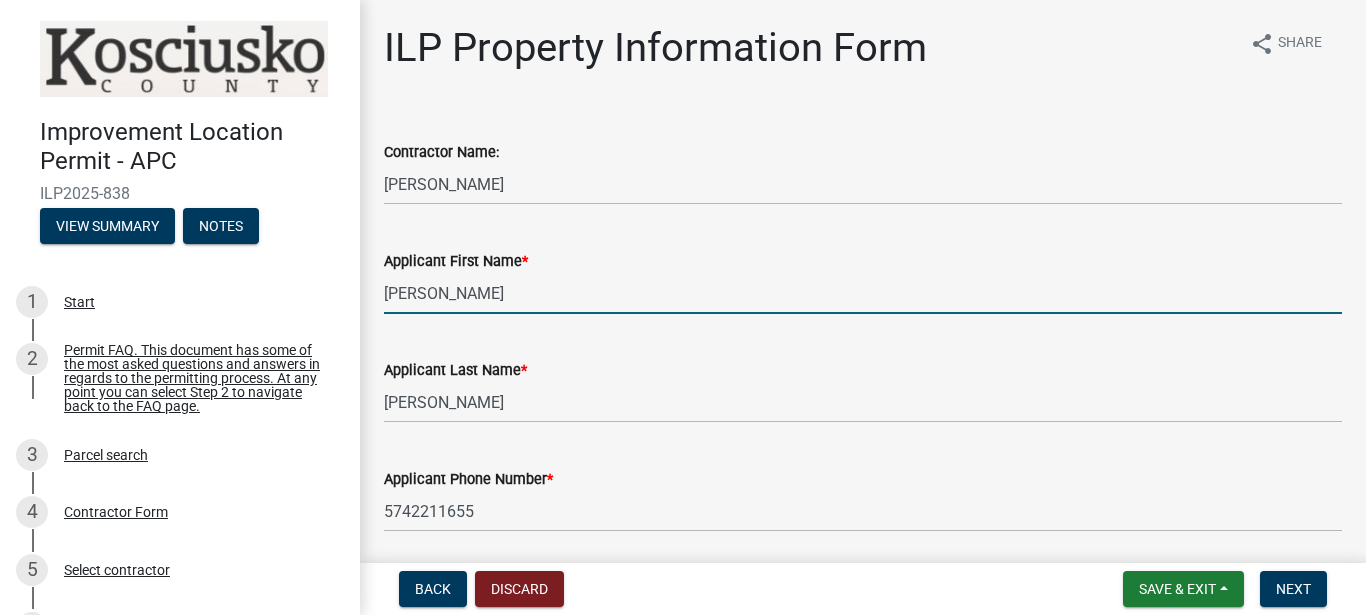 type on "[EMAIL_ADDRESS][DOMAIN_NAME]" 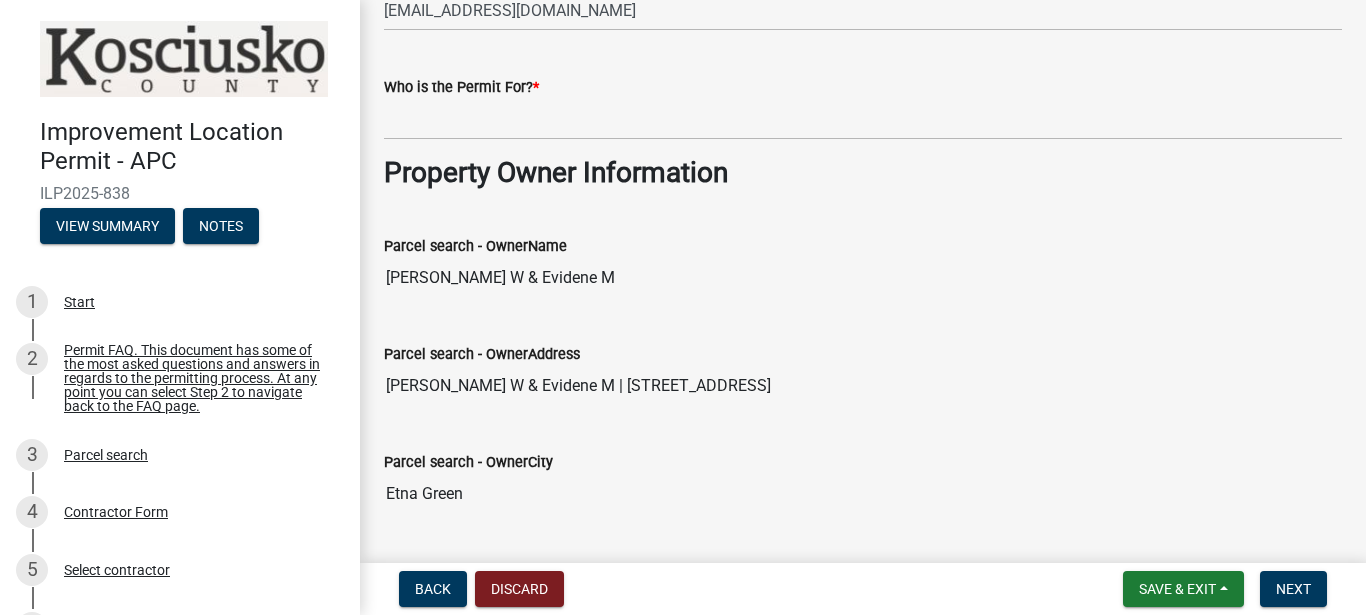 scroll, scrollTop: 684, scrollLeft: 0, axis: vertical 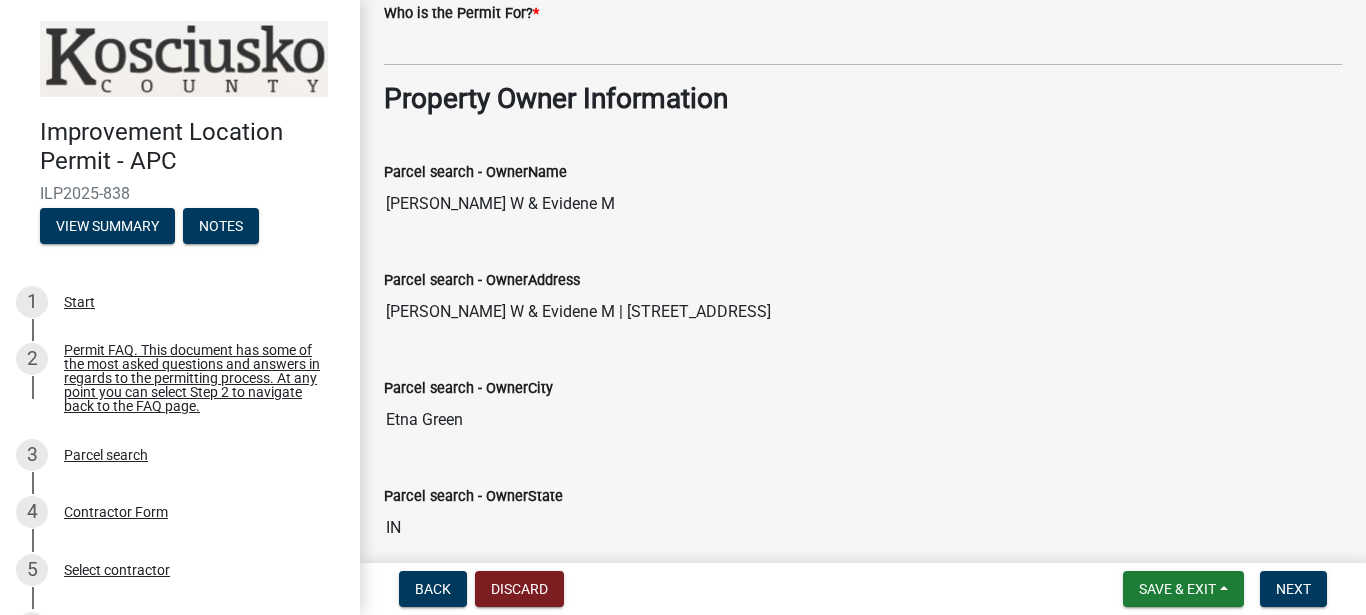 click on "[PERSON_NAME] W & Evidene M" at bounding box center (863, 204) 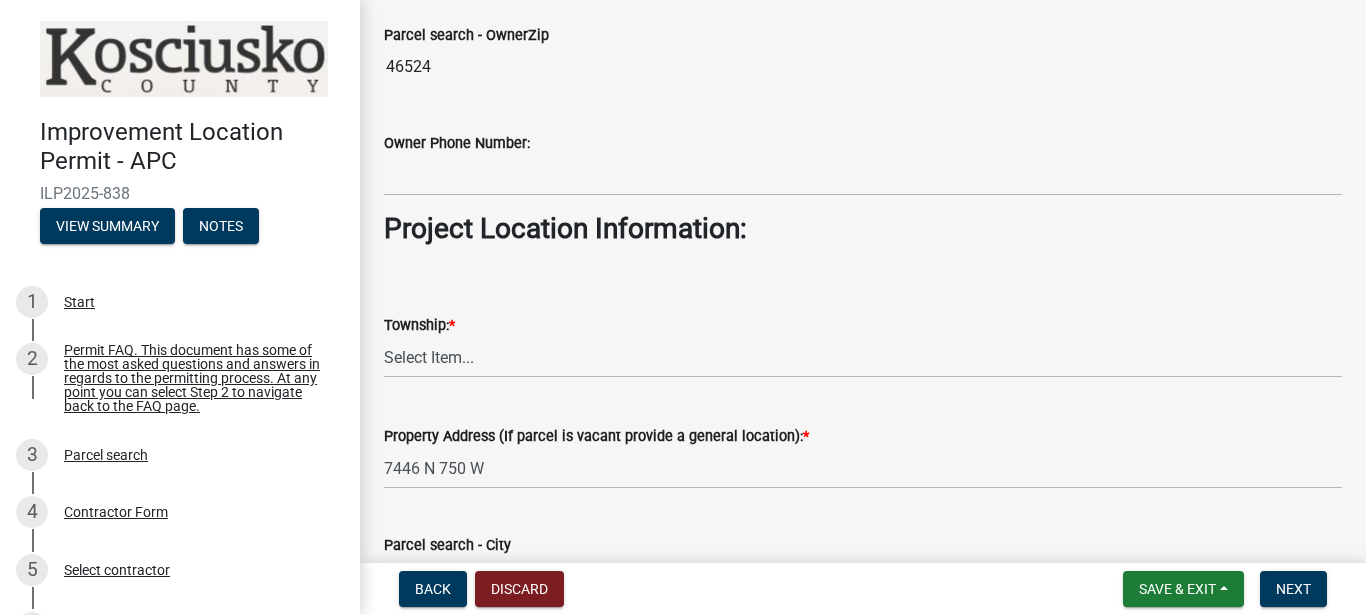 scroll, scrollTop: 1254, scrollLeft: 0, axis: vertical 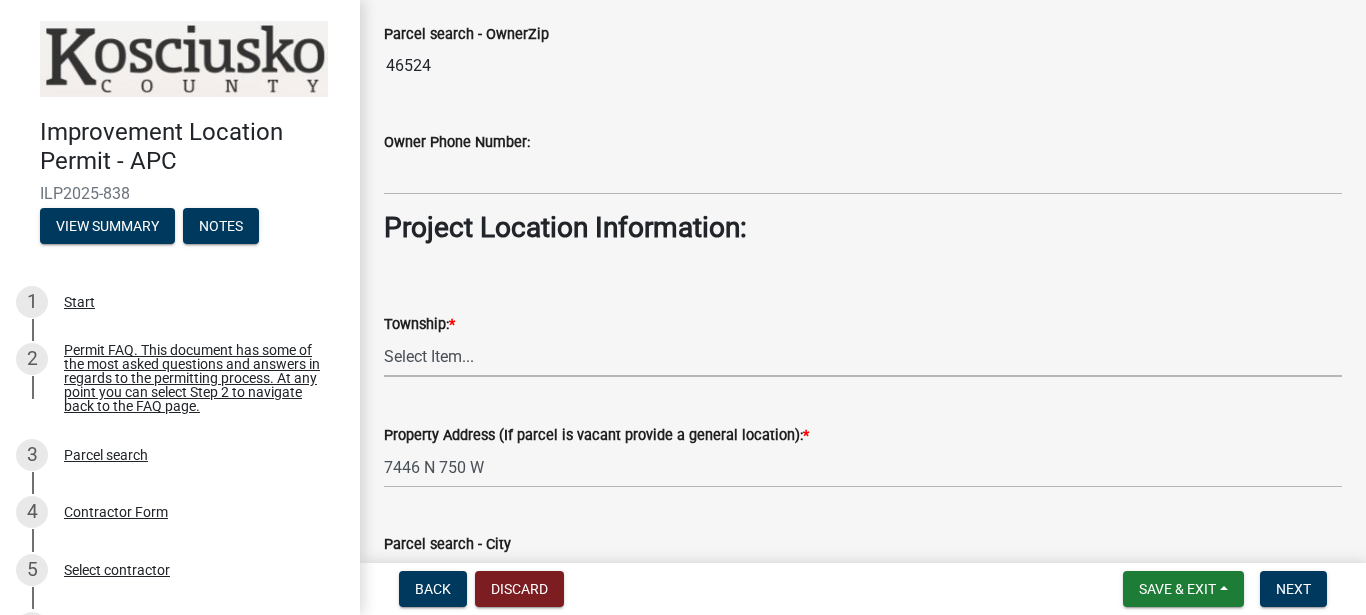 click on "Select Item...   [PERSON_NAME] - Elkhart Co   Clay   Etna   [GEOGRAPHIC_DATA][PERSON_NAME]   [PERSON_NAME][GEOGRAPHIC_DATA]   [GEOGRAPHIC_DATA]   [GEOGRAPHIC_DATA]   [GEOGRAPHIC_DATA][PERSON_NAME][GEOGRAPHIC_DATA]   [GEOGRAPHIC_DATA]   [GEOGRAPHIC_DATA] Creek   [GEOGRAPHIC_DATA] [GEOGRAPHIC_DATA]   [US_STATE][PERSON_NAME]" at bounding box center [863, 356] 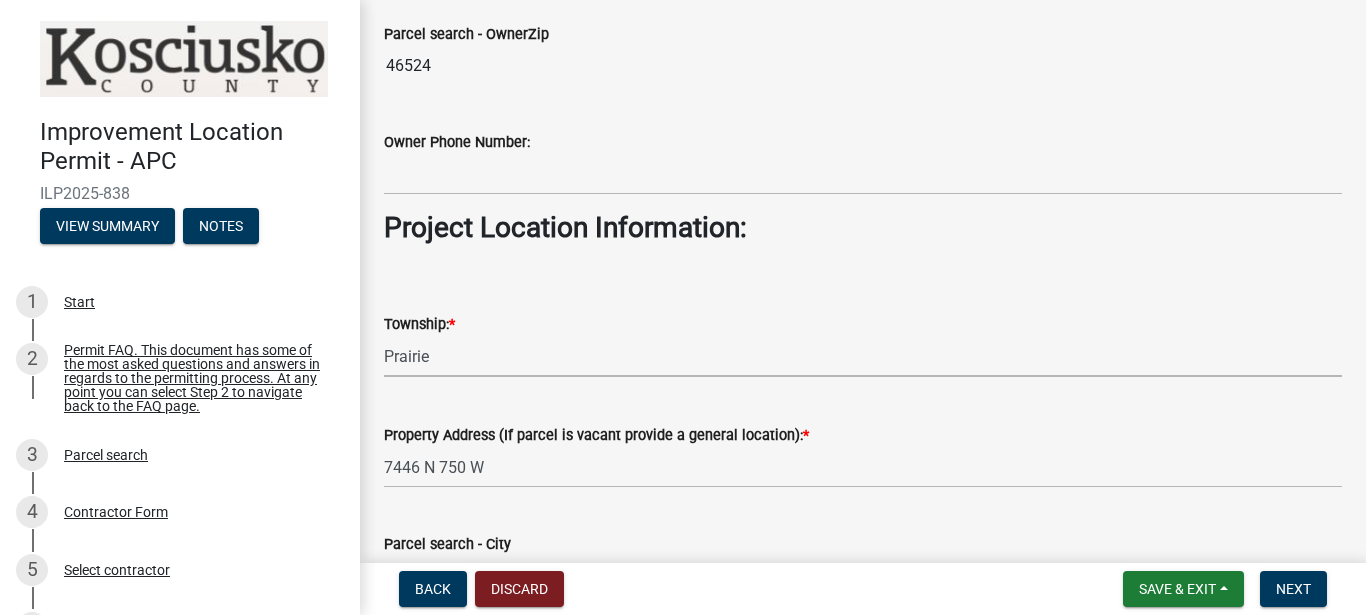 click on "Prairie" at bounding box center [0, 0] 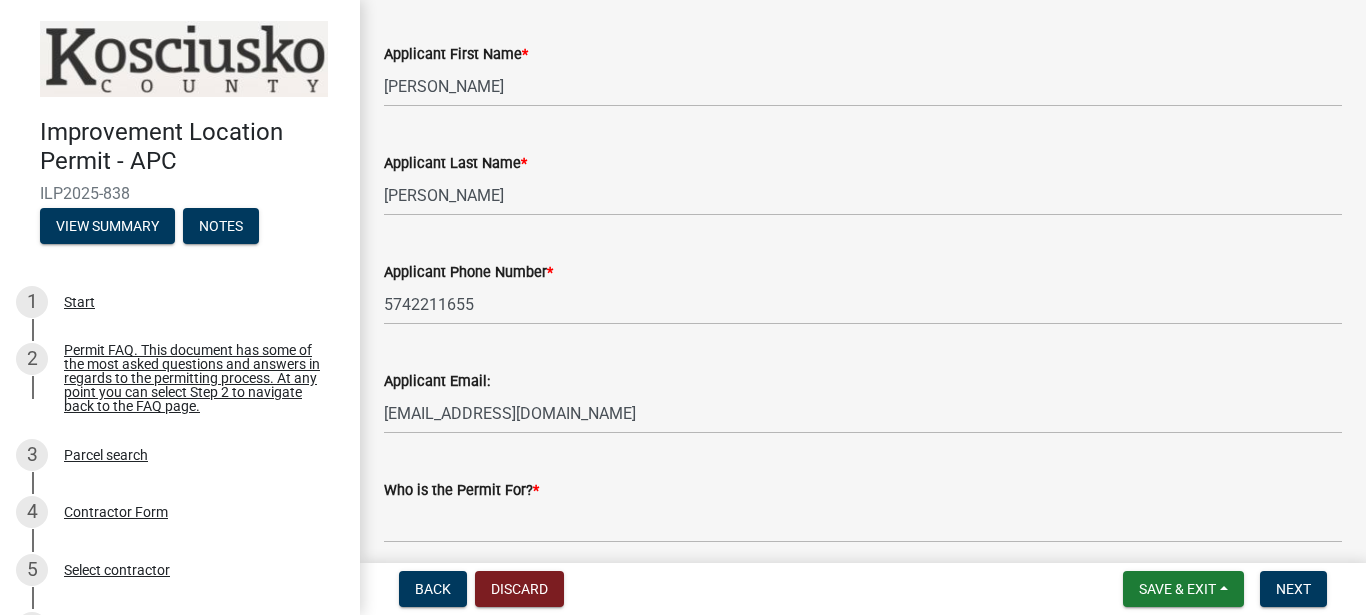 scroll, scrollTop: 227, scrollLeft: 0, axis: vertical 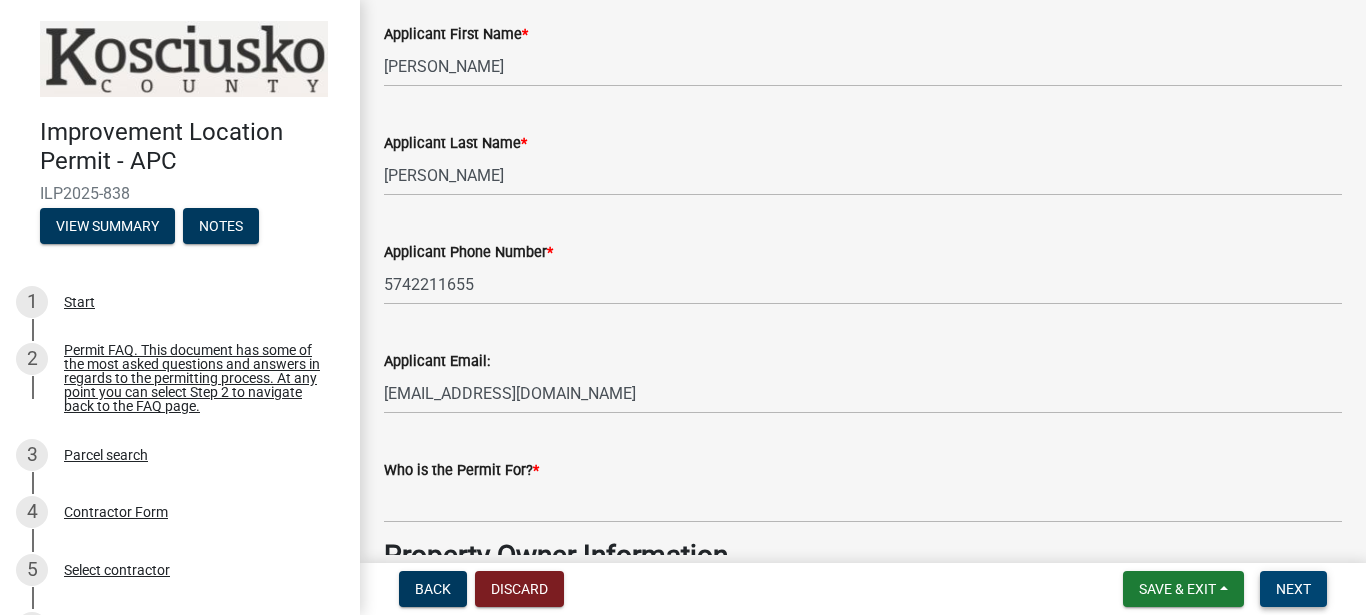 click on "Next" at bounding box center (1293, 589) 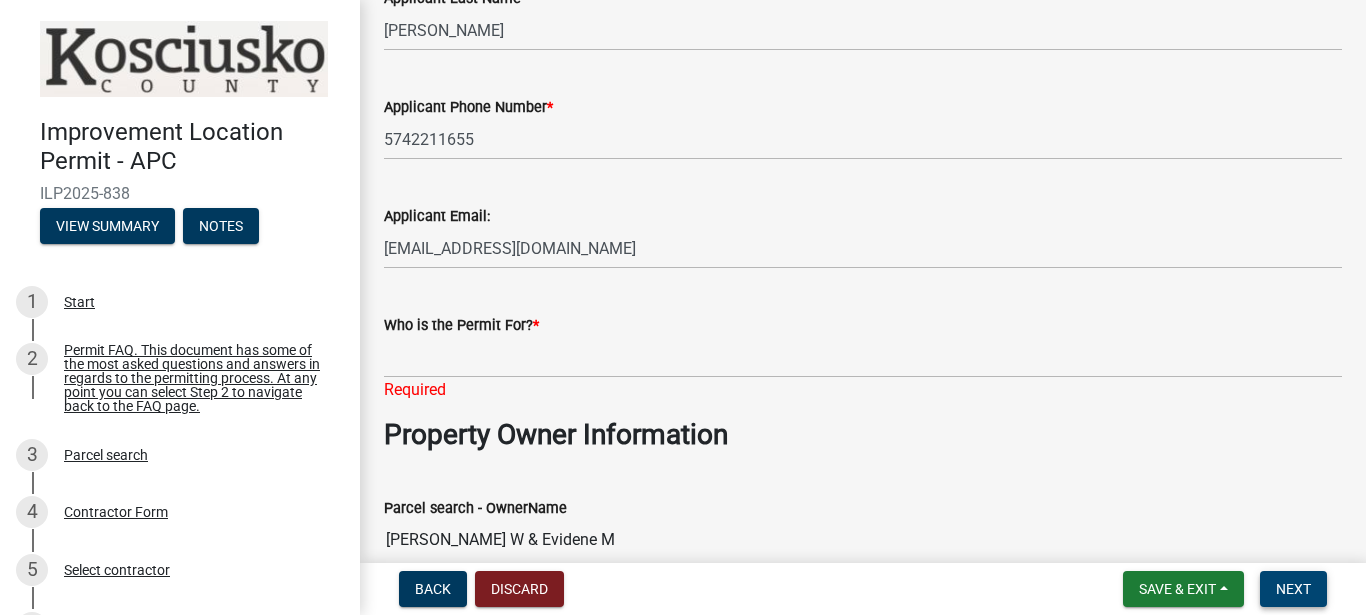 scroll, scrollTop: 455, scrollLeft: 0, axis: vertical 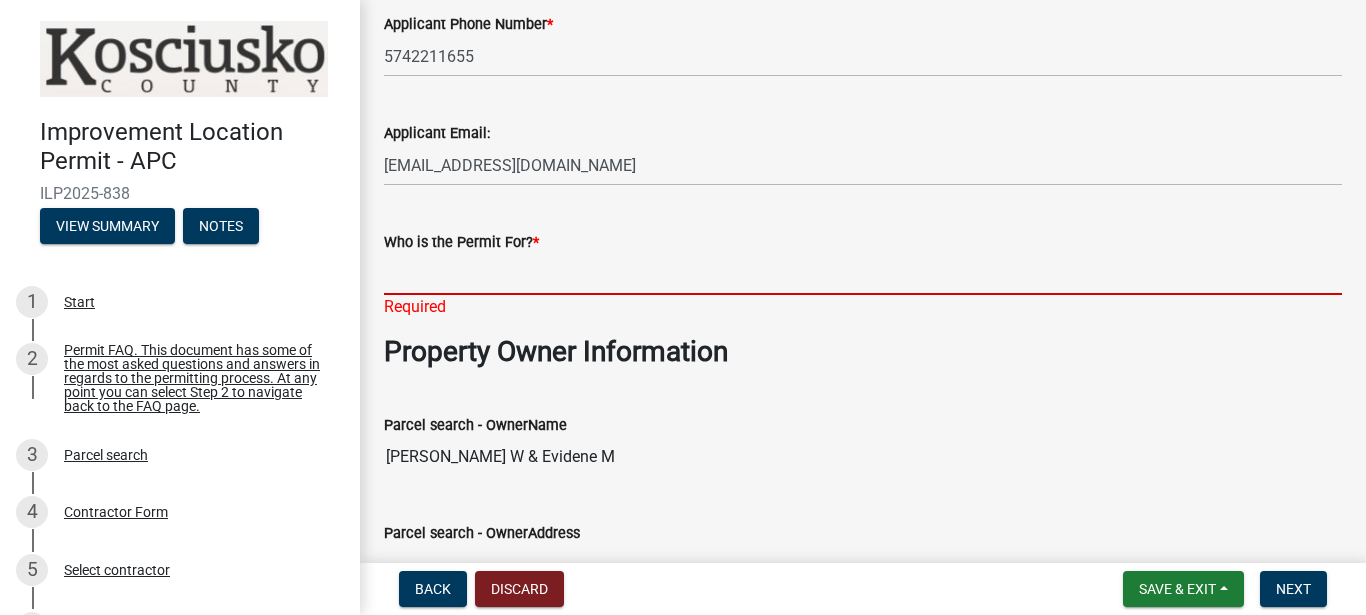 click on "Who is the Permit For?  *" at bounding box center [863, 274] 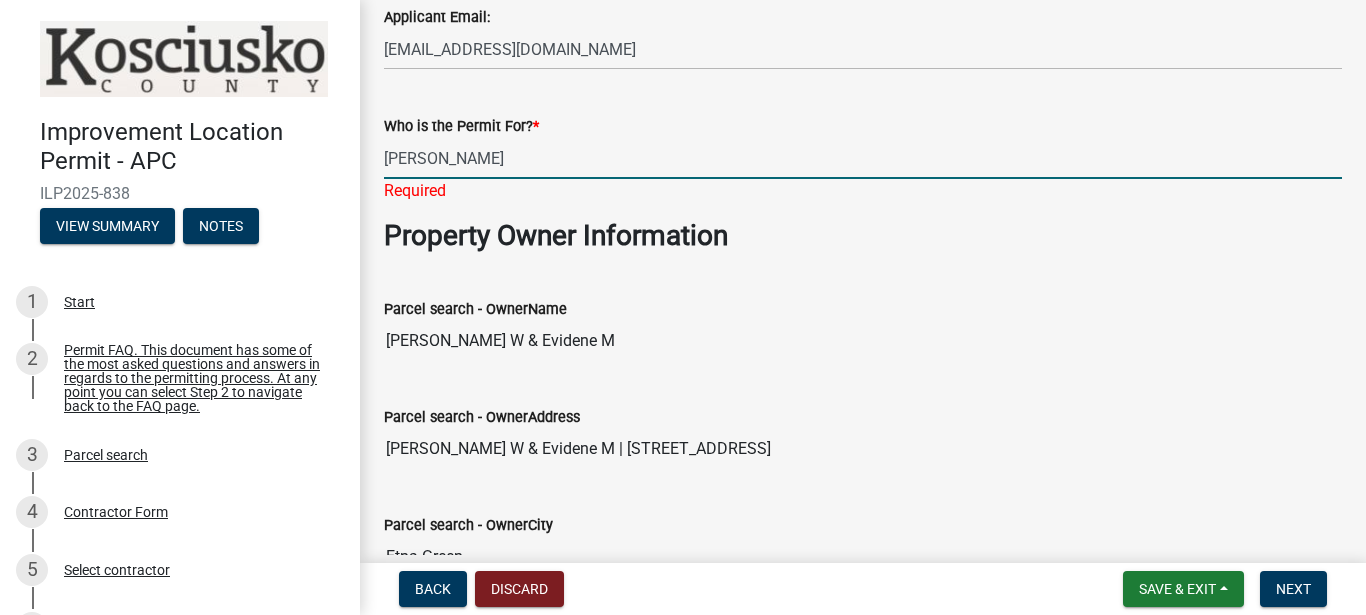 scroll, scrollTop: 569, scrollLeft: 0, axis: vertical 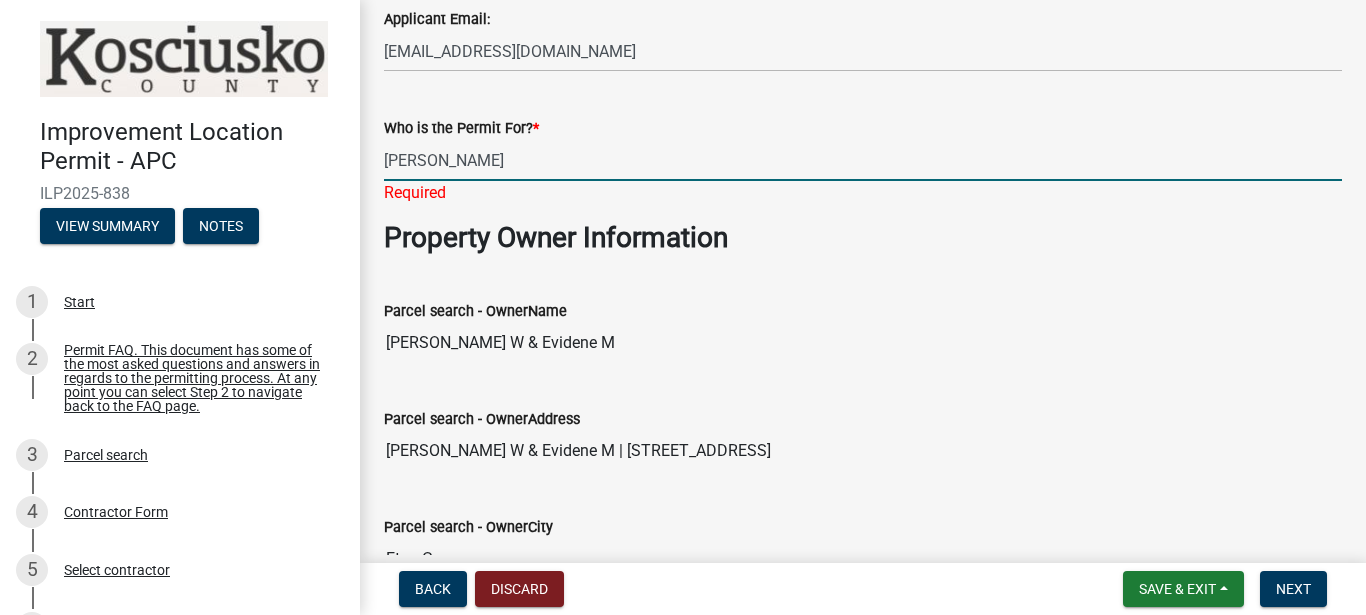 click on "[PERSON_NAME]" at bounding box center [863, 160] 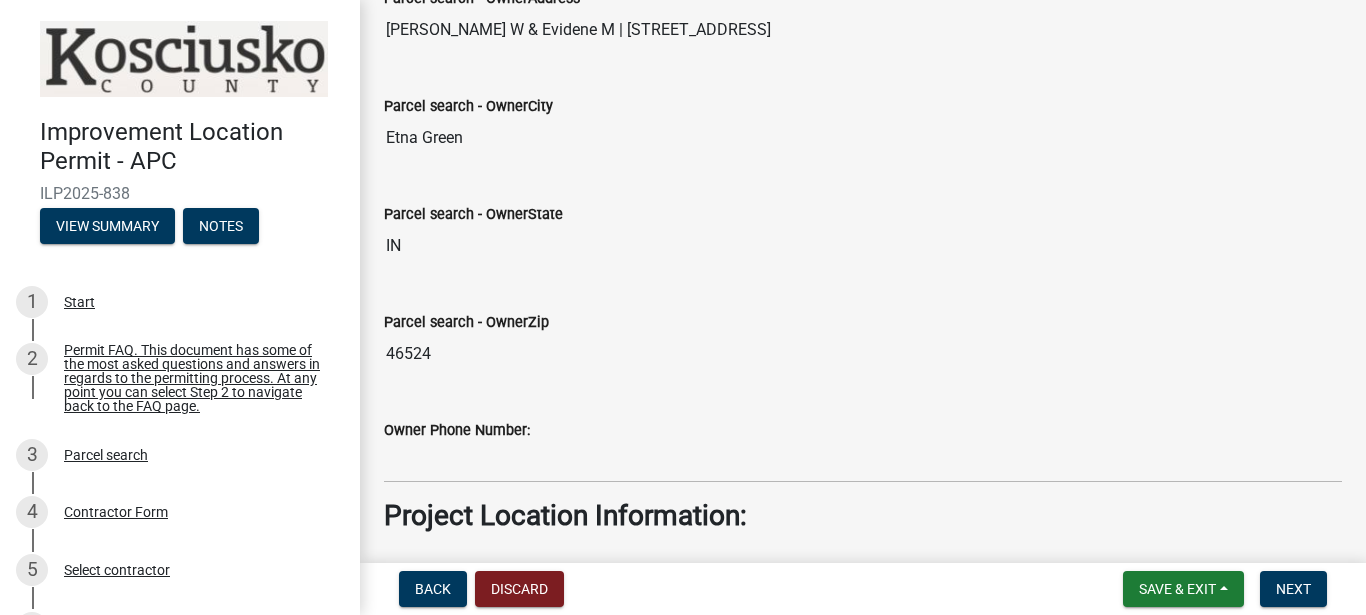scroll, scrollTop: 1139, scrollLeft: 0, axis: vertical 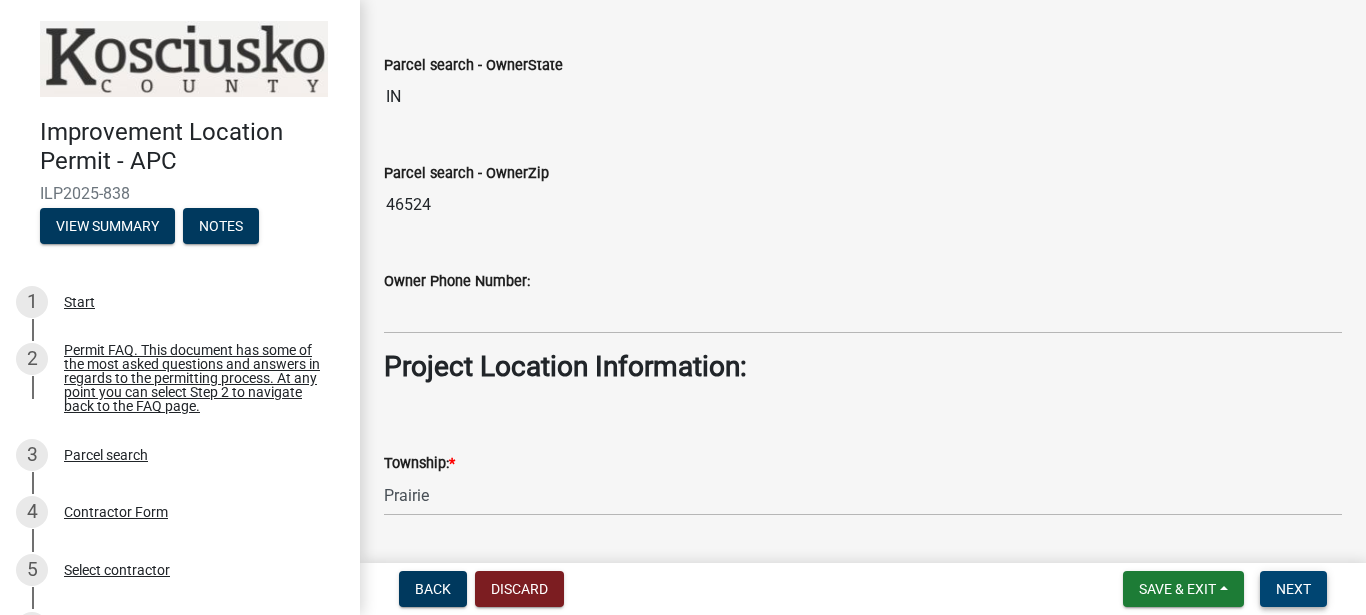 type on "Arden & [PERSON_NAME]" 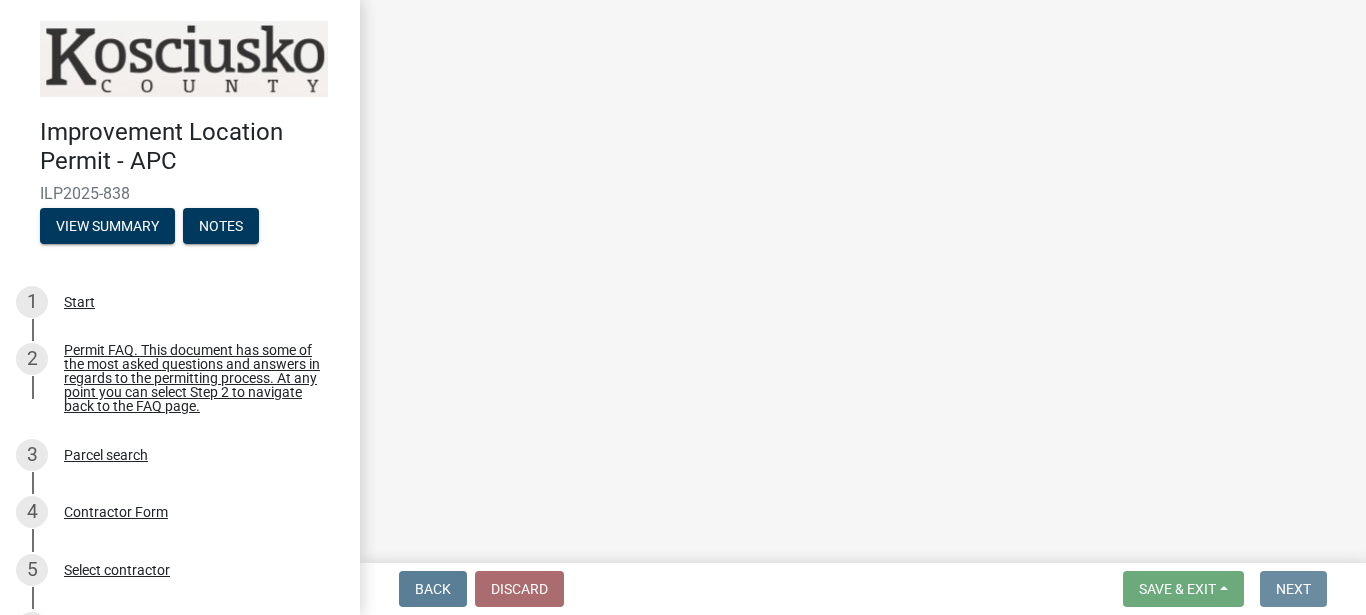 scroll, scrollTop: 0, scrollLeft: 0, axis: both 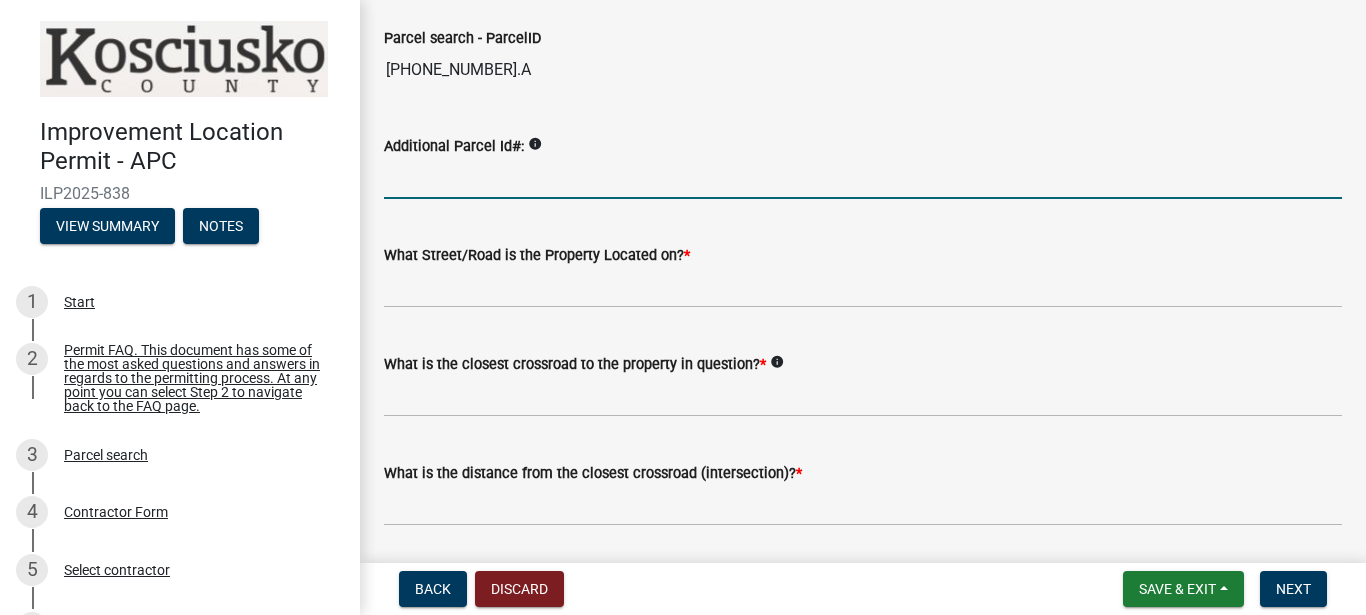 click on "Additional Parcel Id#:" at bounding box center [863, 178] 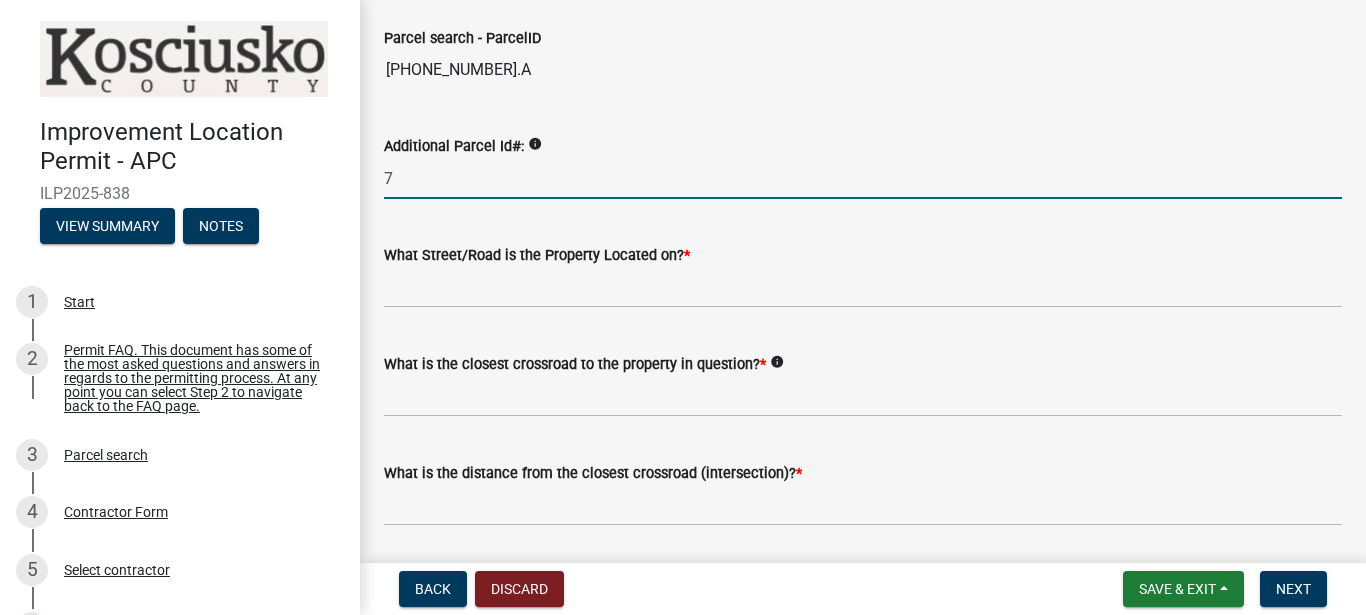 type 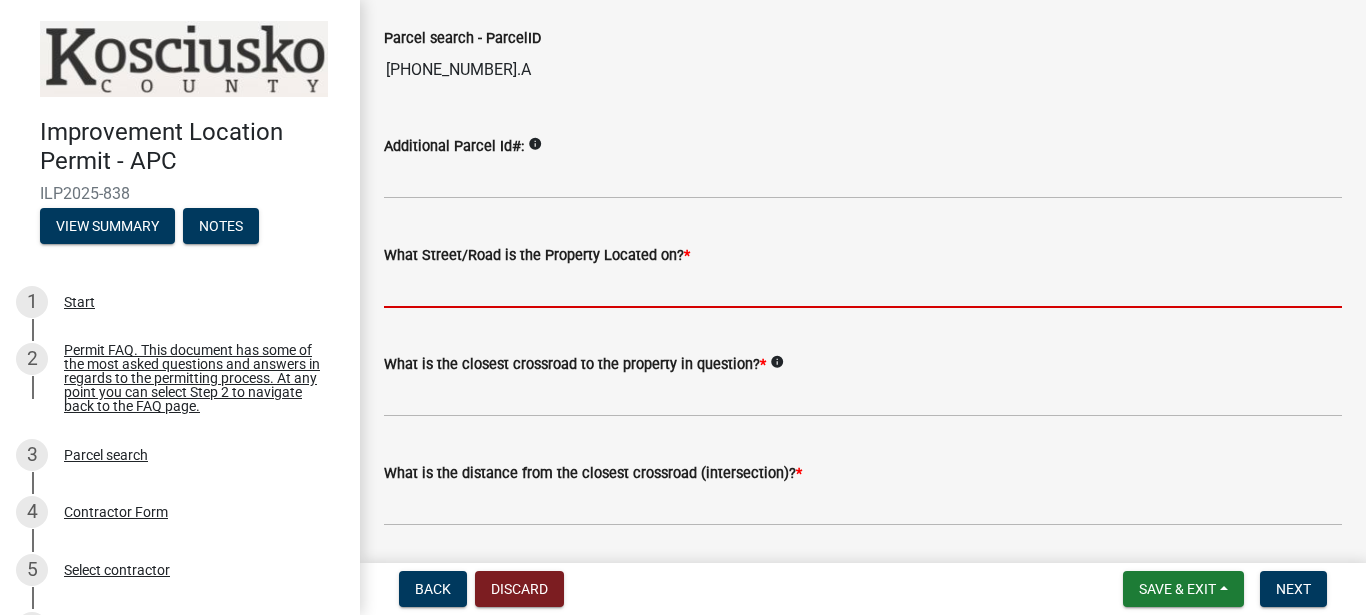 click on "What Street/Road is the Property Located on?  *" at bounding box center [863, 287] 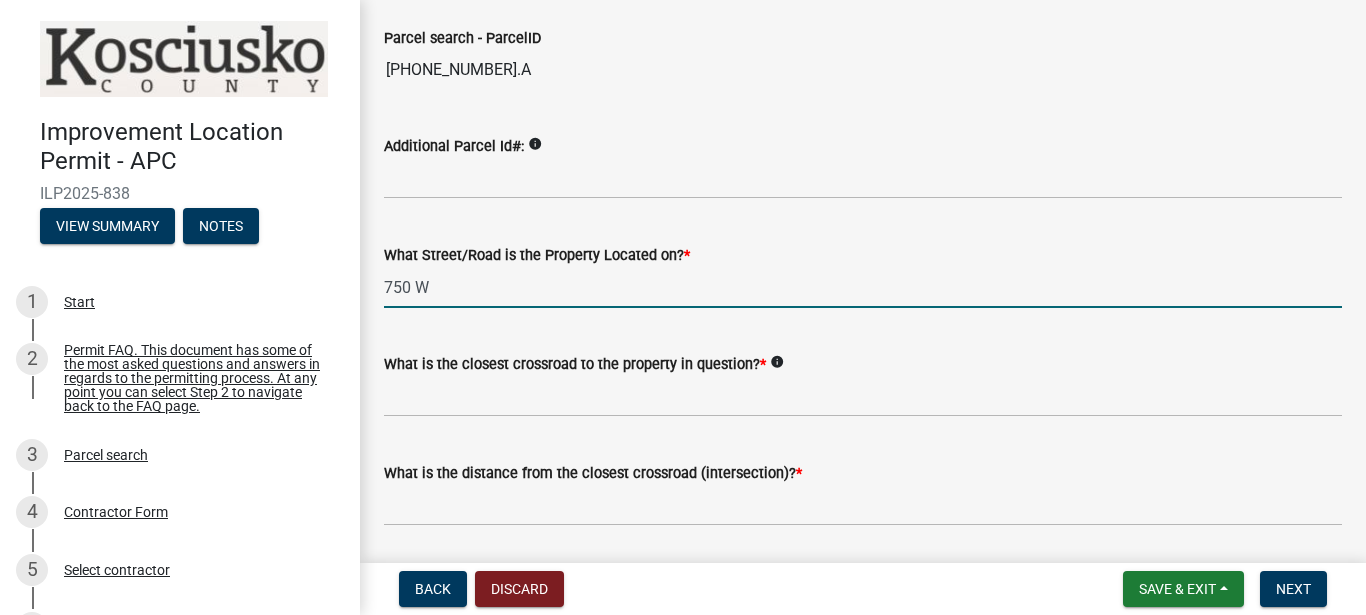 type on "750 W" 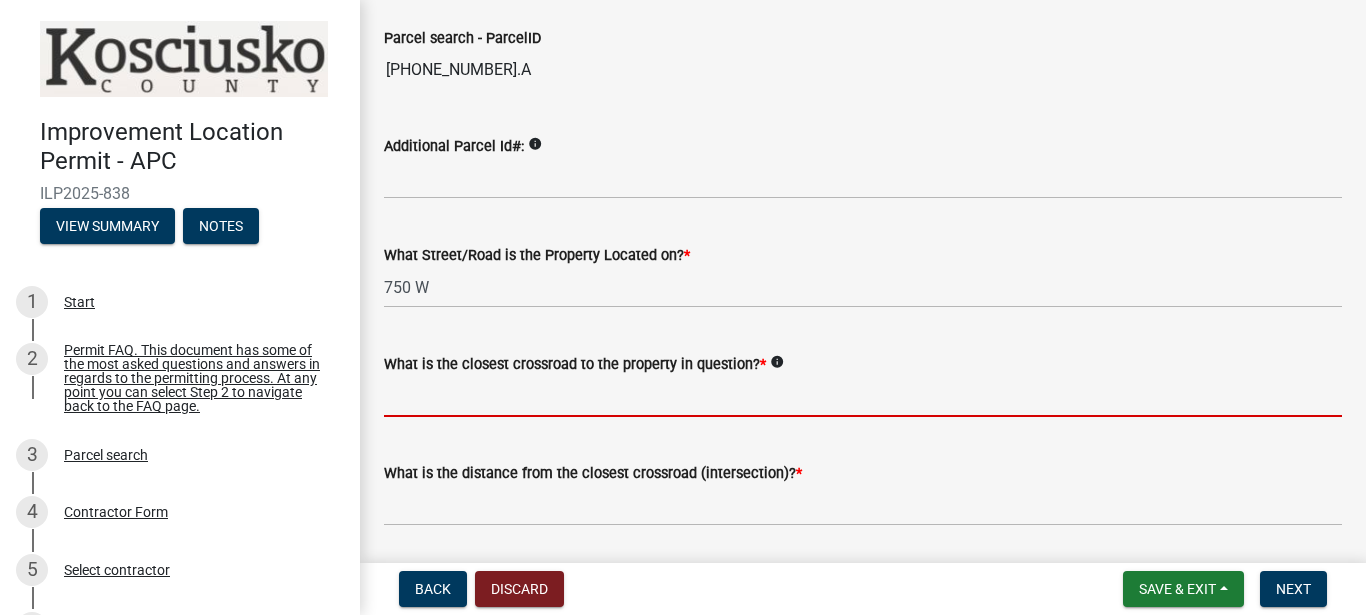 click on "What is the closest crossroad to the property in question?  *" at bounding box center (863, 396) 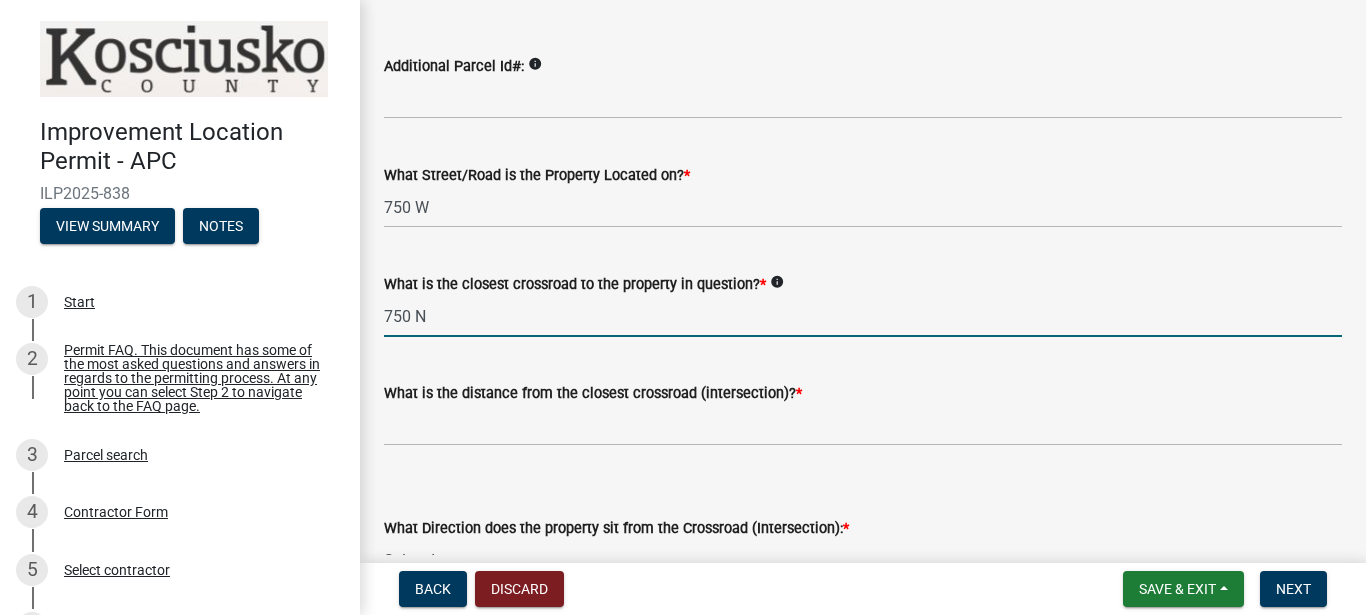 scroll, scrollTop: 228, scrollLeft: 0, axis: vertical 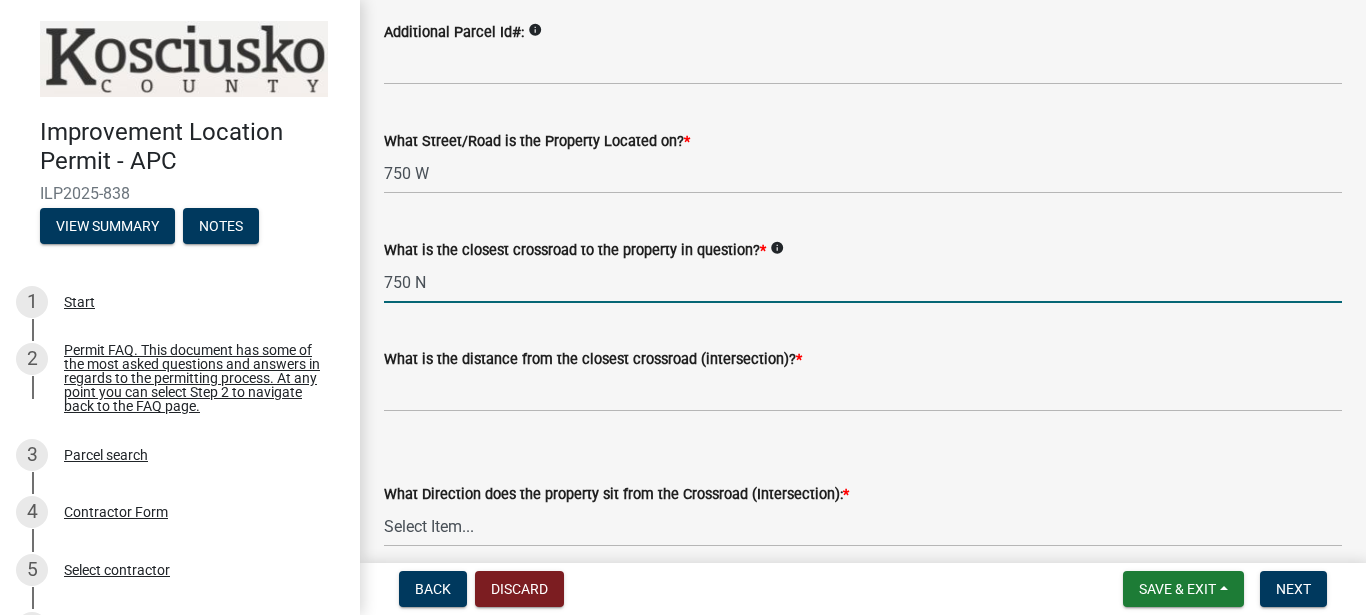 type on "750 N" 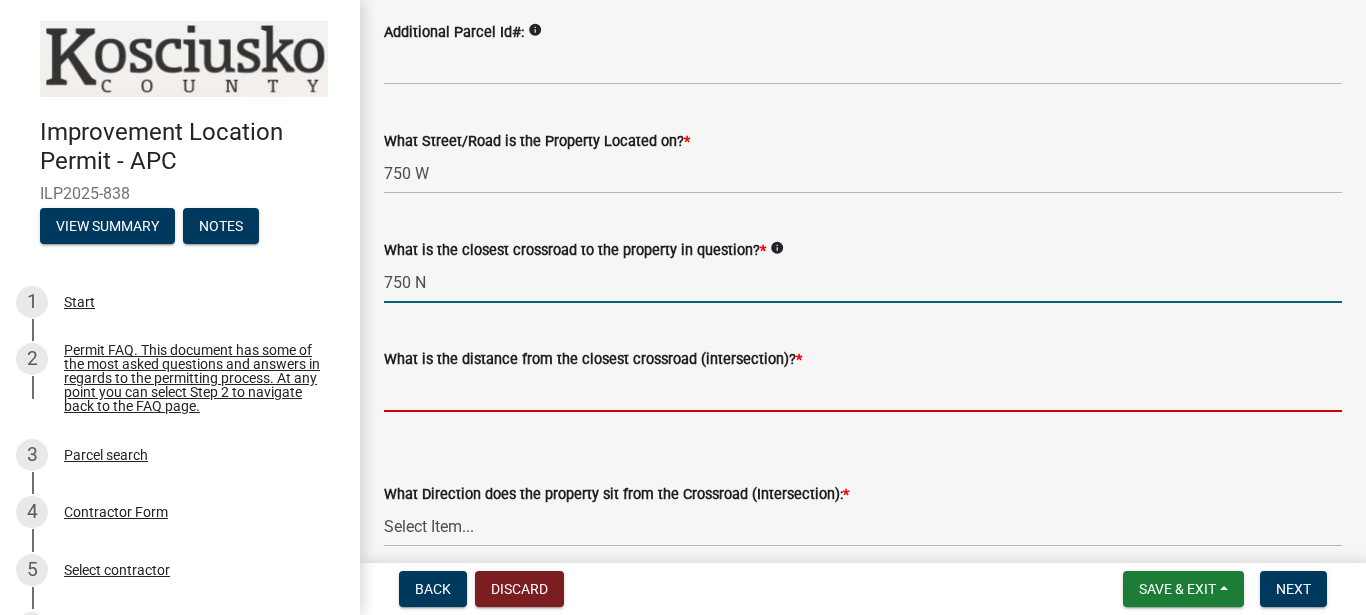 click 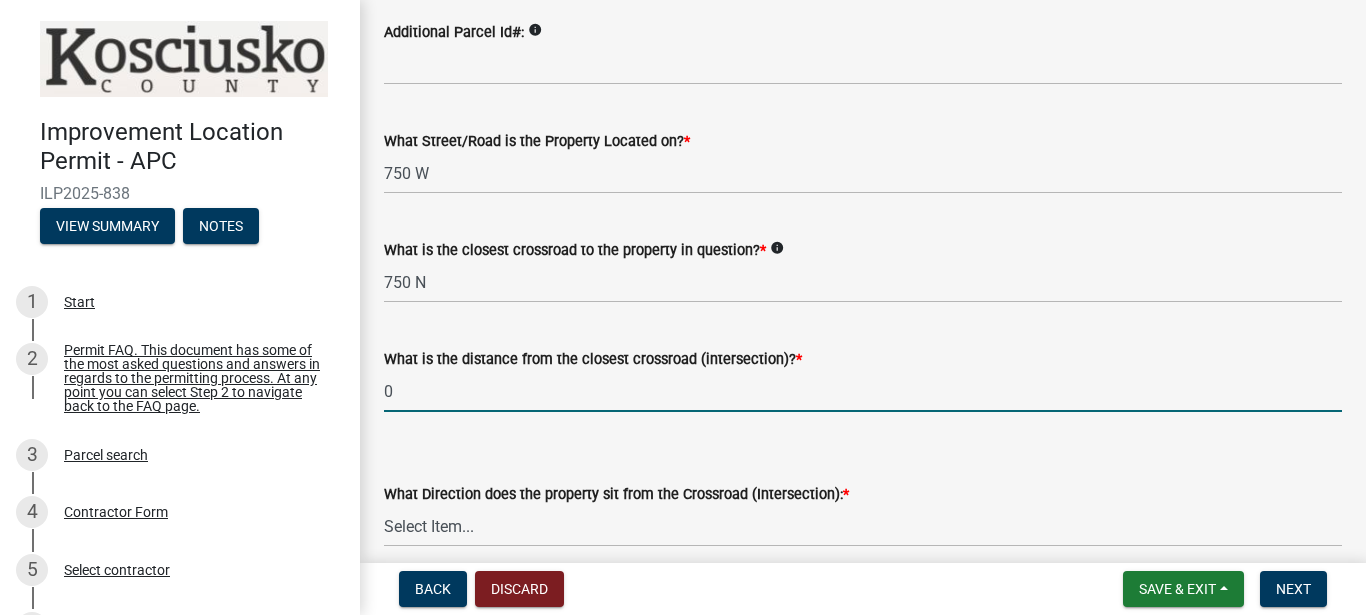 type on "0" 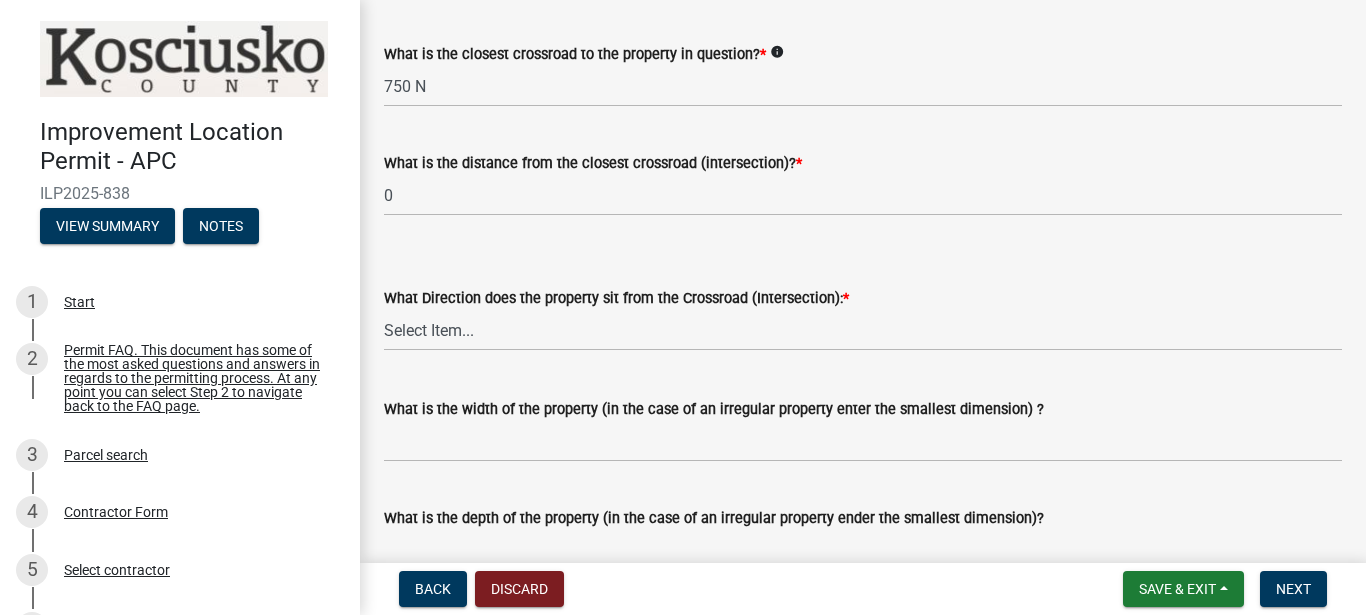 scroll, scrollTop: 456, scrollLeft: 0, axis: vertical 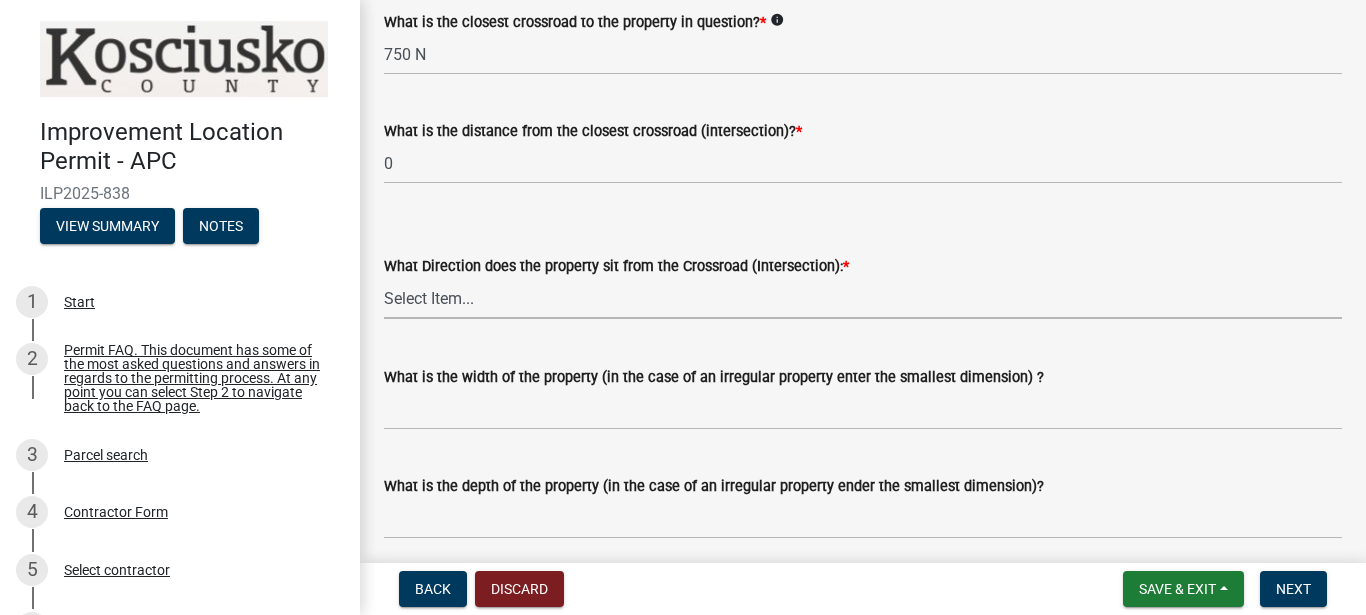 click on "Select Item...   N   NE   NW   S   SE   SW   E   W" at bounding box center [863, 298] 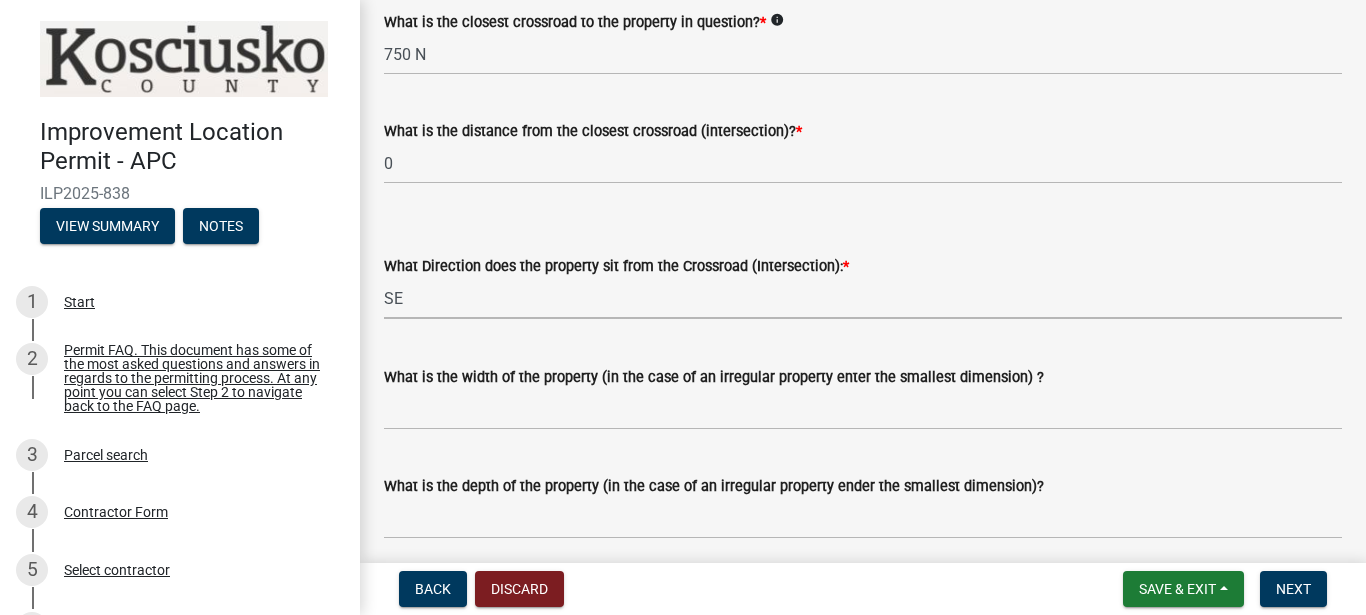 click on "SE" at bounding box center [0, 0] 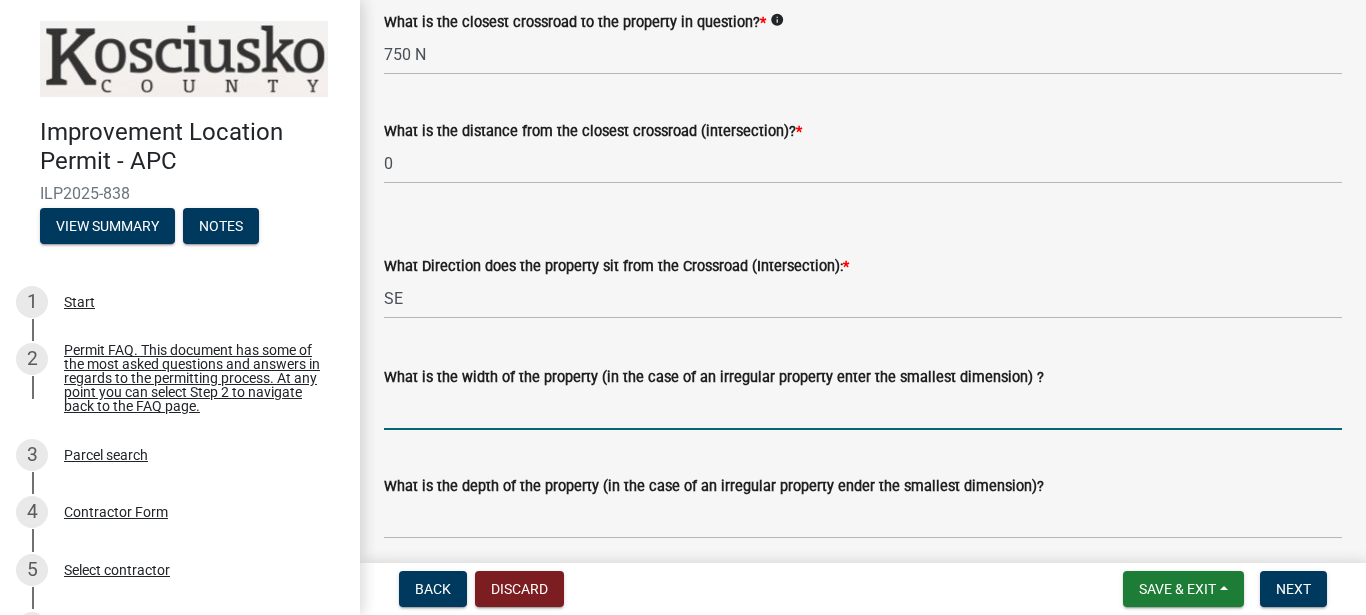 click on "What is the width of the property (in the case of an irregular property enter the smallest dimension) ?" at bounding box center (863, 409) 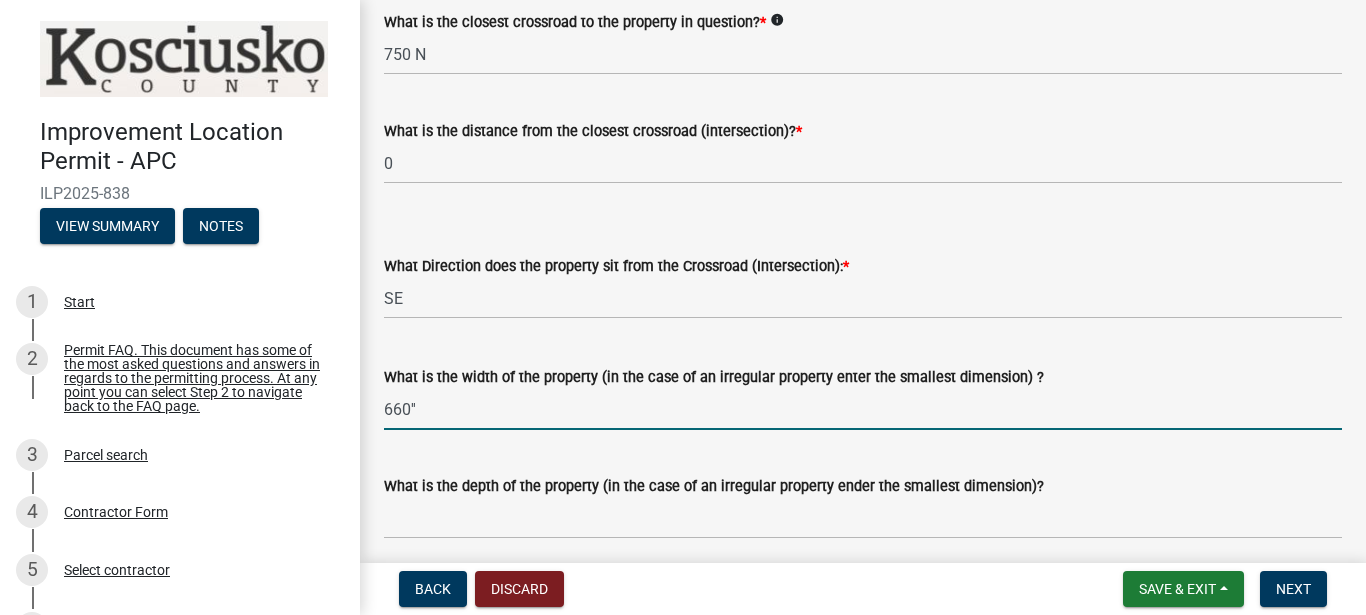 type on "660''" 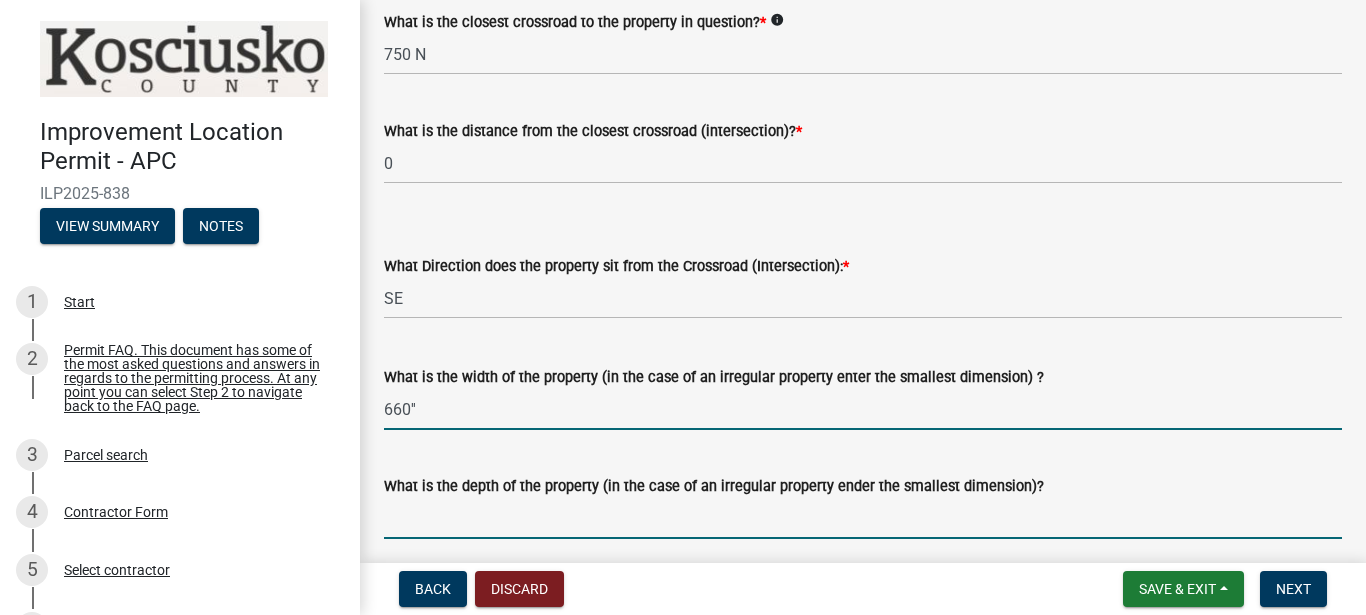 click on "What is the depth of the property (in the case of an irregular property ender the smallest dimension)?" at bounding box center (863, 518) 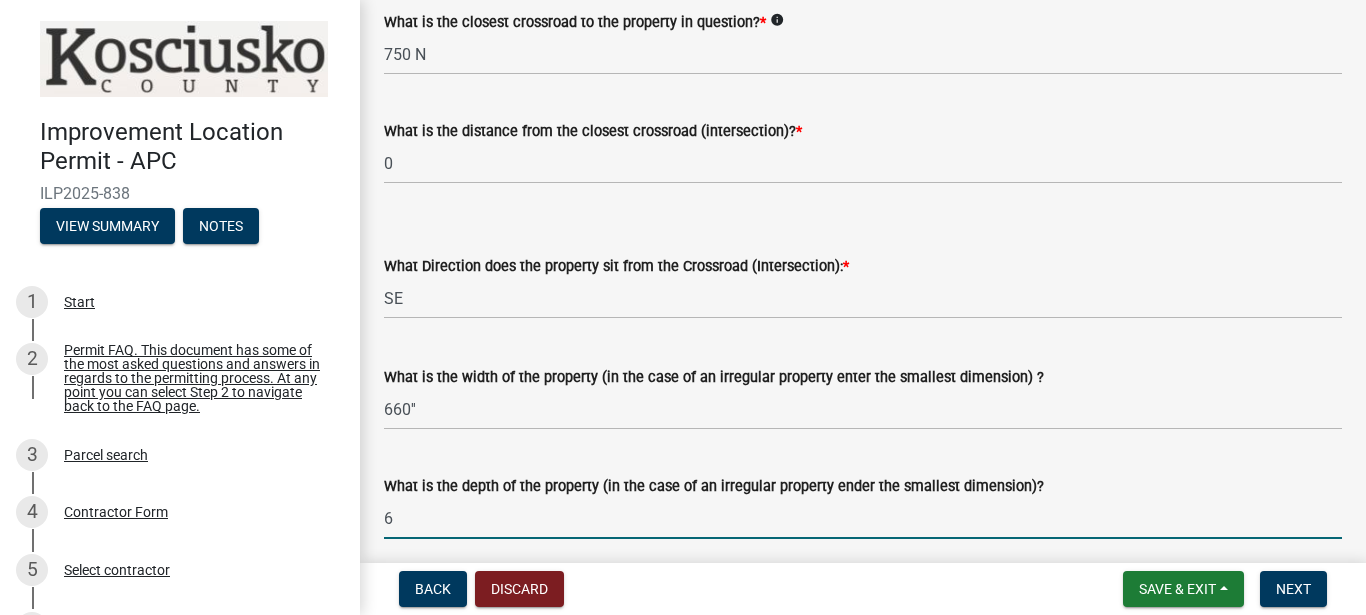 type on "6" 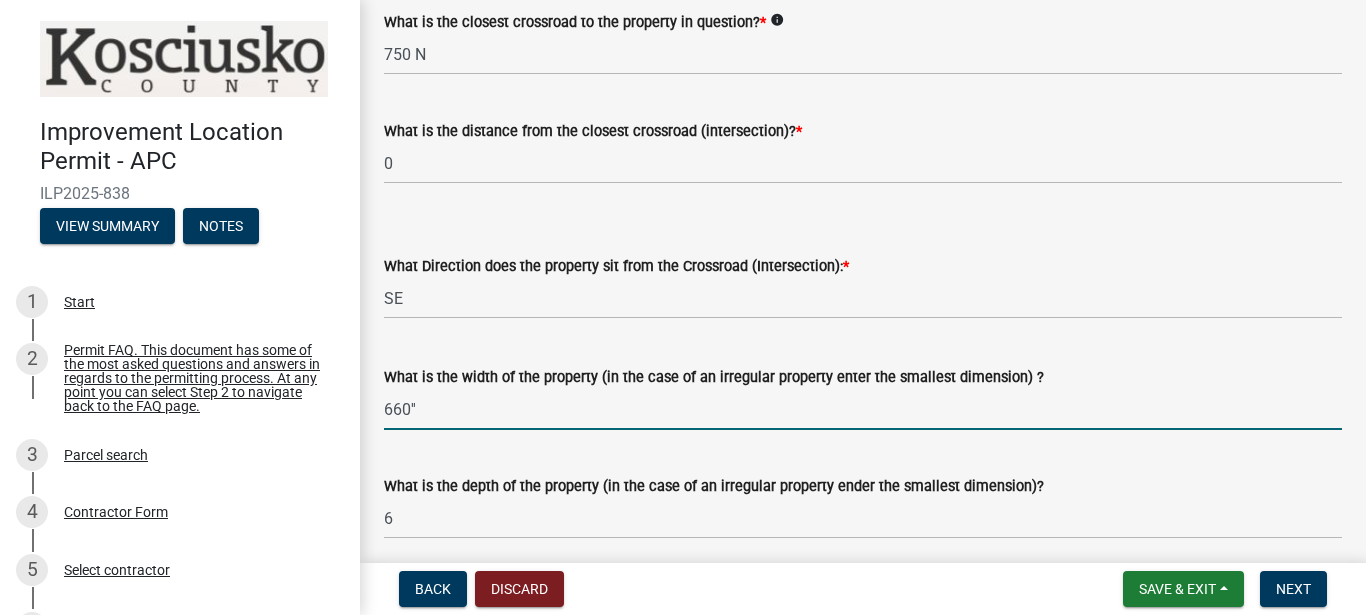 click on "660''" at bounding box center [863, 409] 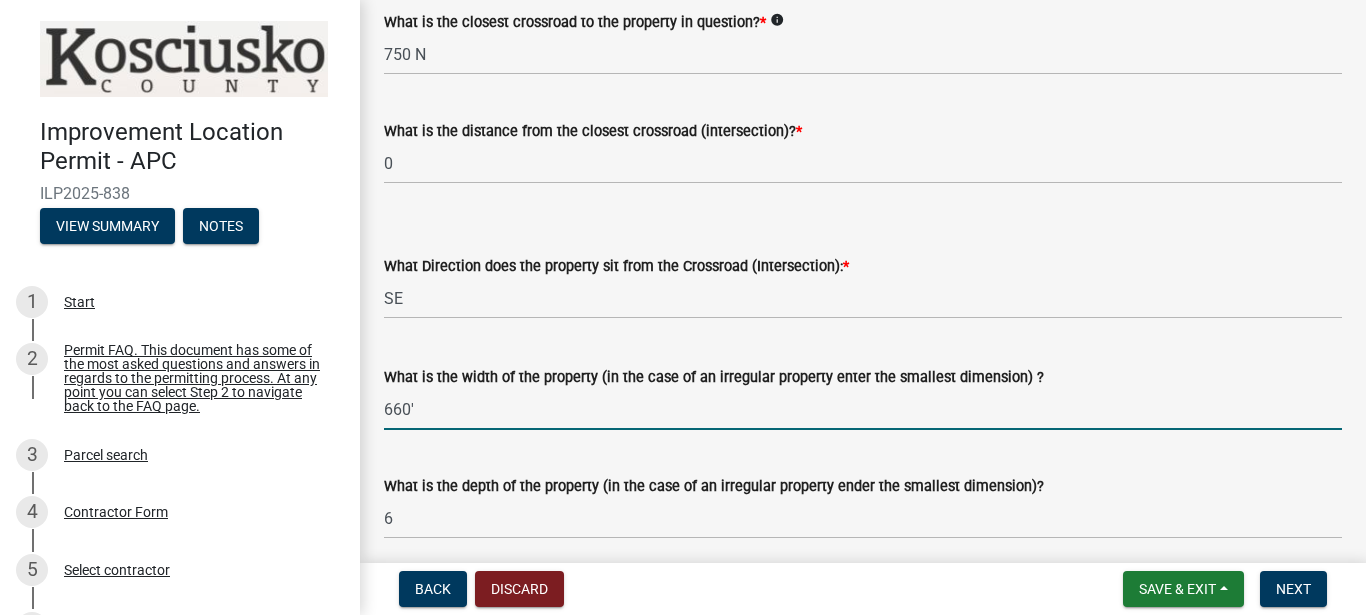 type on "660'" 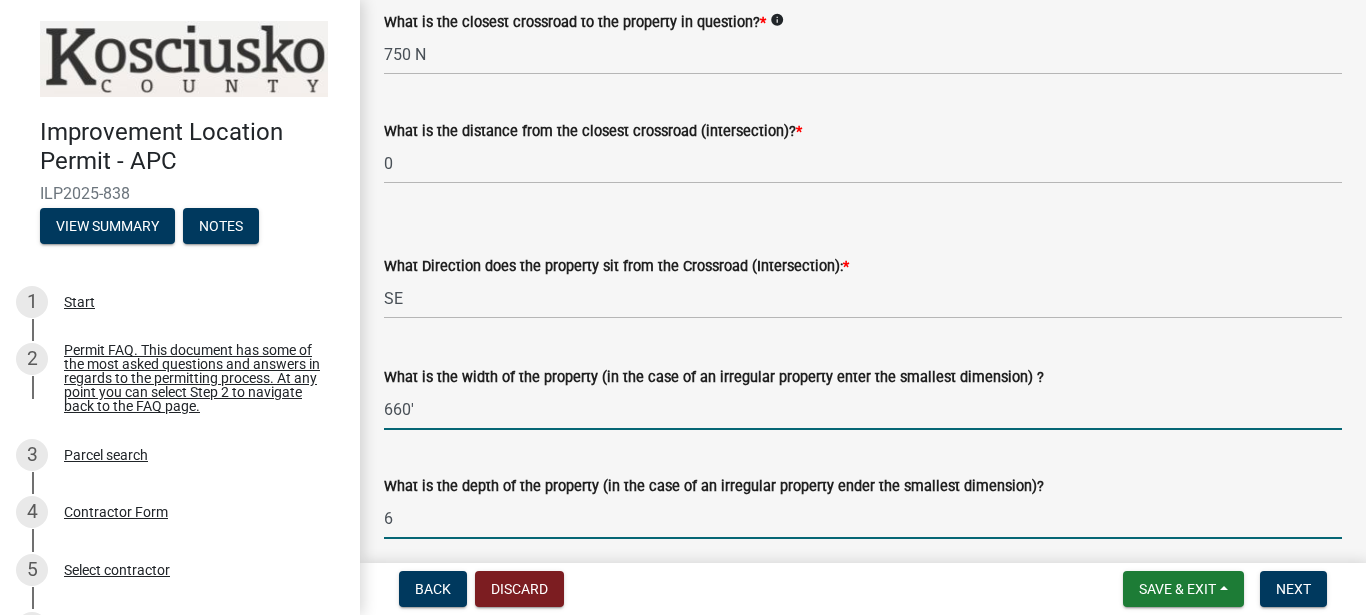 click on "6" at bounding box center [863, 518] 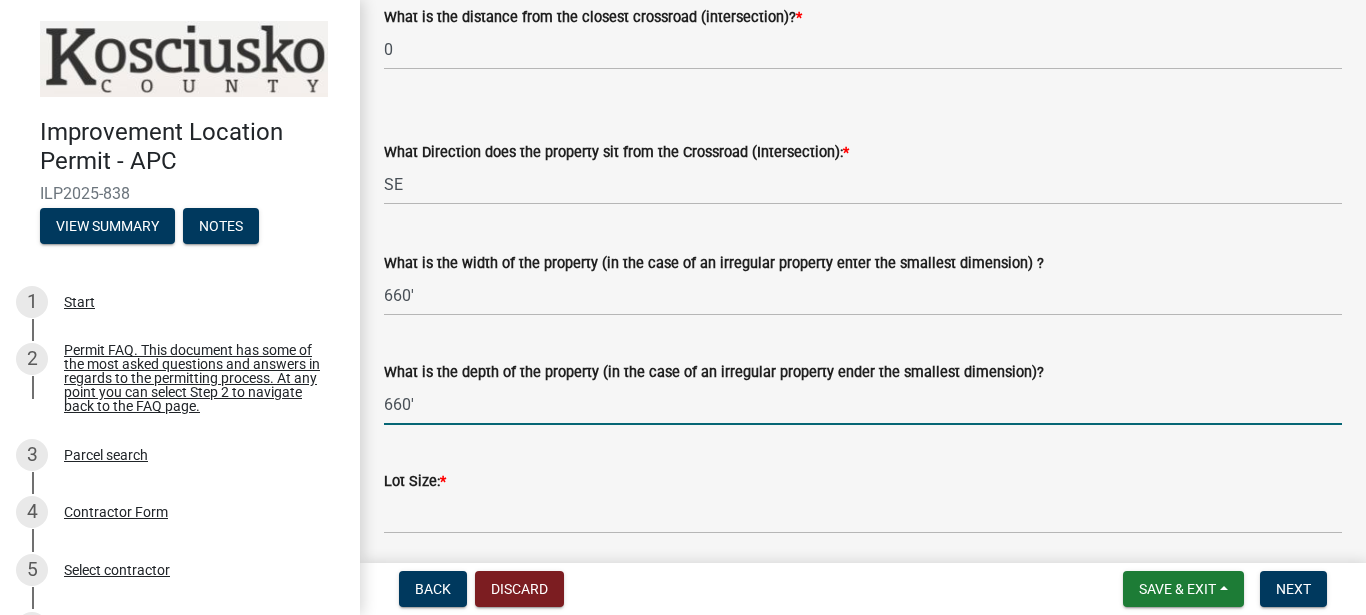 scroll, scrollTop: 684, scrollLeft: 0, axis: vertical 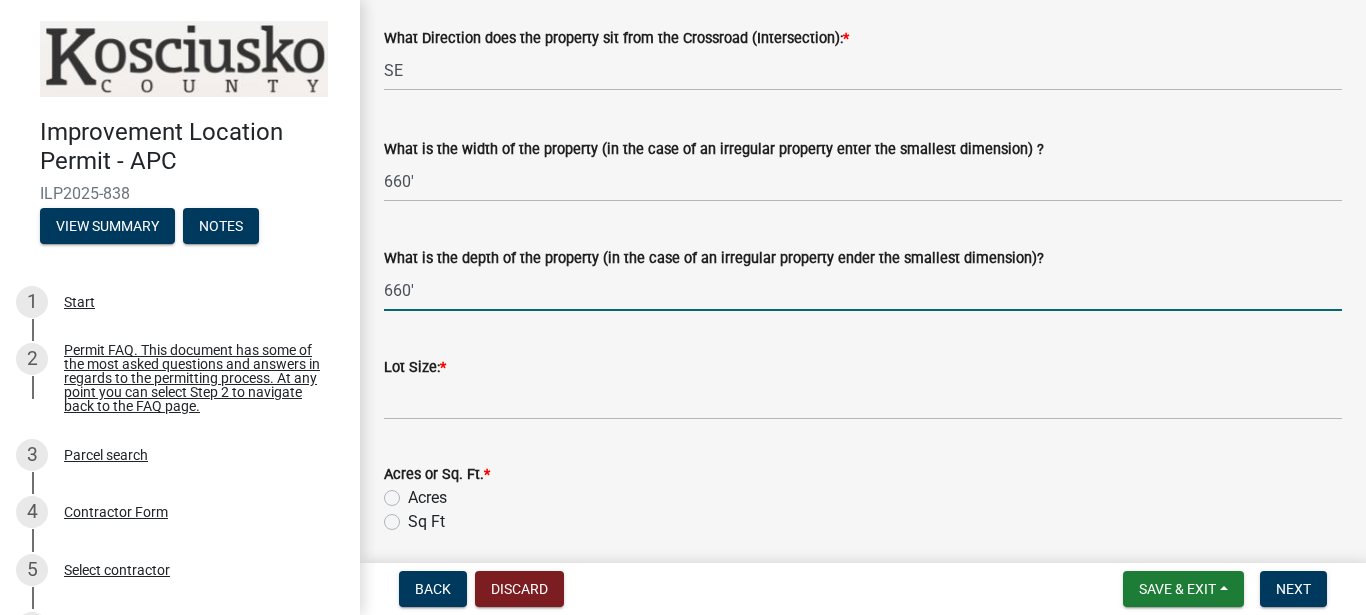 type on "660'" 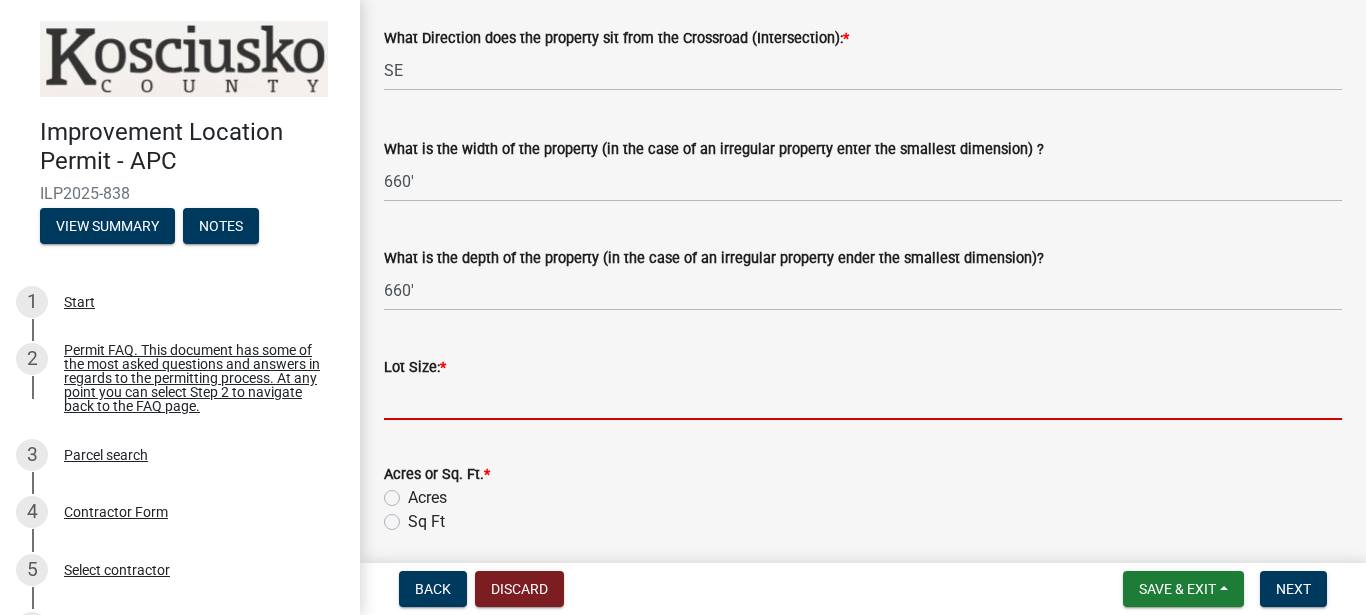 click 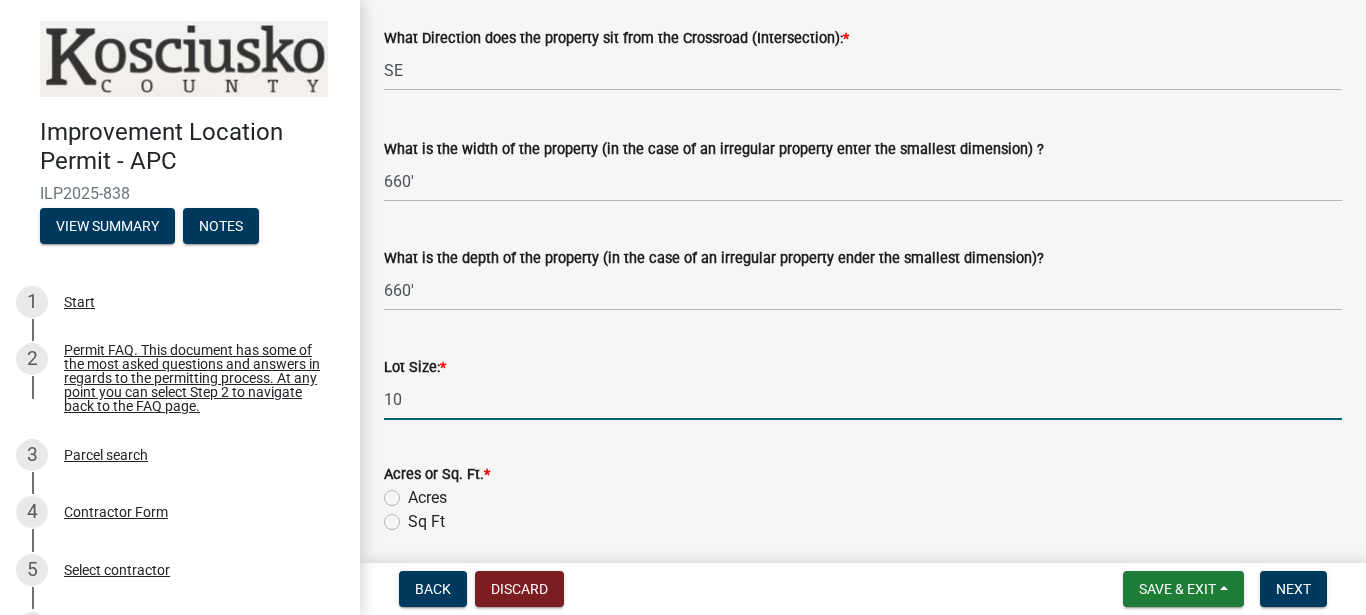type on "10" 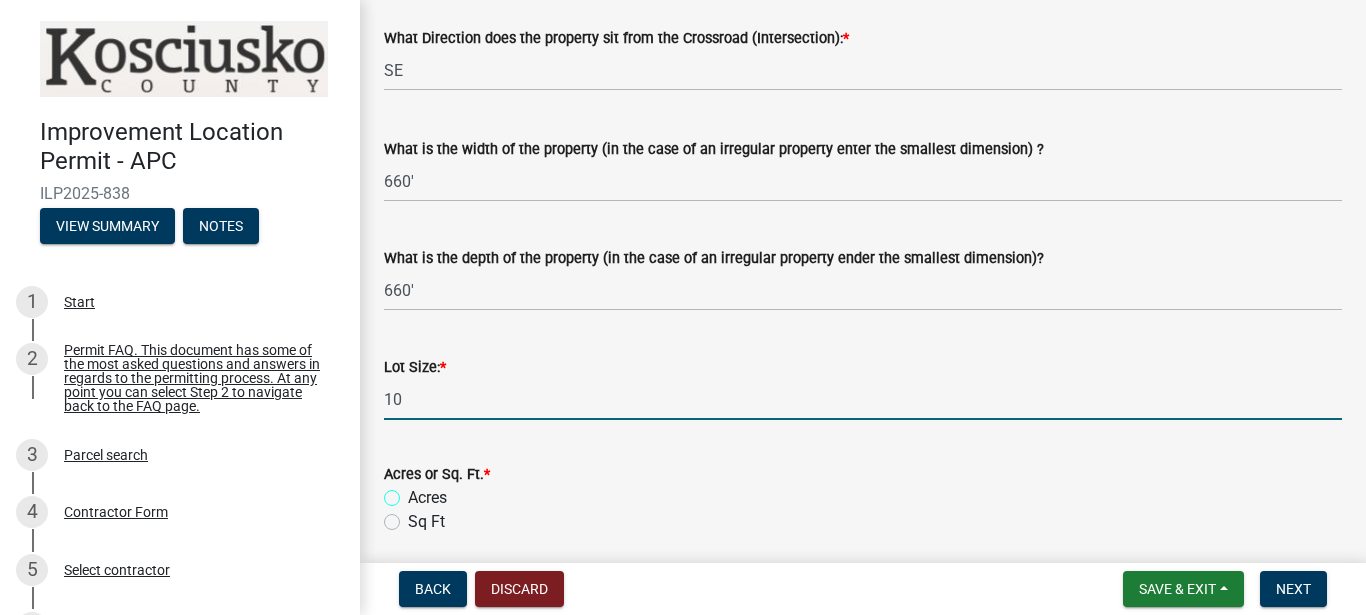 click on "Acres" at bounding box center [414, 492] 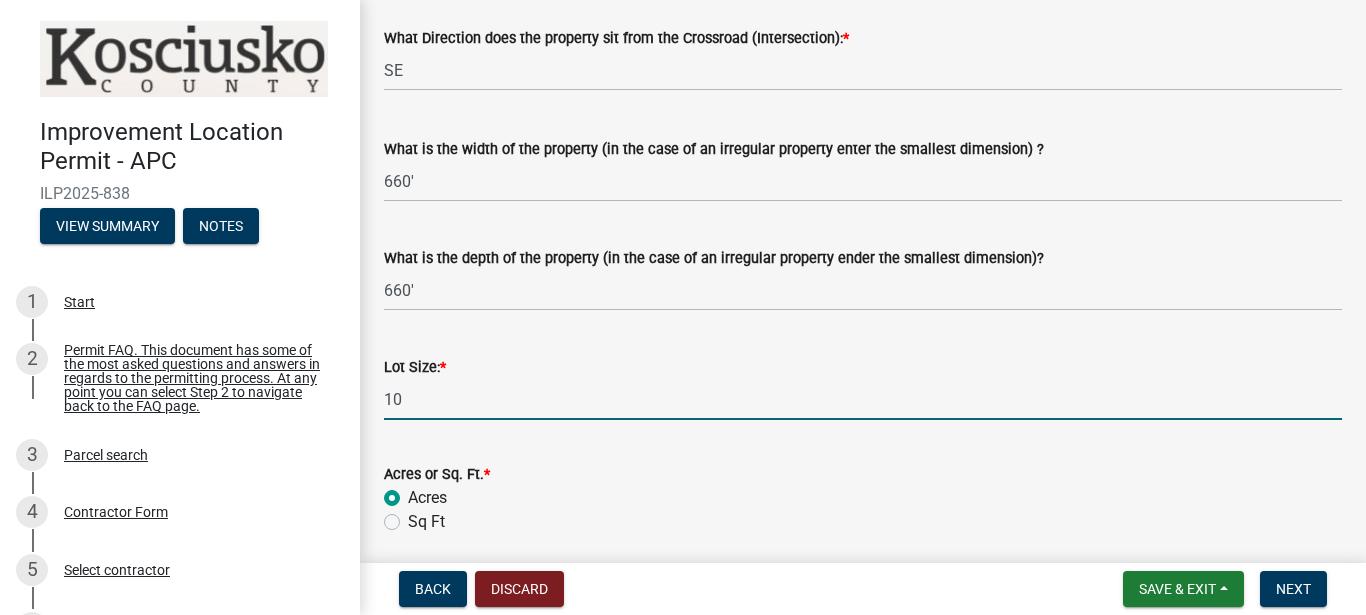 radio on "true" 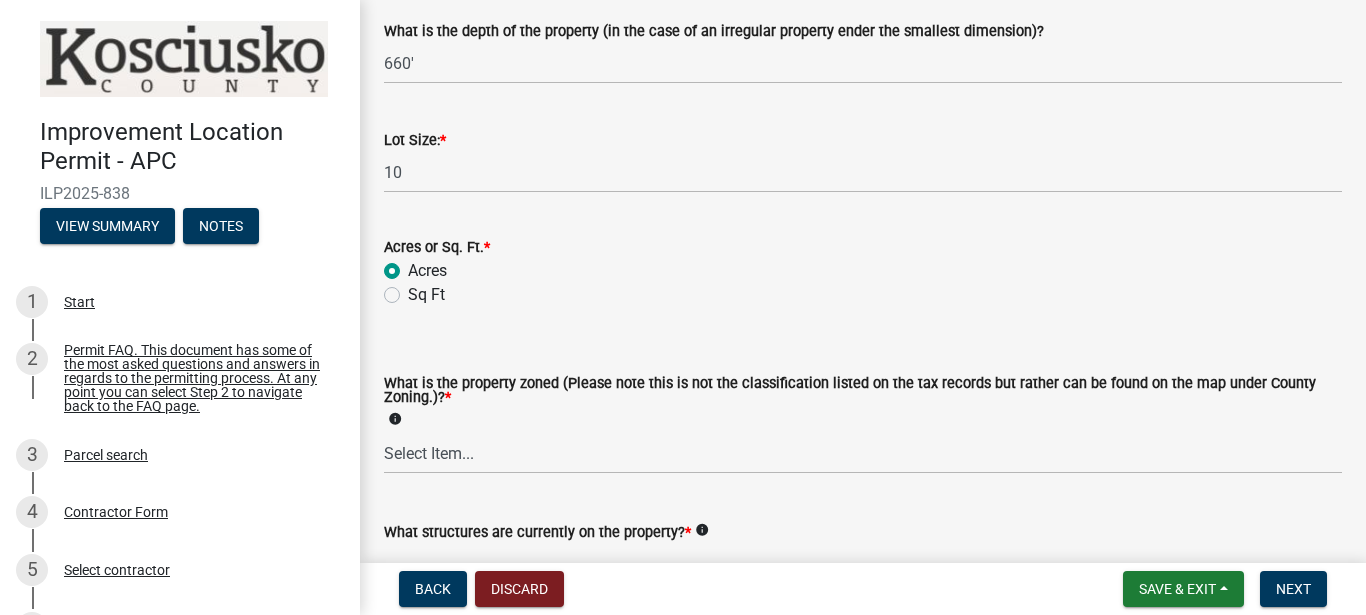 scroll, scrollTop: 912, scrollLeft: 0, axis: vertical 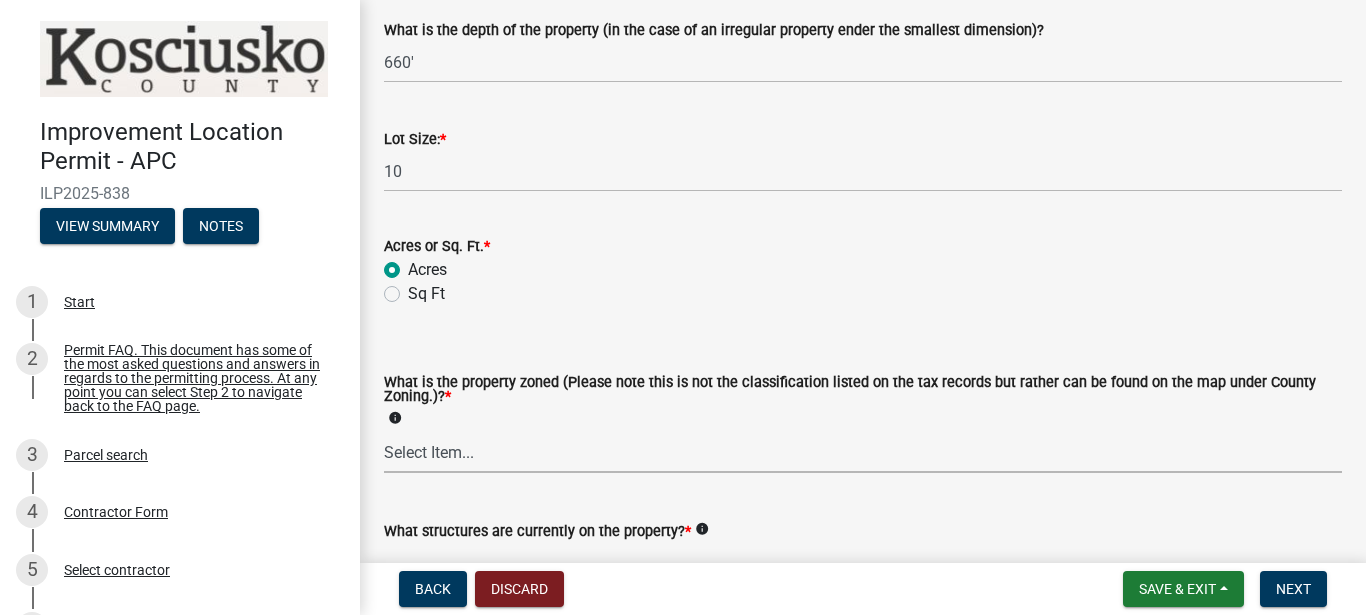 click on "Select Item...   Agricultural   Agricultural 2   Commercial   Environmental   Industrial 1   Industrial 2   Industrial 3   Public Use   Residential" at bounding box center (863, 452) 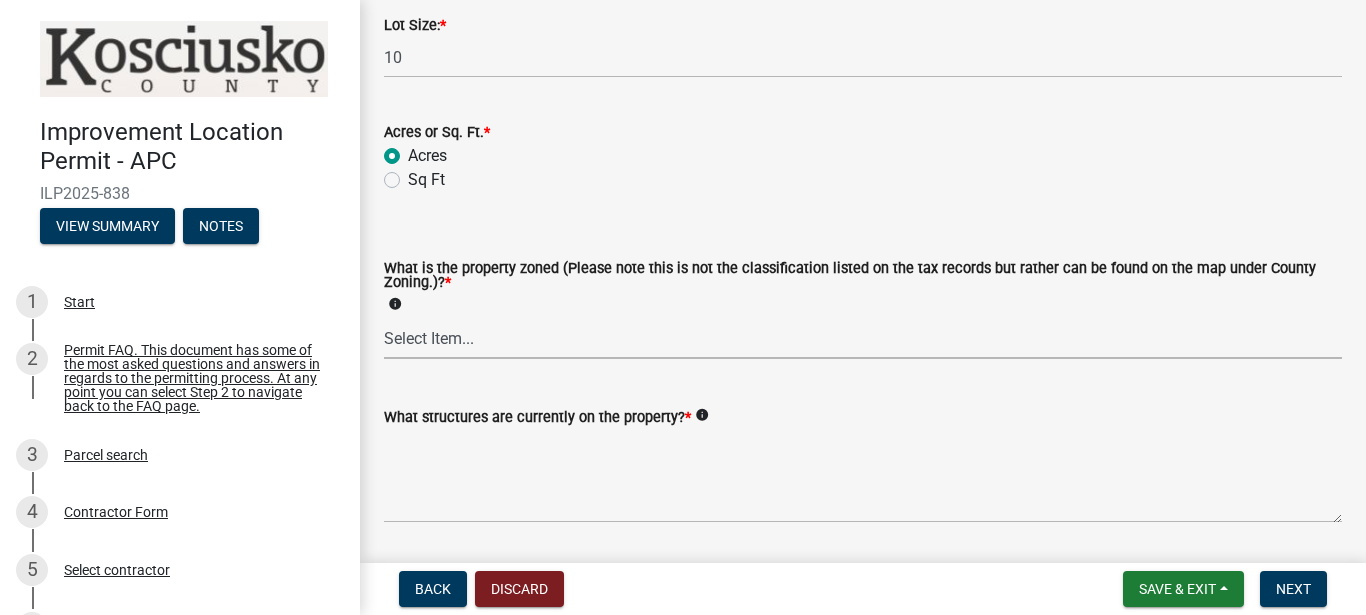 scroll, scrollTop: 684, scrollLeft: 0, axis: vertical 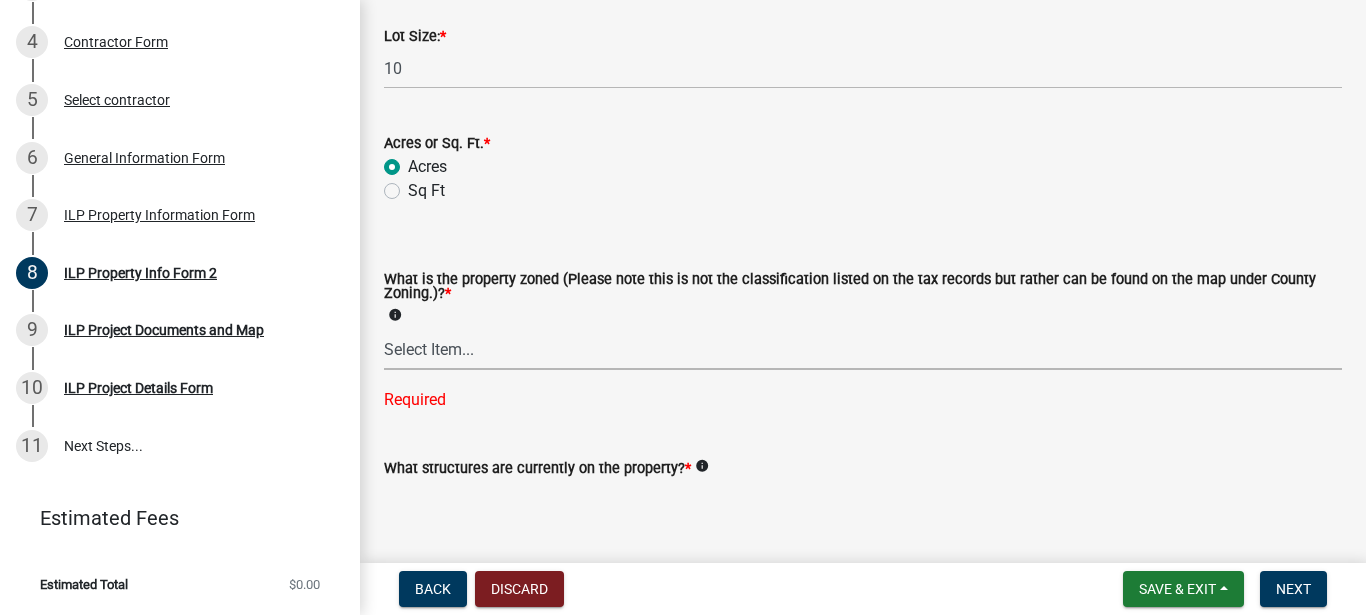 click on "Select Item...   Agricultural   Agricultural 2   Commercial   Environmental   Industrial 1   Industrial 2   Industrial 3   Public Use   Residential" at bounding box center (863, 349) 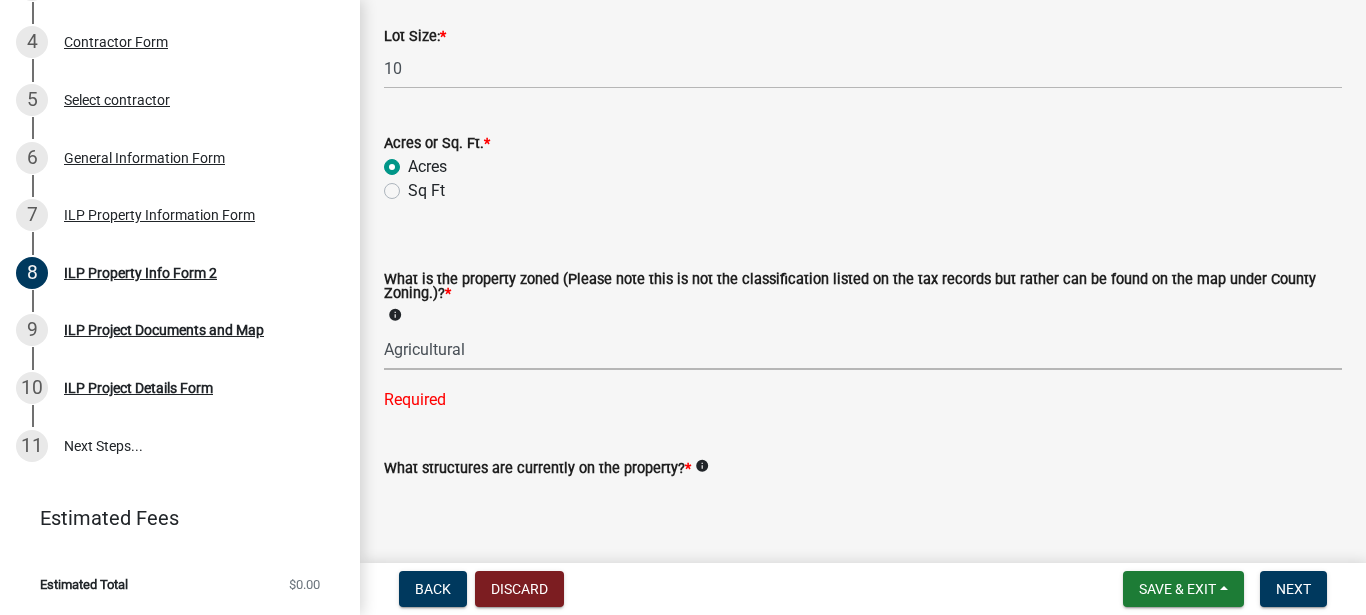 click on "Agricultural" at bounding box center (0, 0) 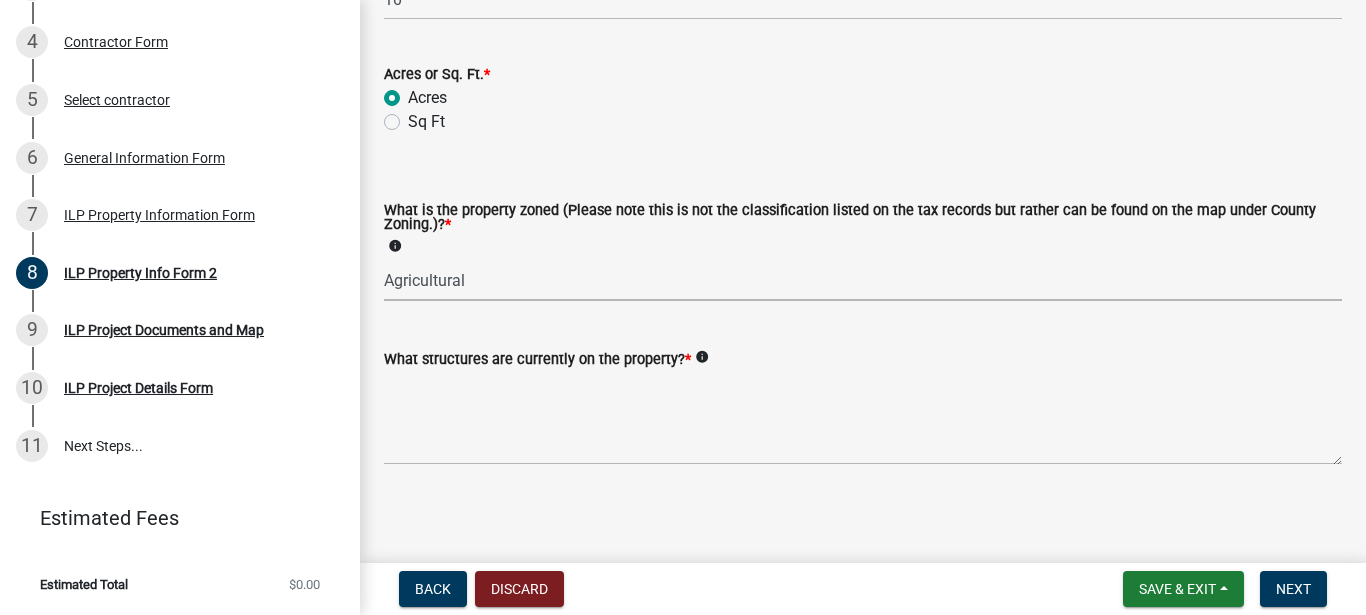 scroll, scrollTop: 1089, scrollLeft: 0, axis: vertical 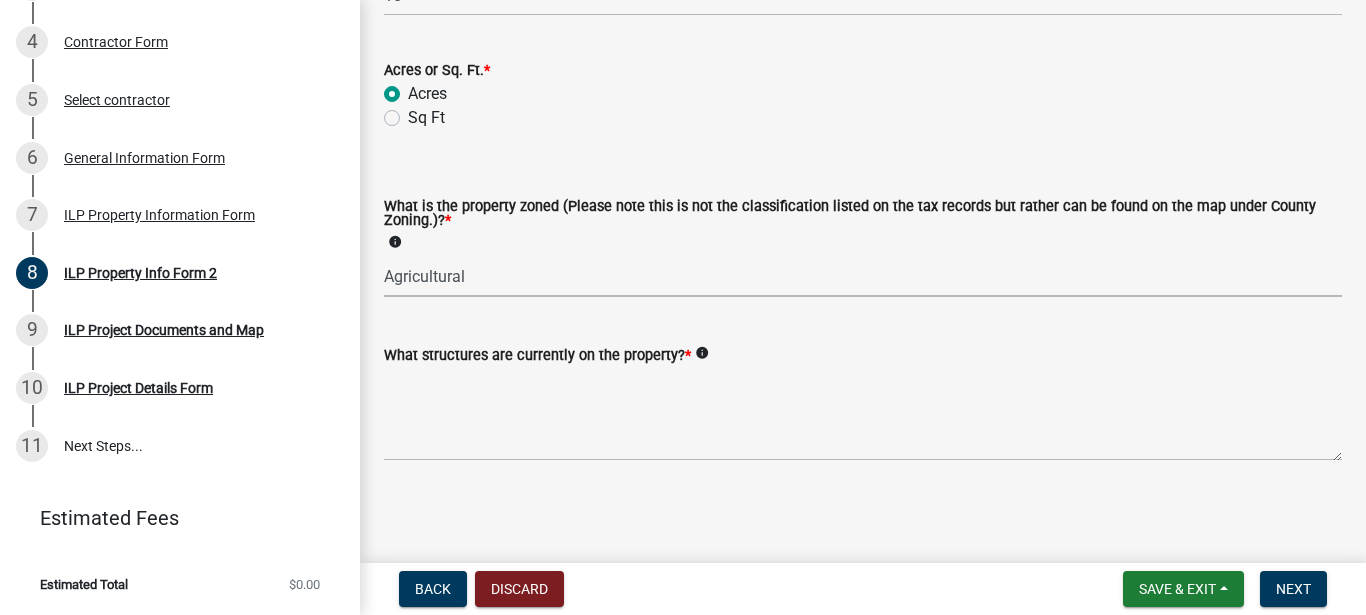 click on "Select Item...   Agricultural   Agricultural 2   Commercial   Environmental   Industrial 1   Industrial 2   Industrial 3   Public Use   Residential" at bounding box center [863, 276] 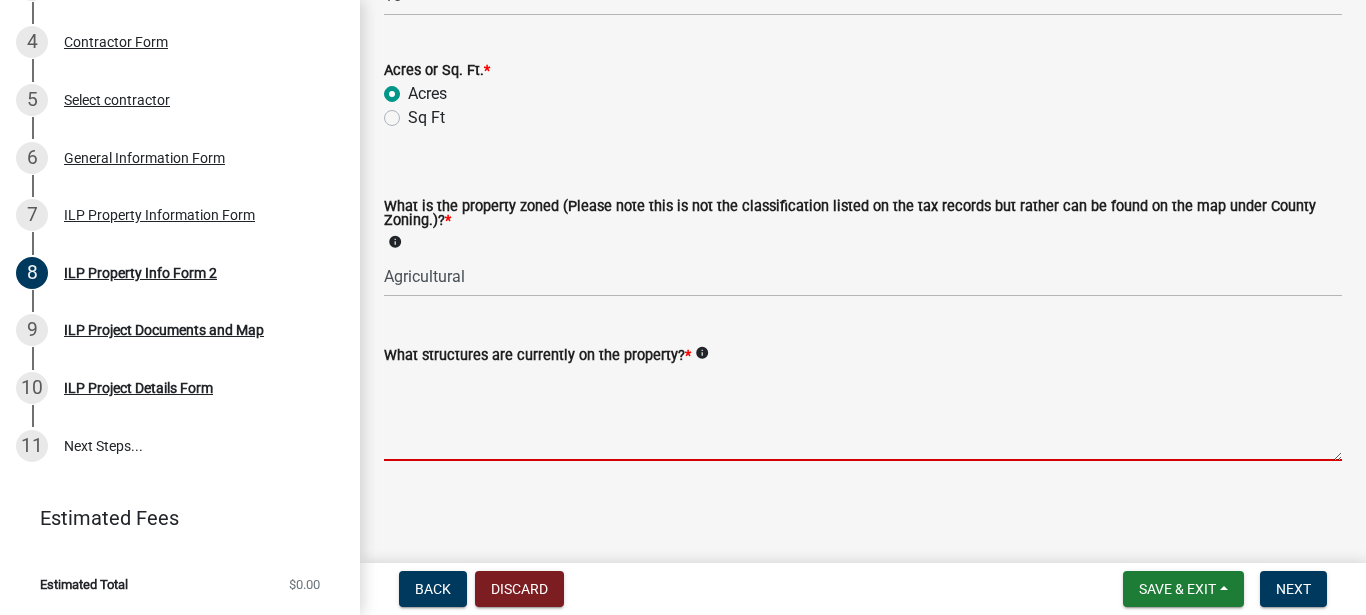 click on "What structures are currently on the property?  *" at bounding box center [863, 414] 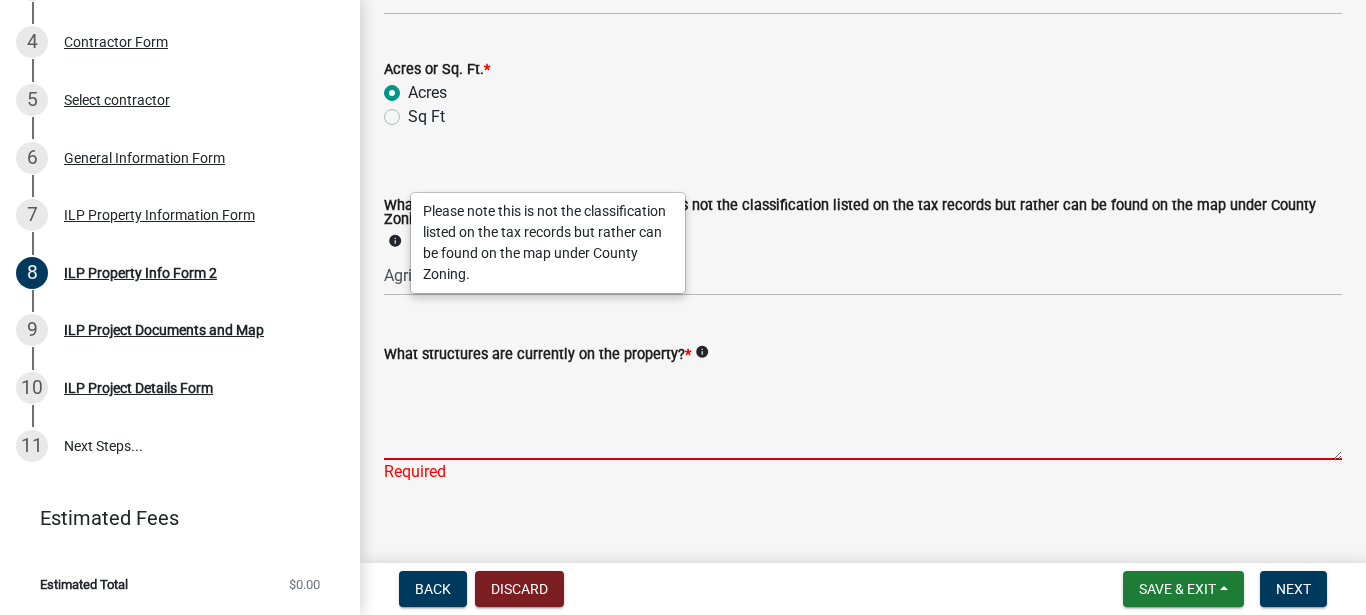 click on "What structures are currently on the property?  *" at bounding box center (863, 413) 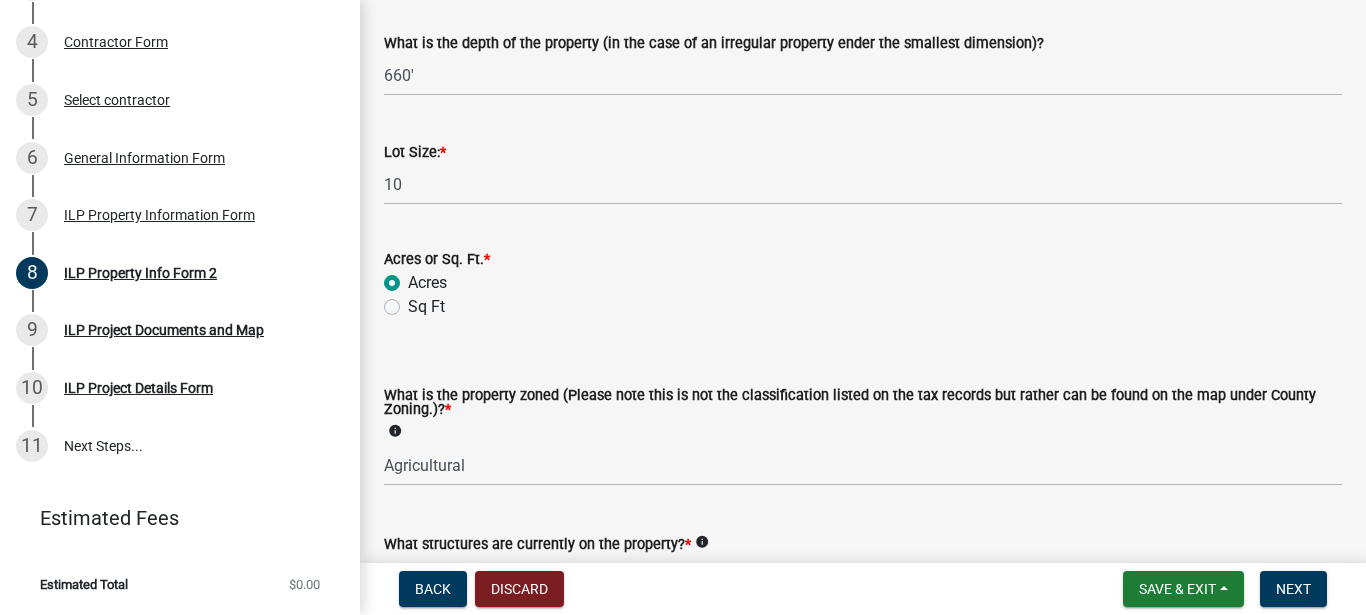 scroll, scrollTop: 747, scrollLeft: 0, axis: vertical 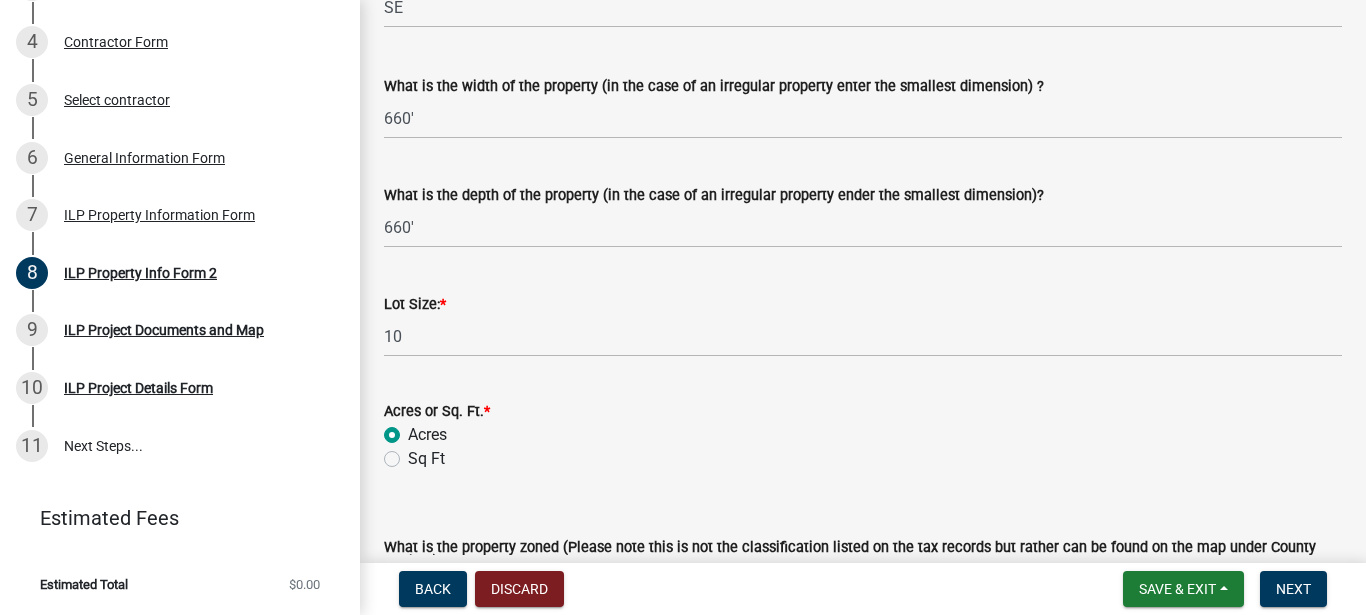 type on "House, Garage & small shed." 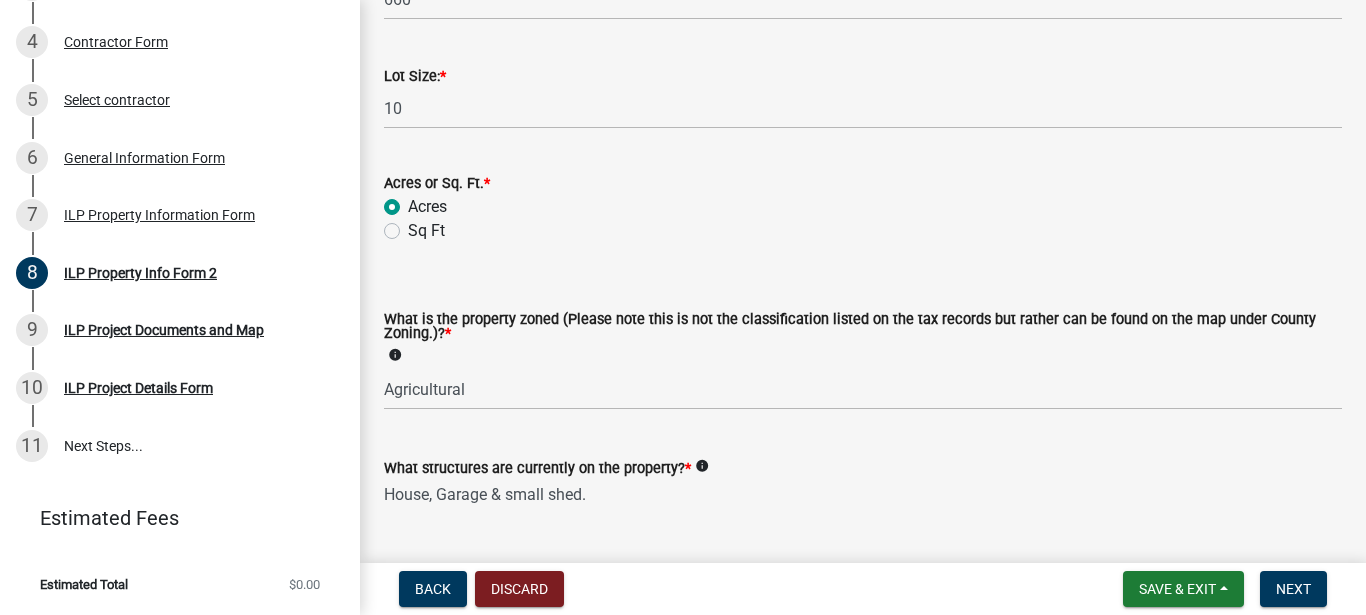 scroll, scrollTop: 861, scrollLeft: 0, axis: vertical 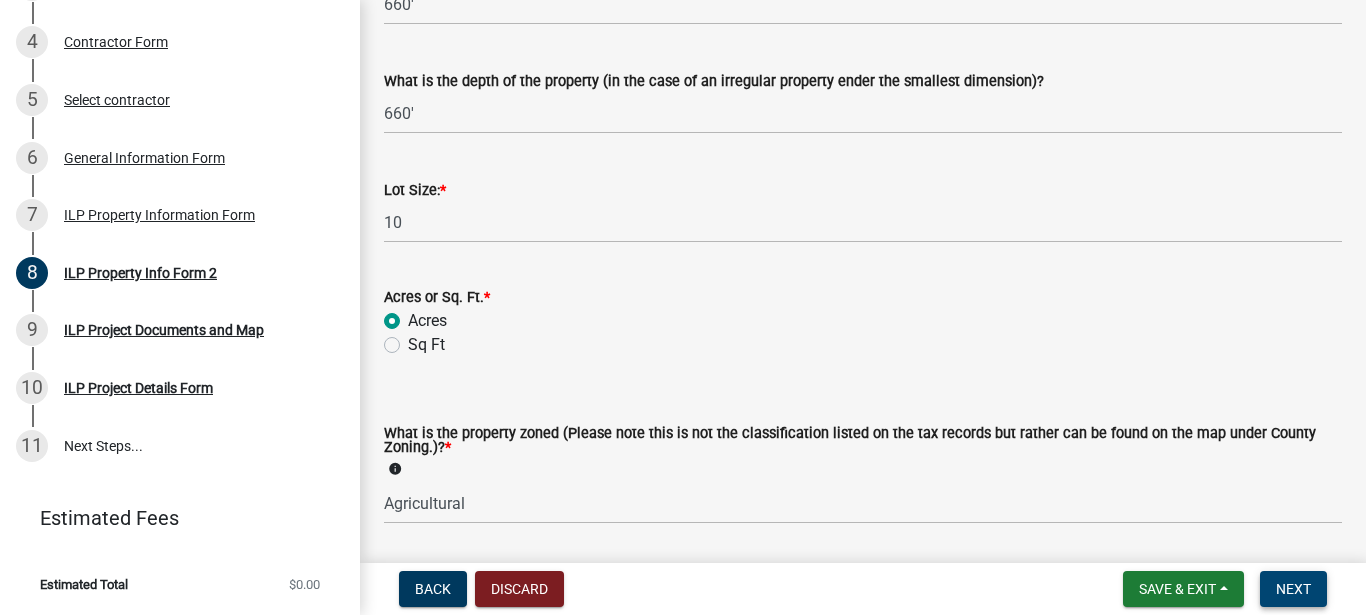 click on "Next" at bounding box center [1293, 589] 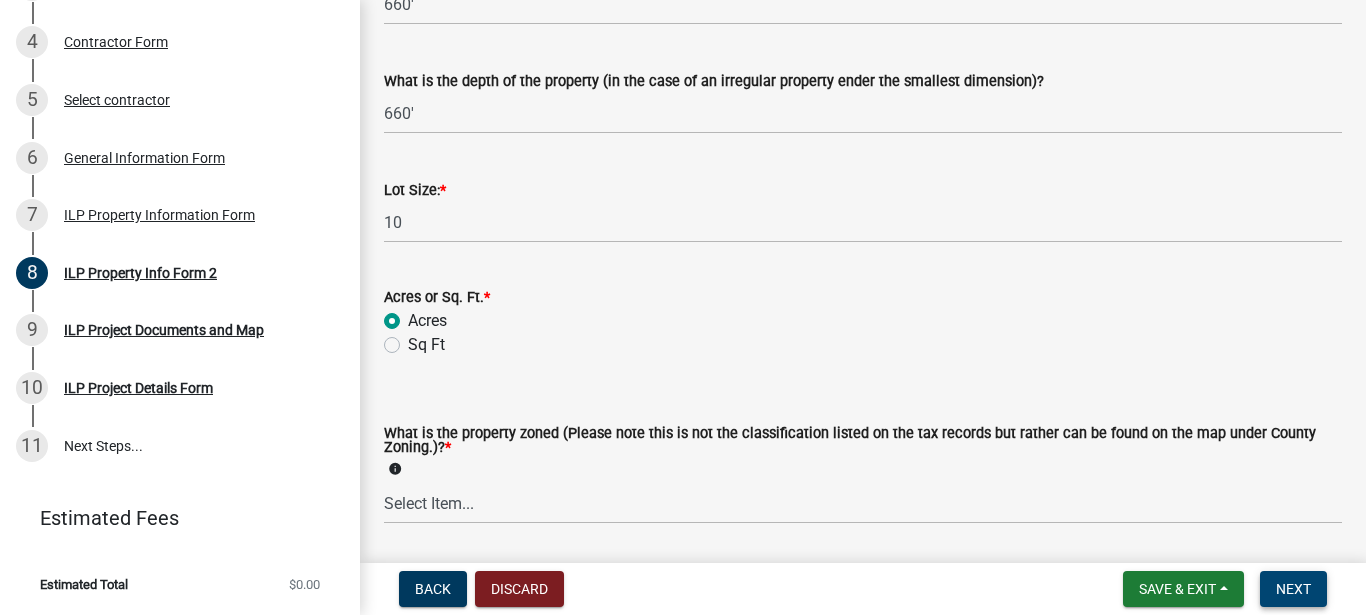scroll, scrollTop: 0, scrollLeft: 0, axis: both 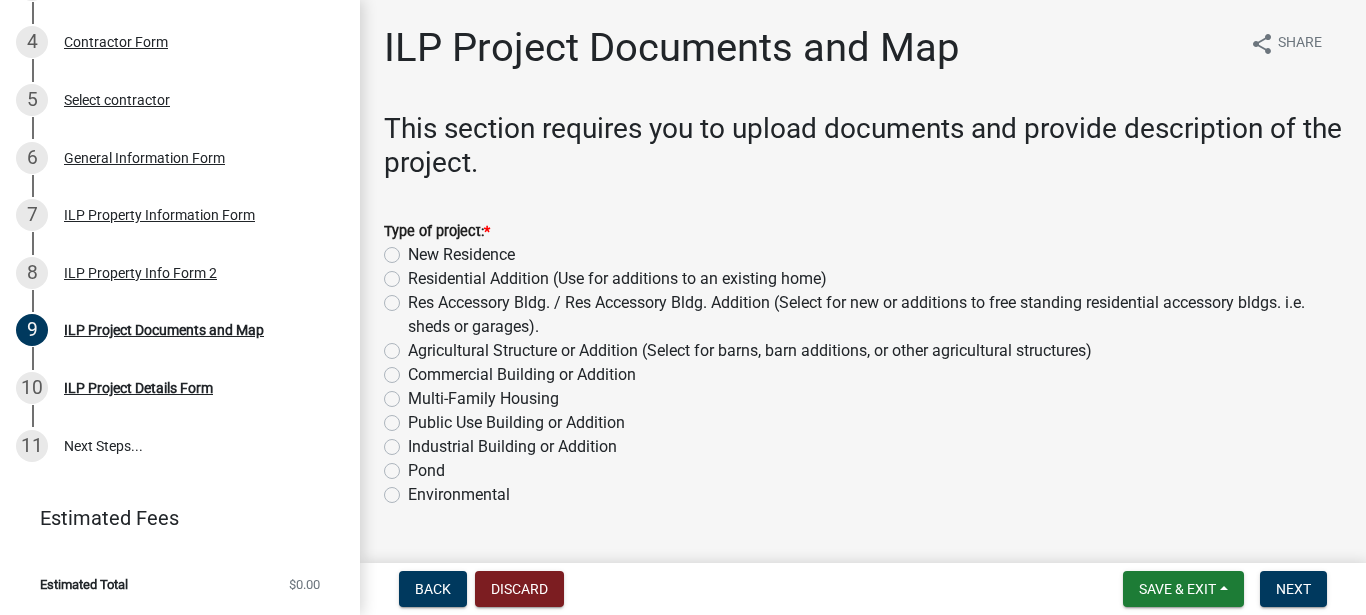 click on "Res Accessory Bldg. / Res Accessory  Bldg. Addition (Select for new or additions to free standing residential accessory bldgs. i.e. sheds or garages)." 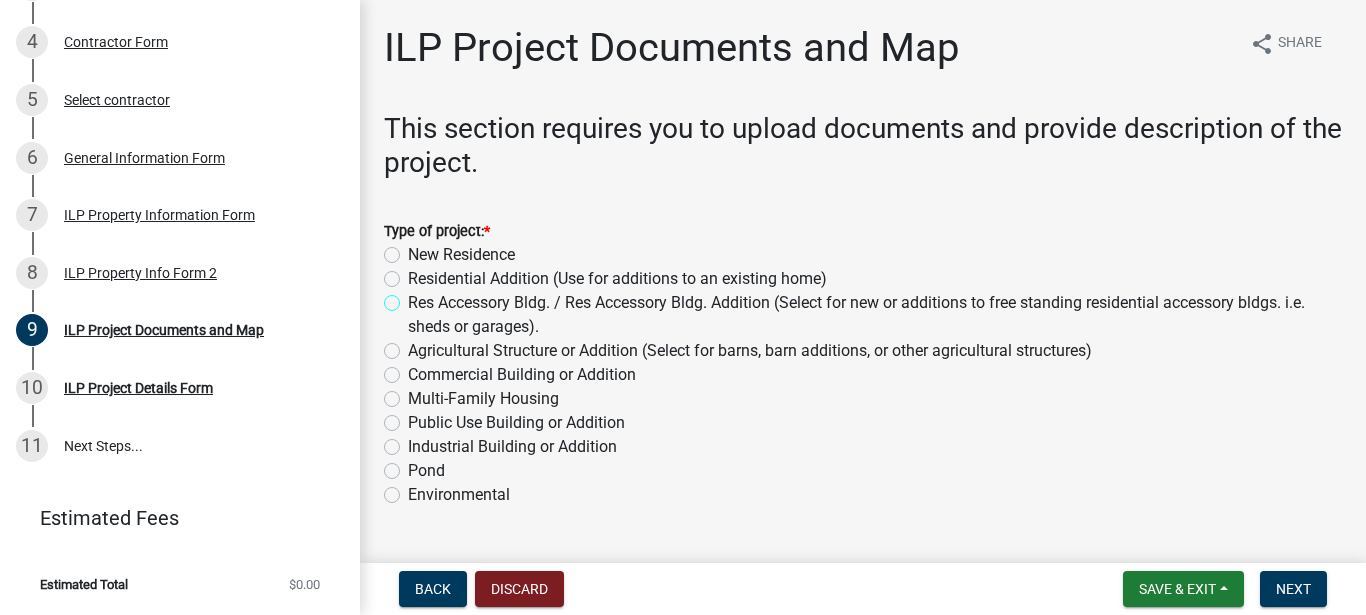click on "Res Accessory Bldg. / Res Accessory  Bldg. Addition (Select for new or additions to free standing residential accessory bldgs. i.e. sheds or garages)." at bounding box center (414, 297) 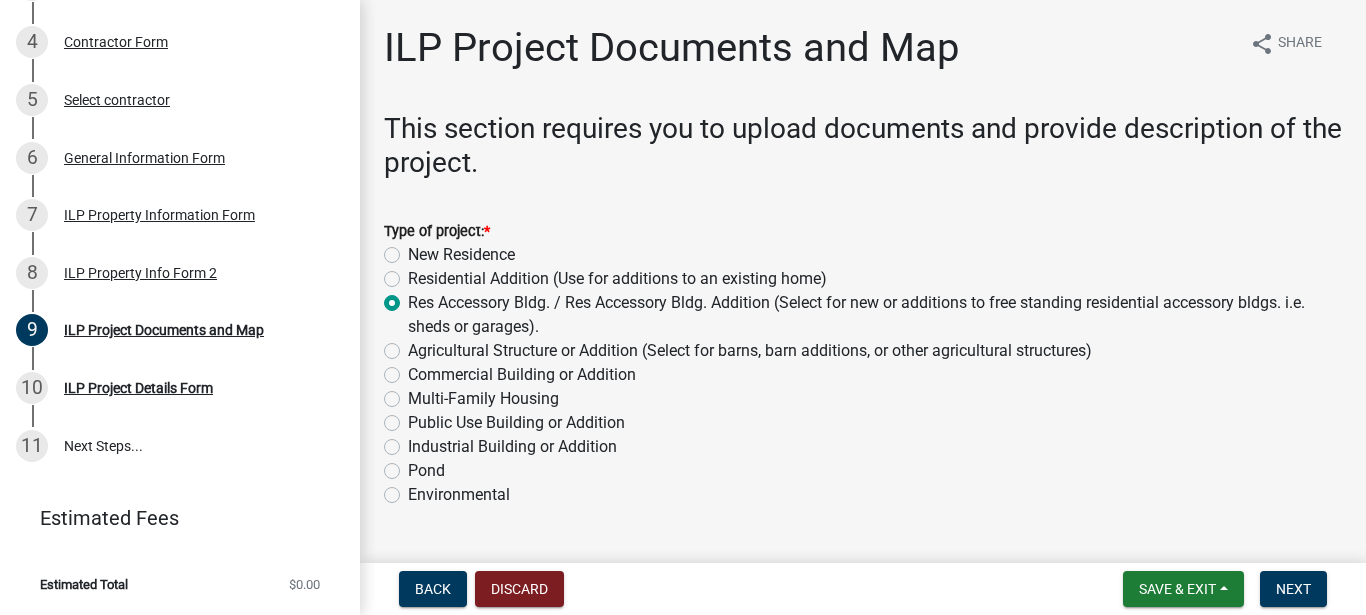 radio on "true" 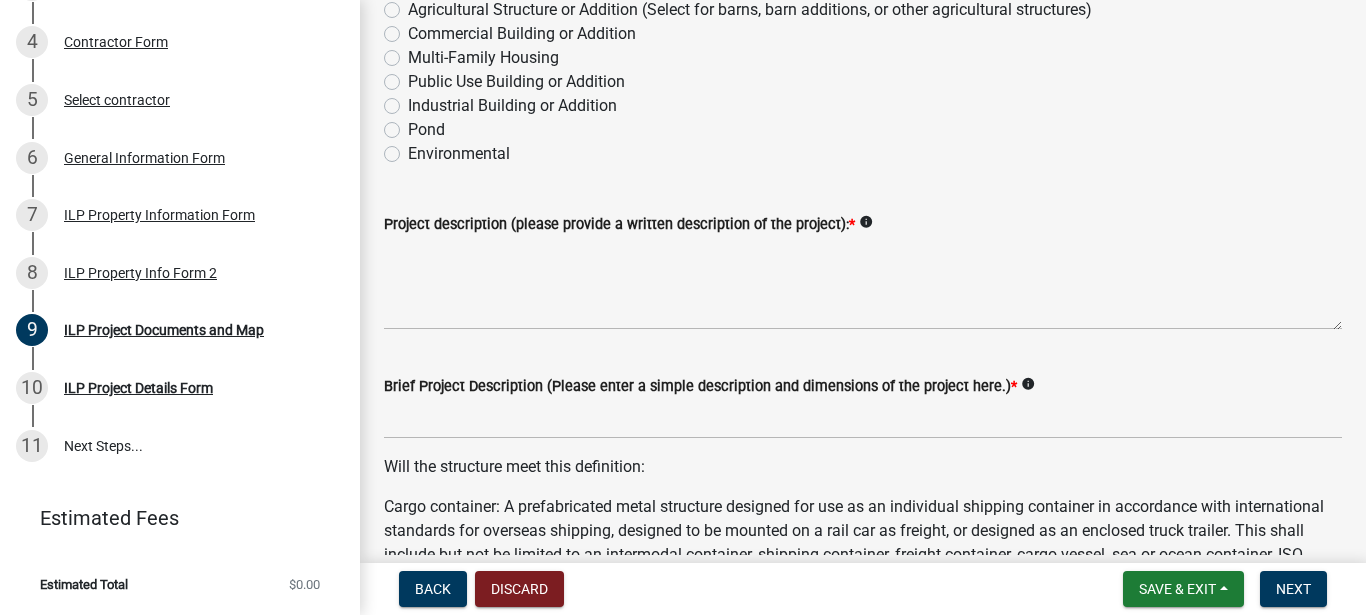 scroll, scrollTop: 342, scrollLeft: 0, axis: vertical 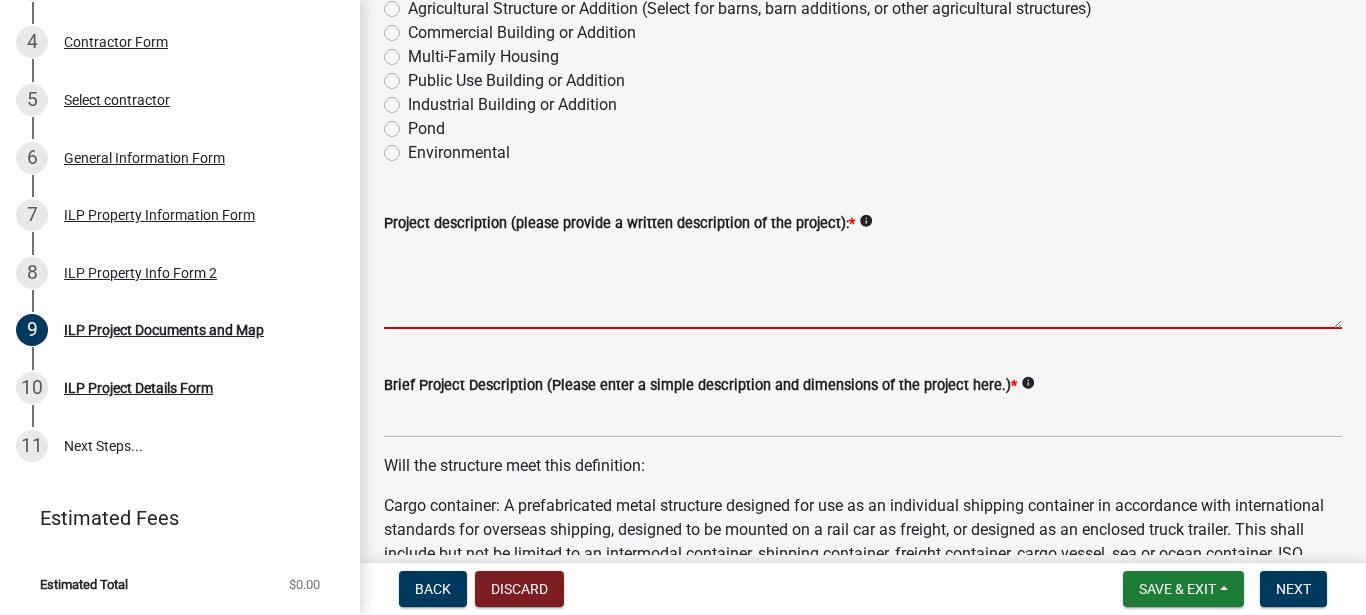 click on "Project description (please provide a written description of the project):  *" at bounding box center (863, 282) 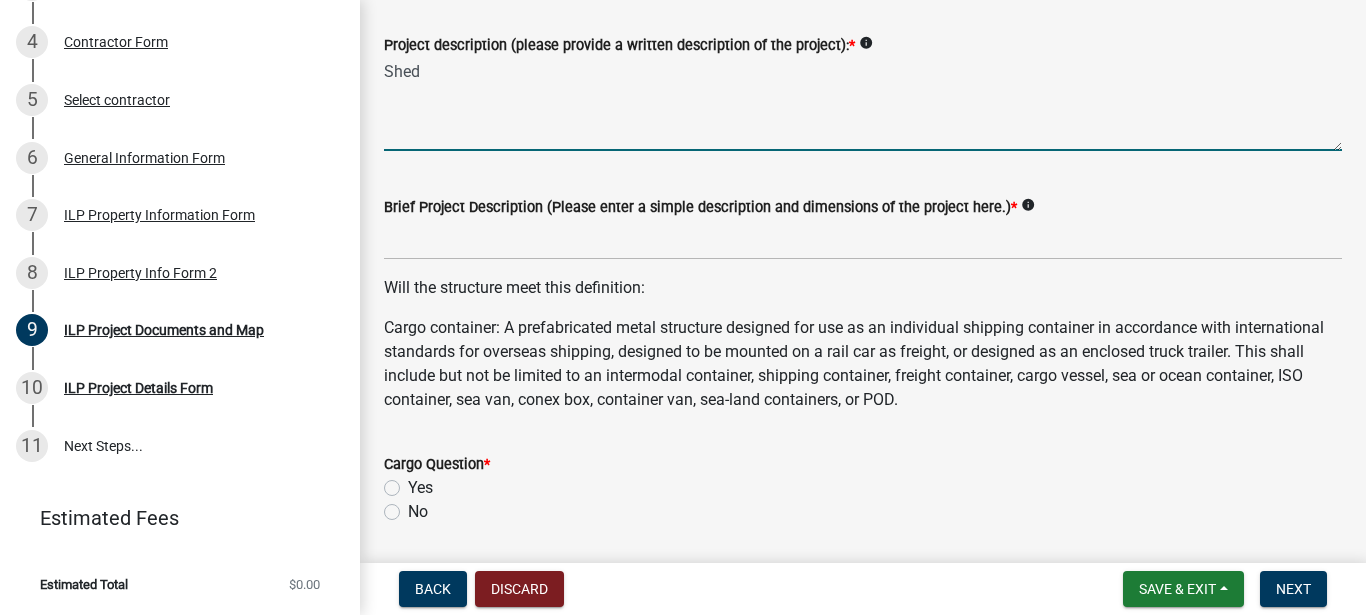scroll, scrollTop: 570, scrollLeft: 0, axis: vertical 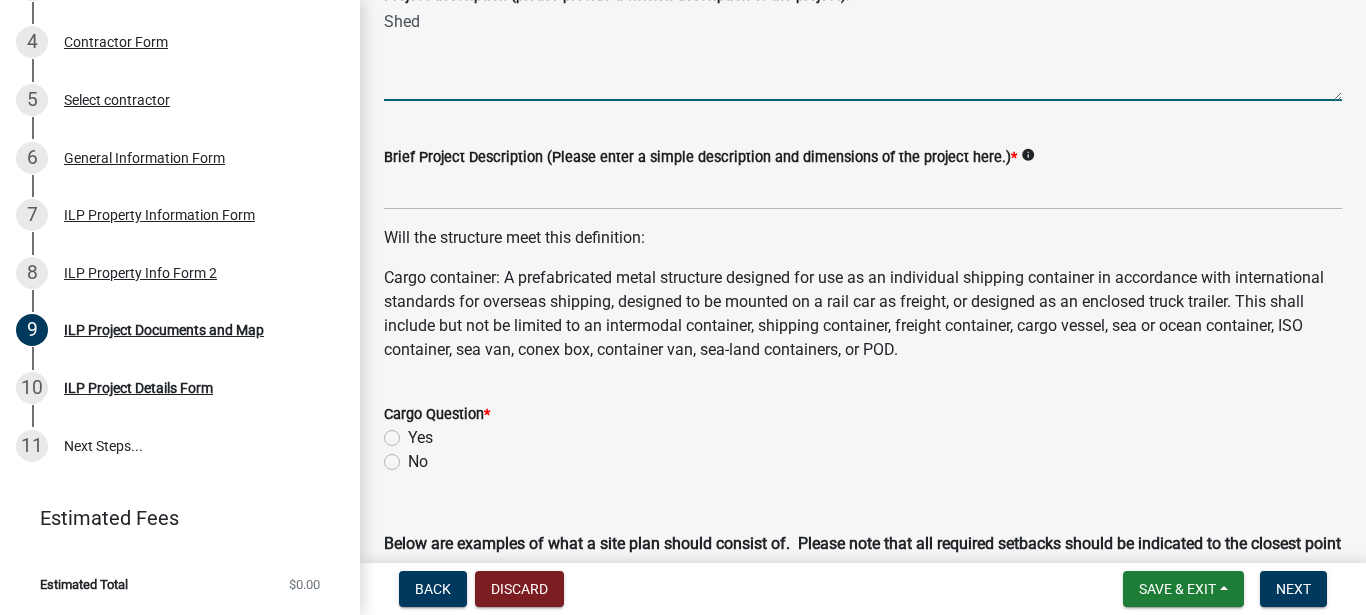 type on "Shed" 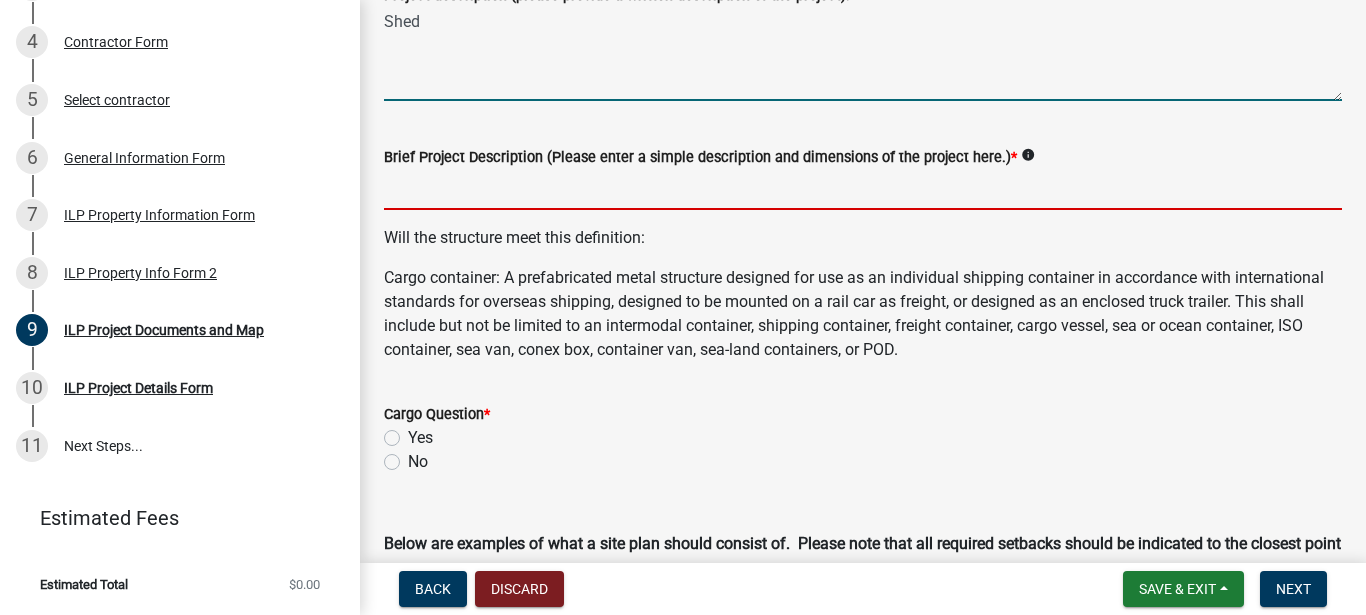 click on "Brief Project Description (Please enter a simple description and dimensions of the project here.)  *" at bounding box center (863, 189) 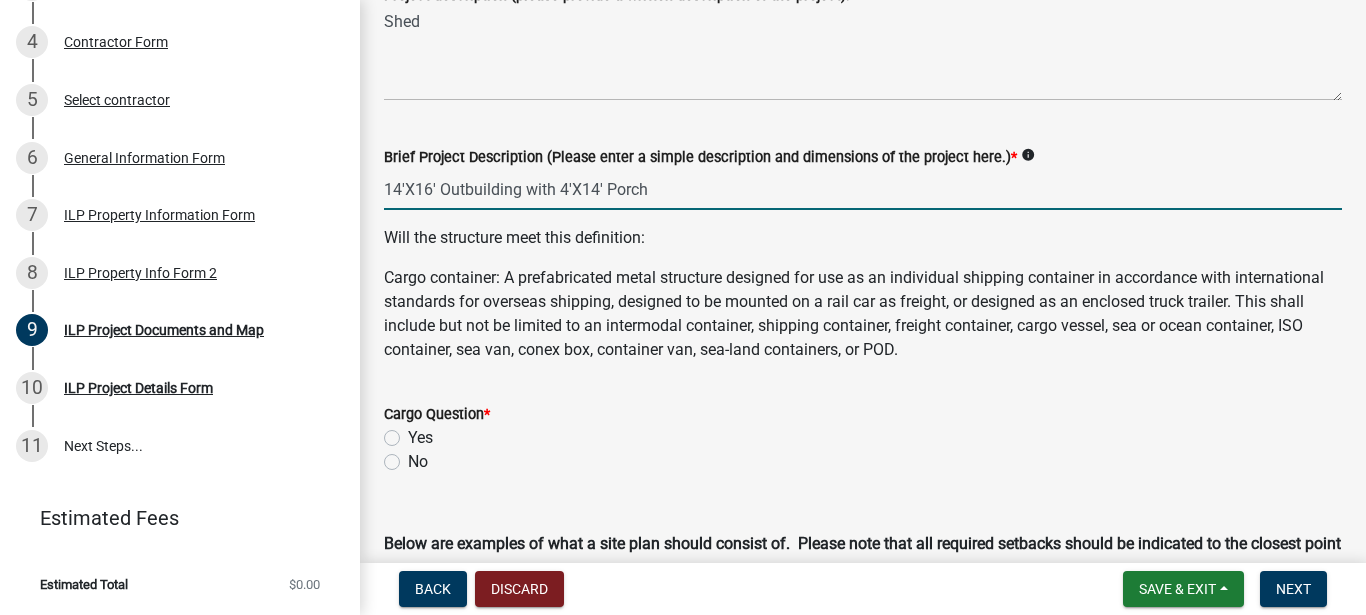 type on "14'X16' Outbuilding with 4'X14' Porch" 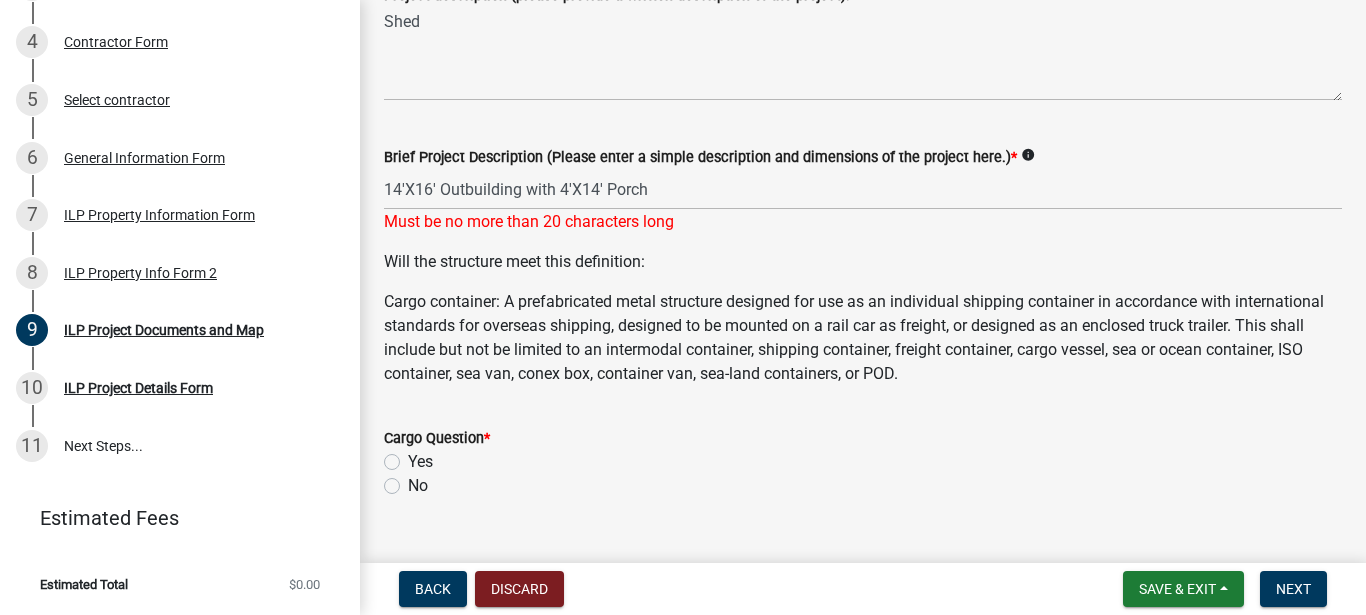 click on "Cargo Question  *  Yes   No" 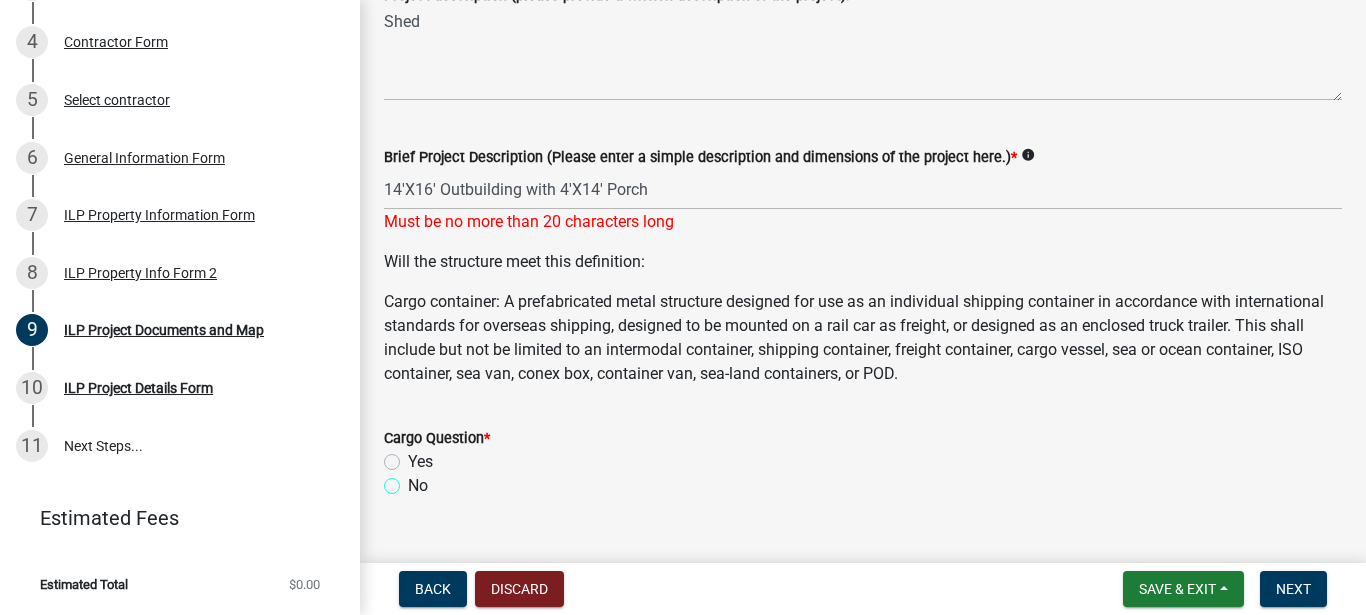 click on "No" at bounding box center [414, 480] 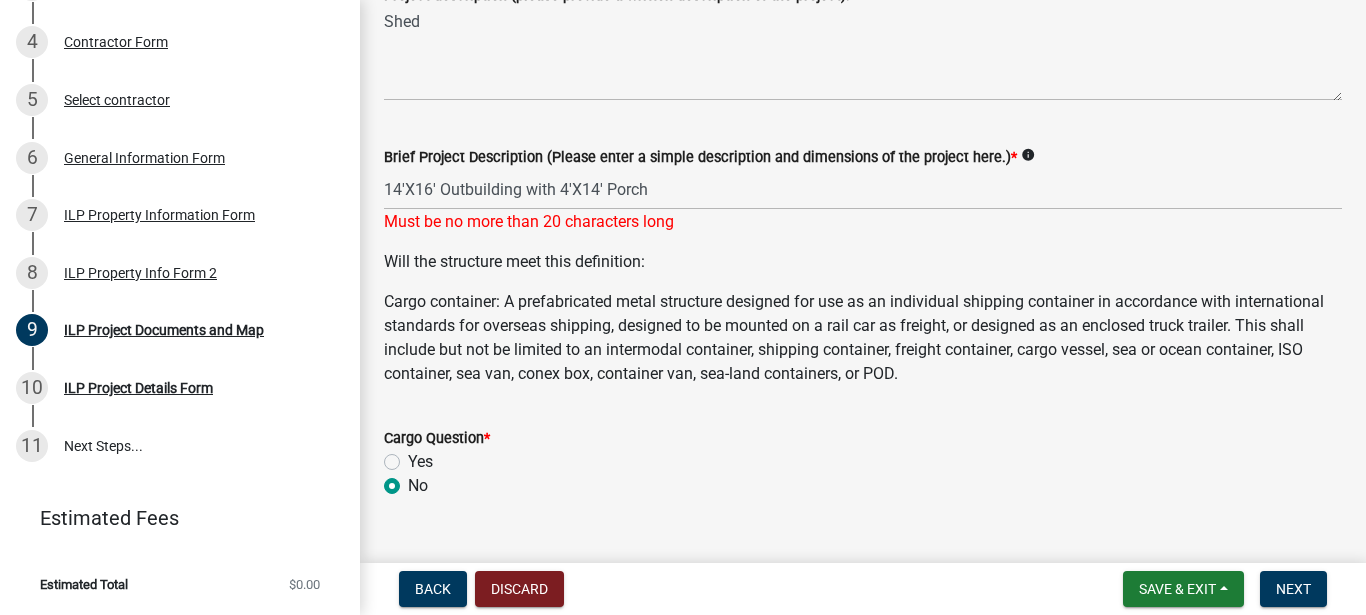 radio on "true" 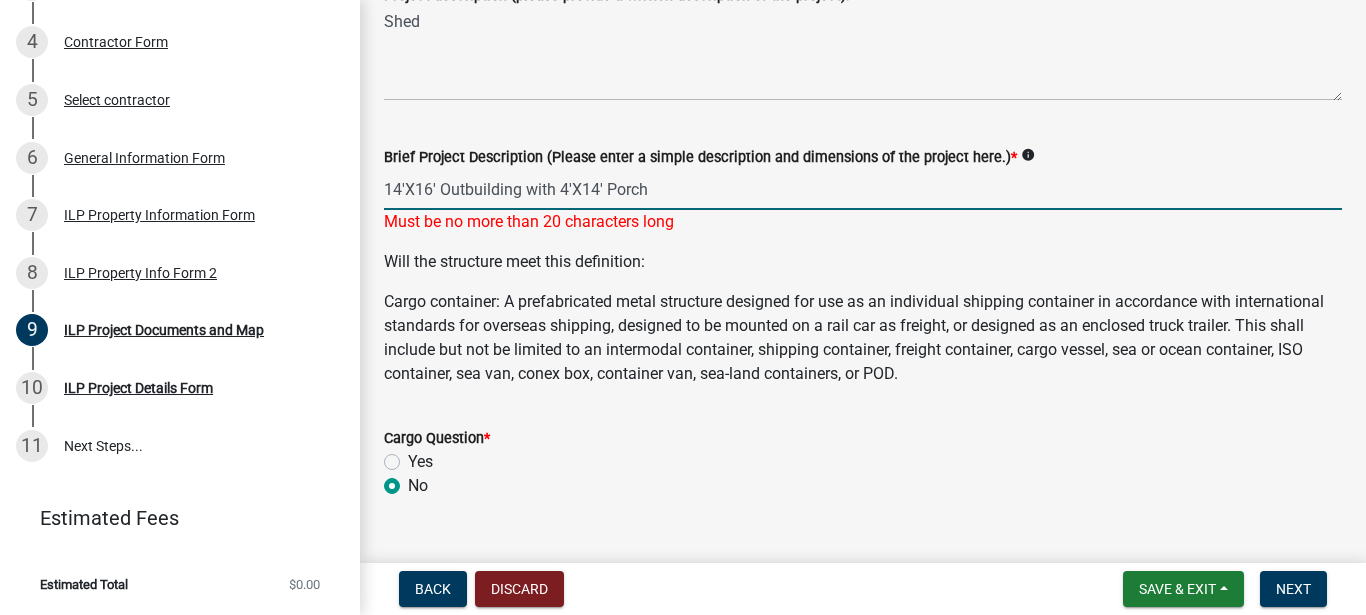 click on "14'X16' Outbuilding with 4'X14' Porch" at bounding box center (863, 189) 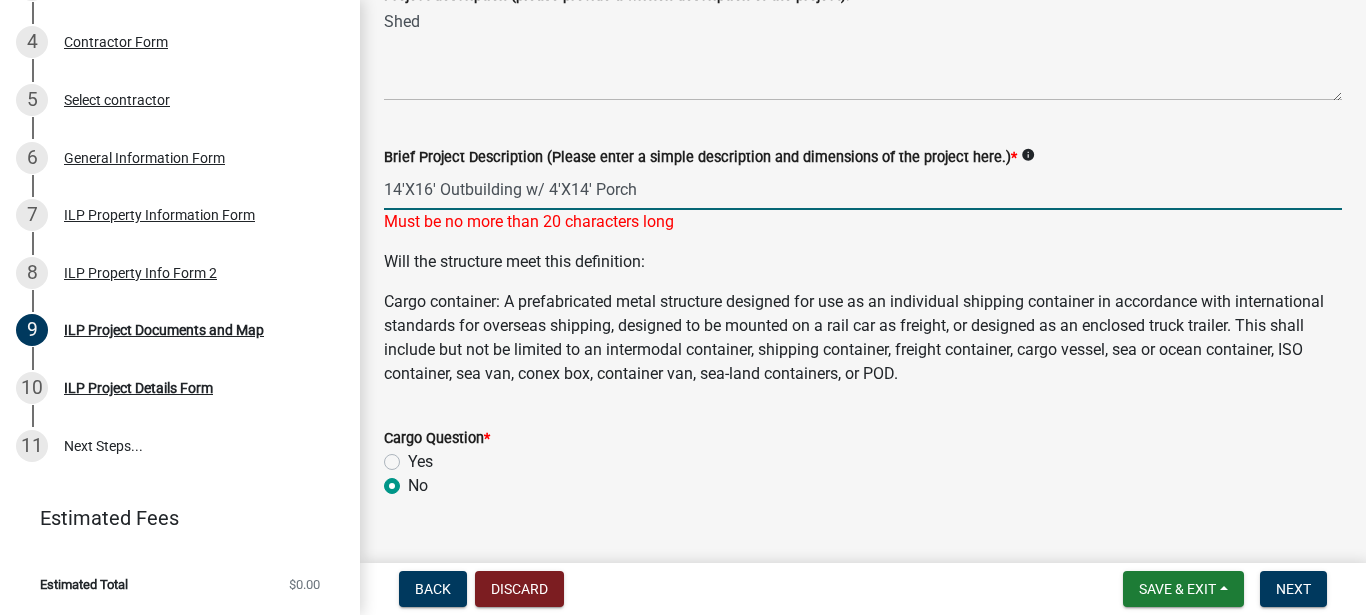click on "Brief Project Description (Please enter a simple description and dimensions of the project here.)  *  info
14'X16' Outbuilding w/ 4'X14' Porch Must be no more than 20 characters long" 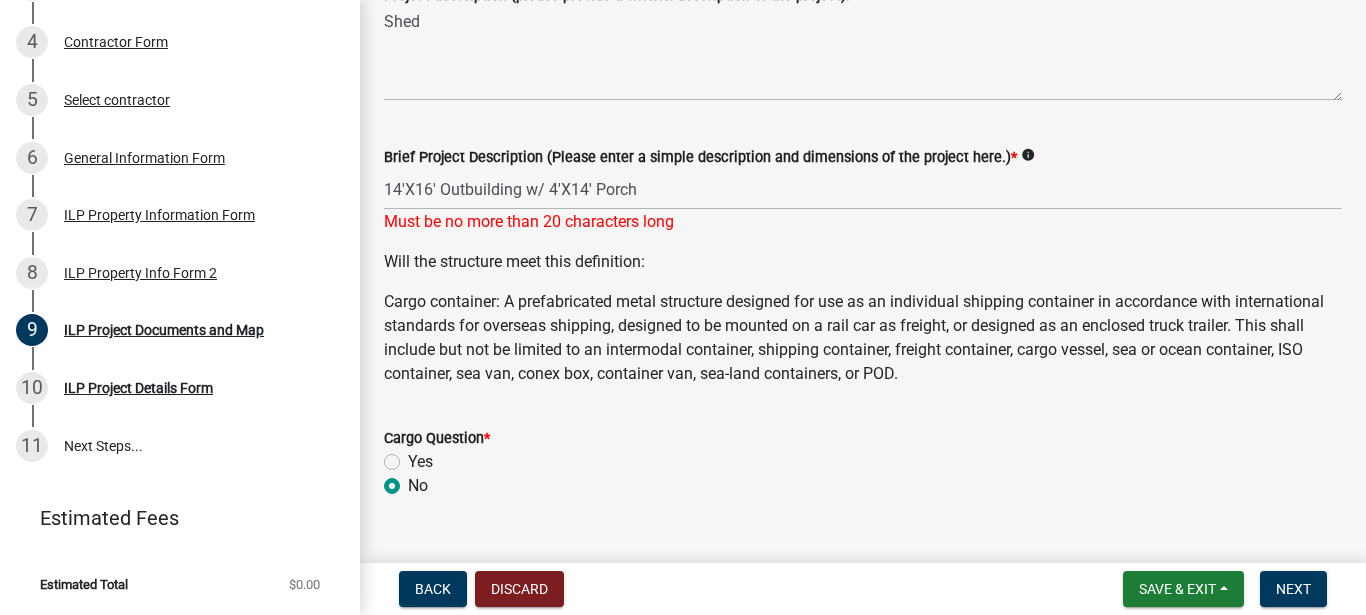 click on "No" 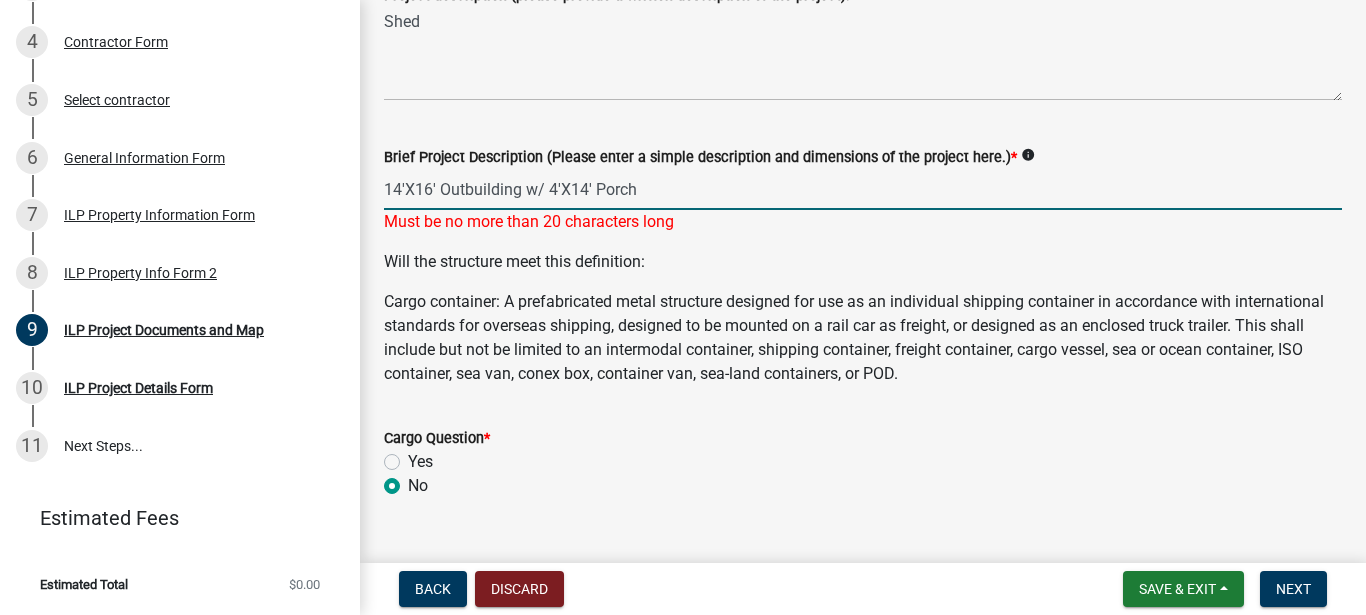 click on "14'X16' Outbuilding w/ 4'X14' Porch" at bounding box center [863, 189] 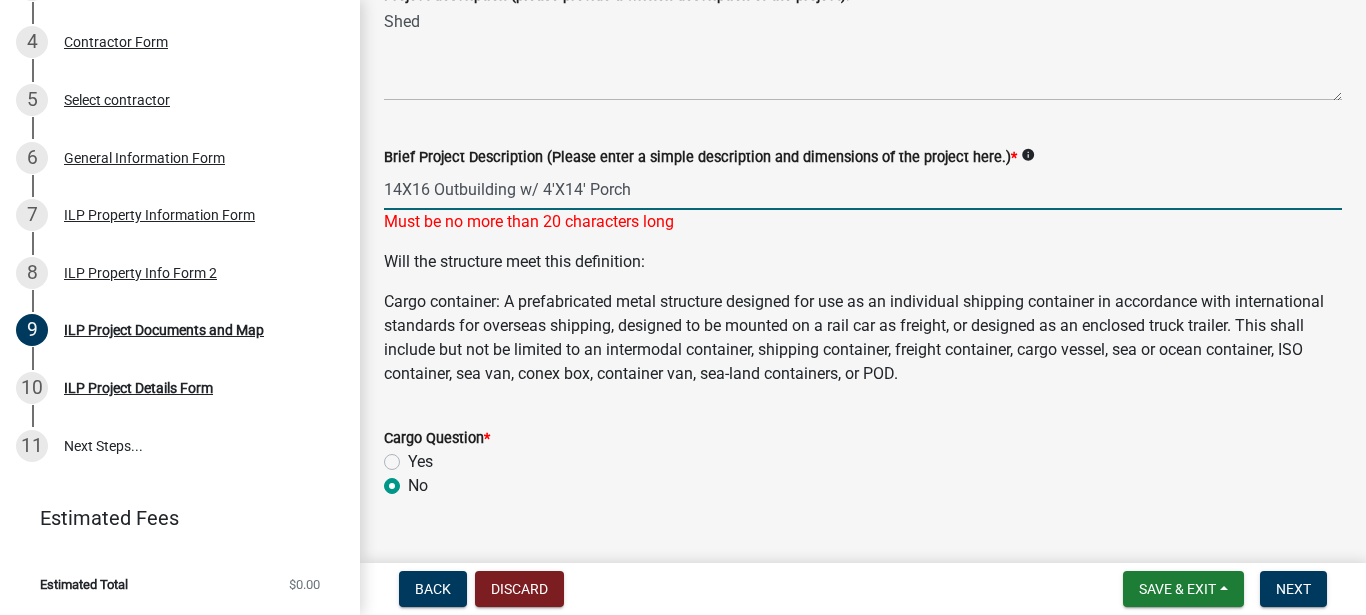 click on "14X16 Outbuilding w/ 4'X14' Porch" at bounding box center (863, 189) 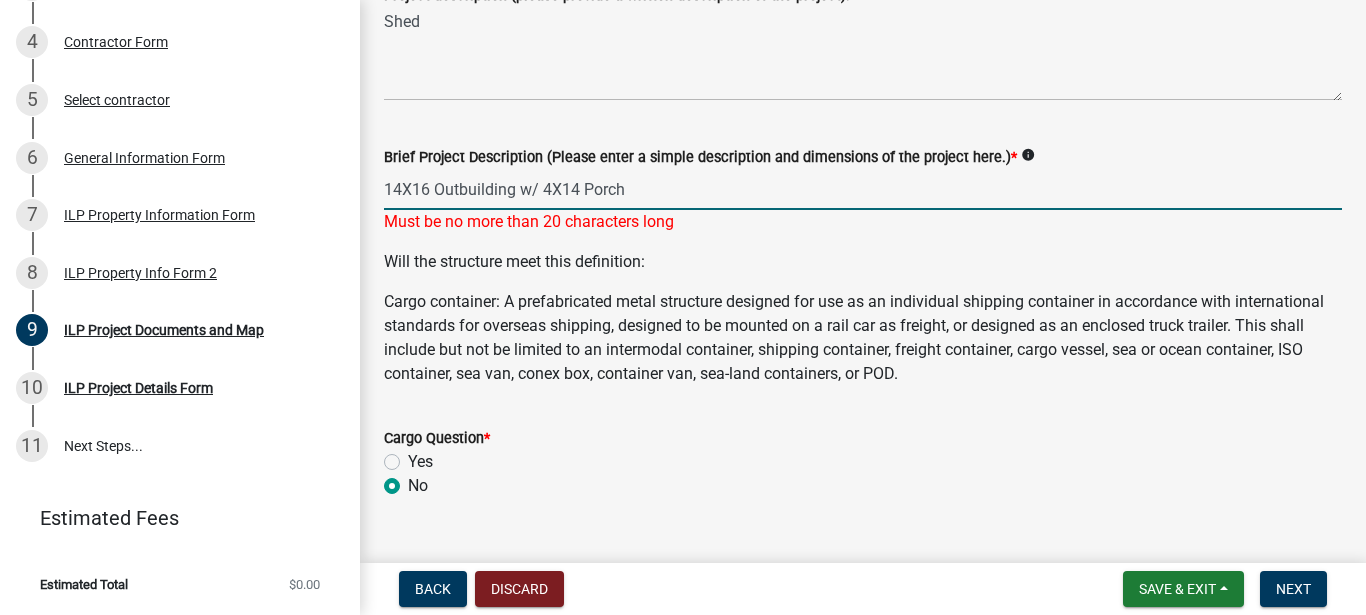 type on "14X16 Outbuilding w/ 4X14 Porch" 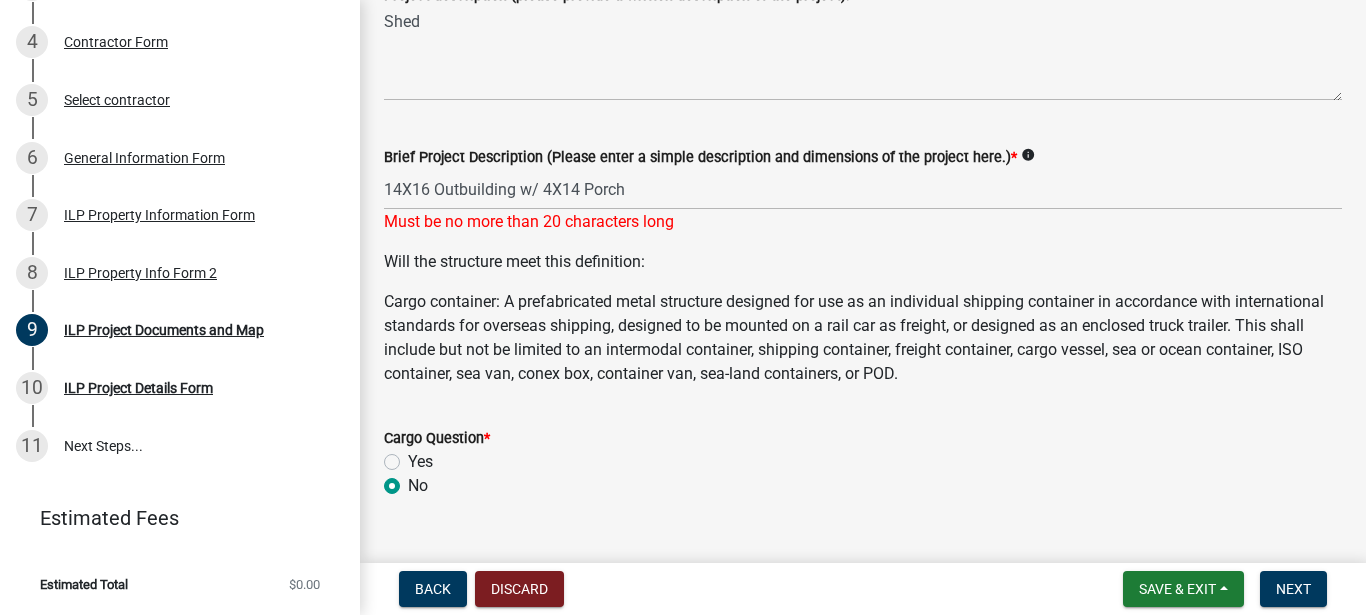 click on "Yes" 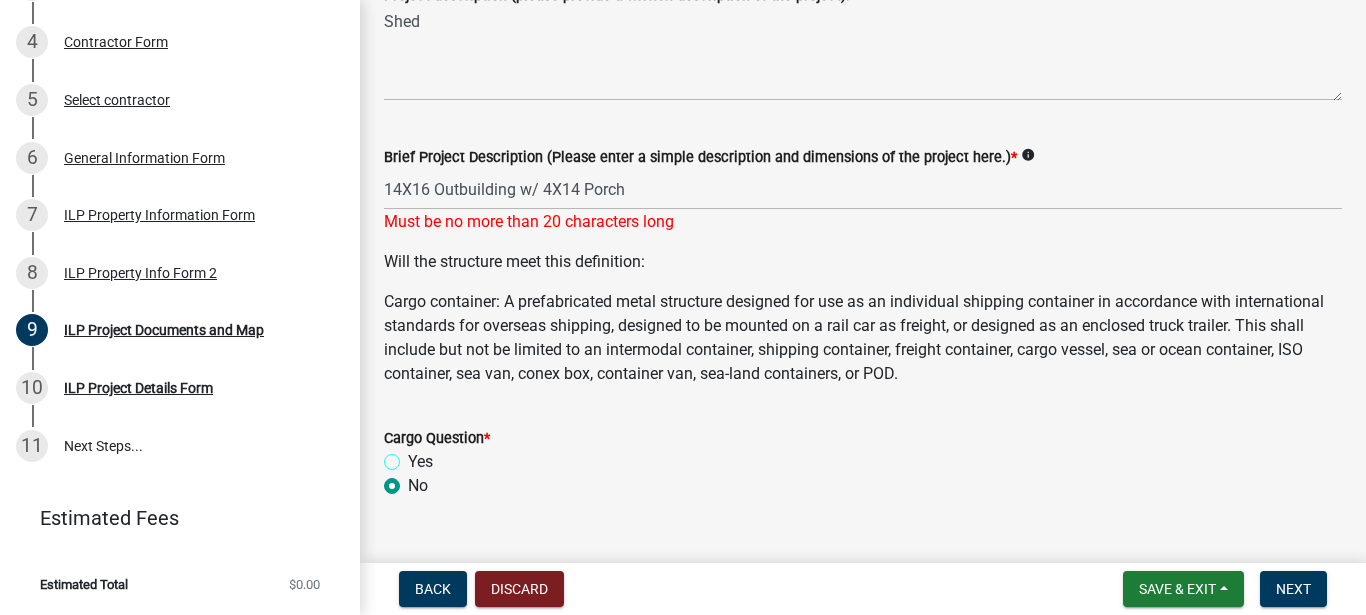 click on "Yes" at bounding box center (414, 456) 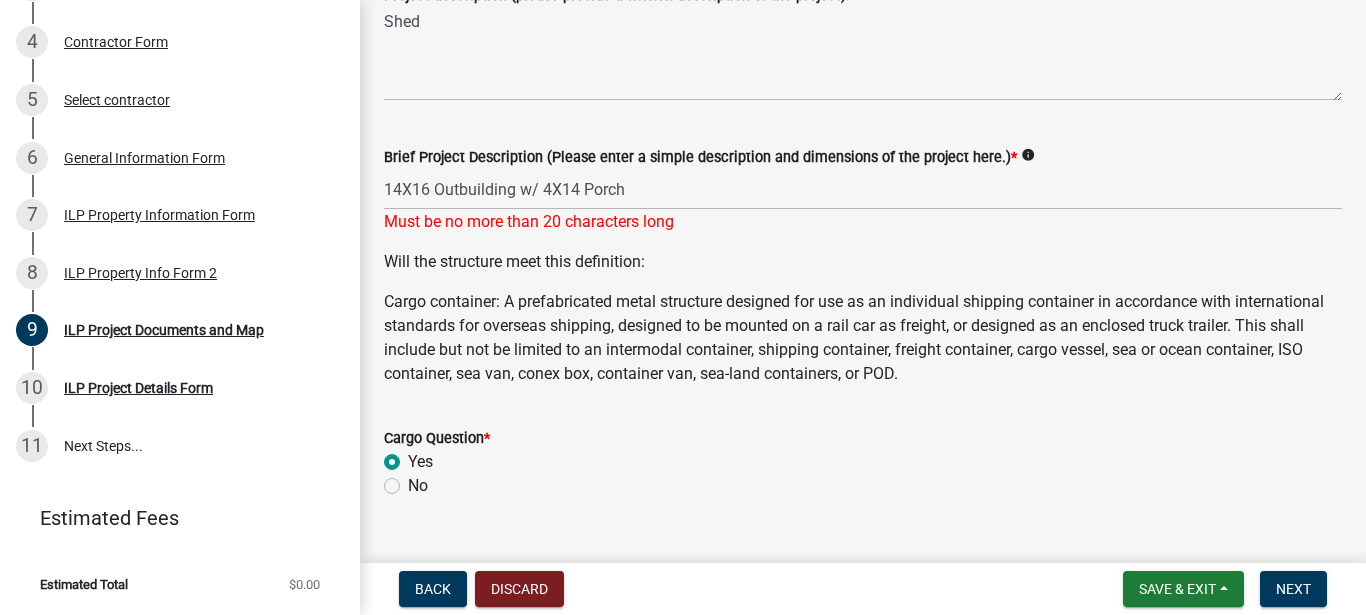 radio on "true" 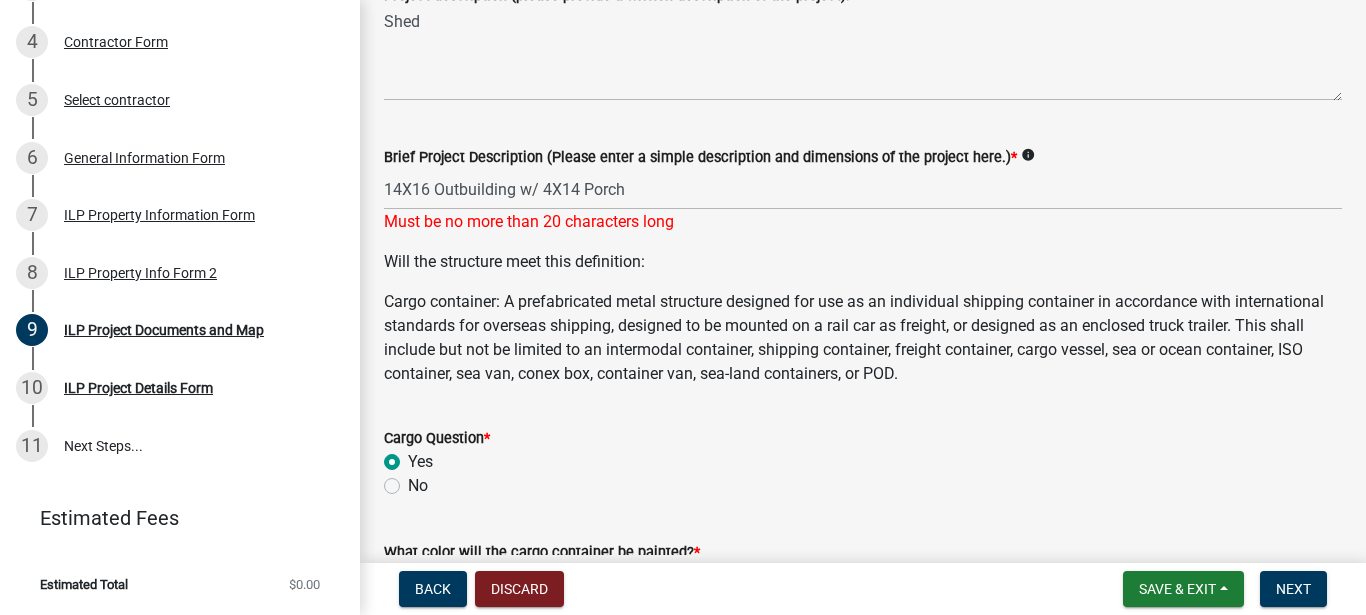 click on "No" 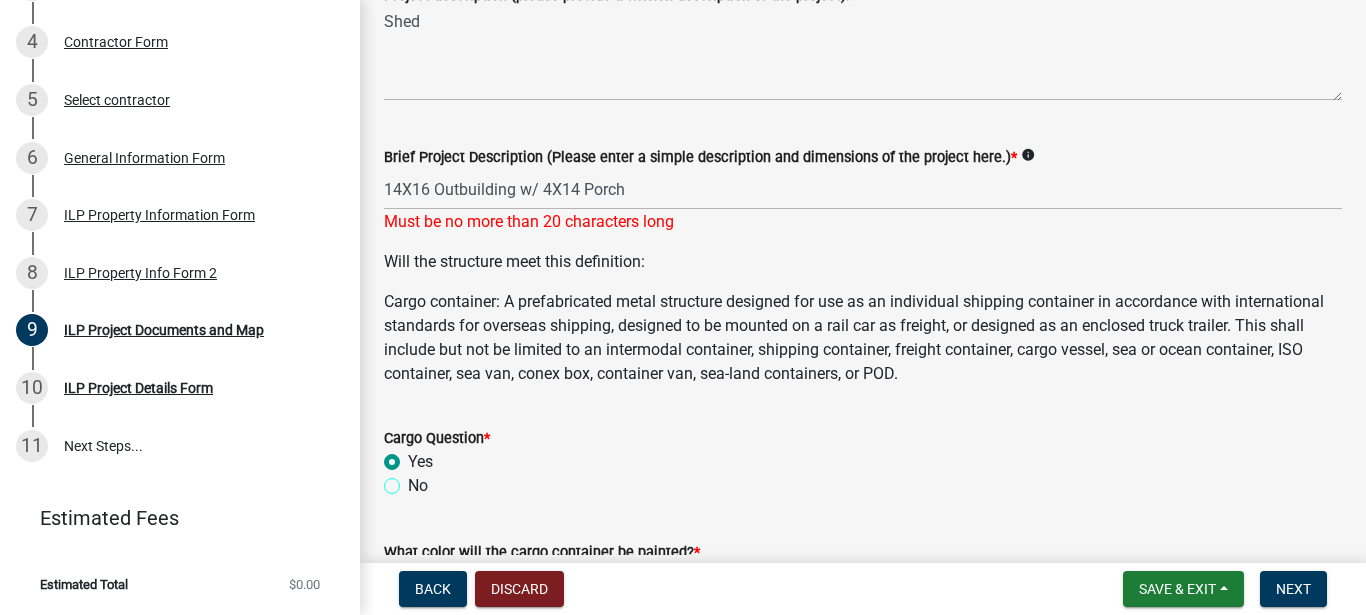 click on "No" at bounding box center (414, 480) 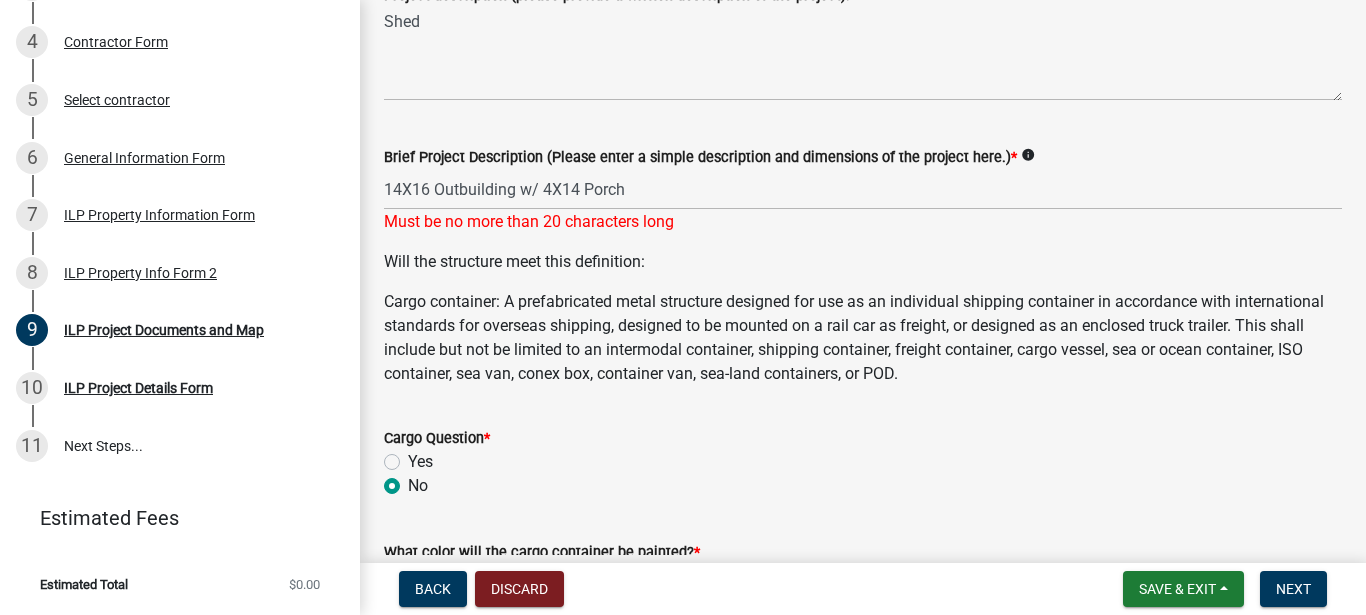 radio on "true" 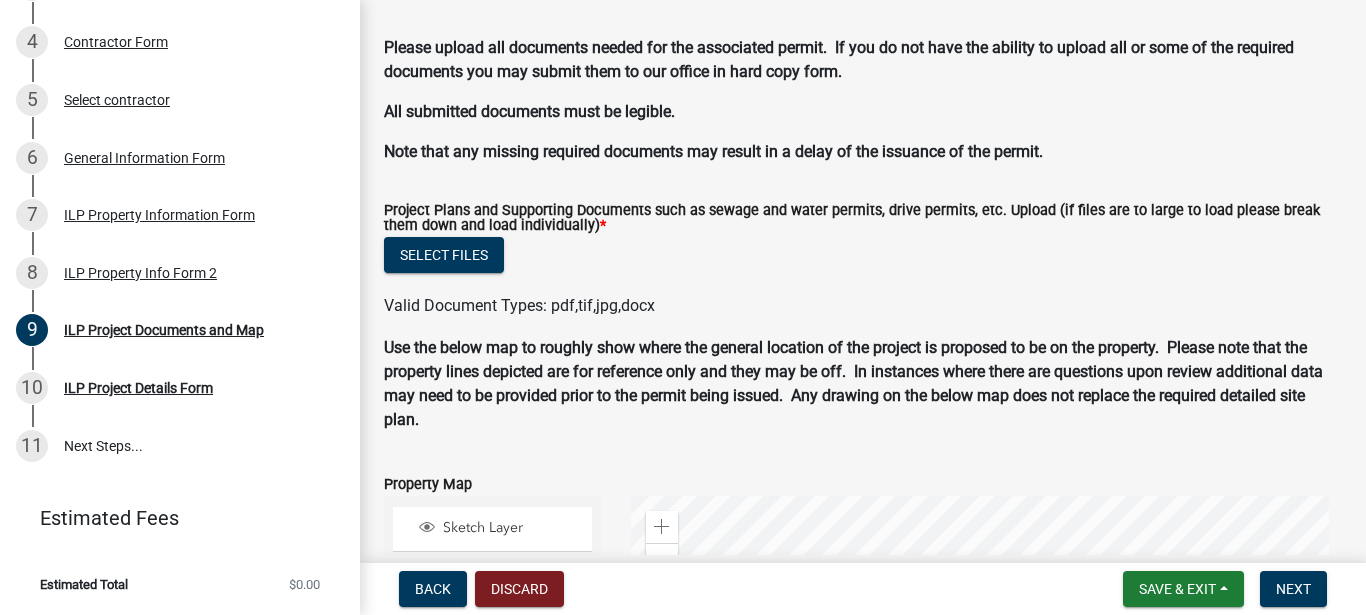 scroll, scrollTop: 1938, scrollLeft: 0, axis: vertical 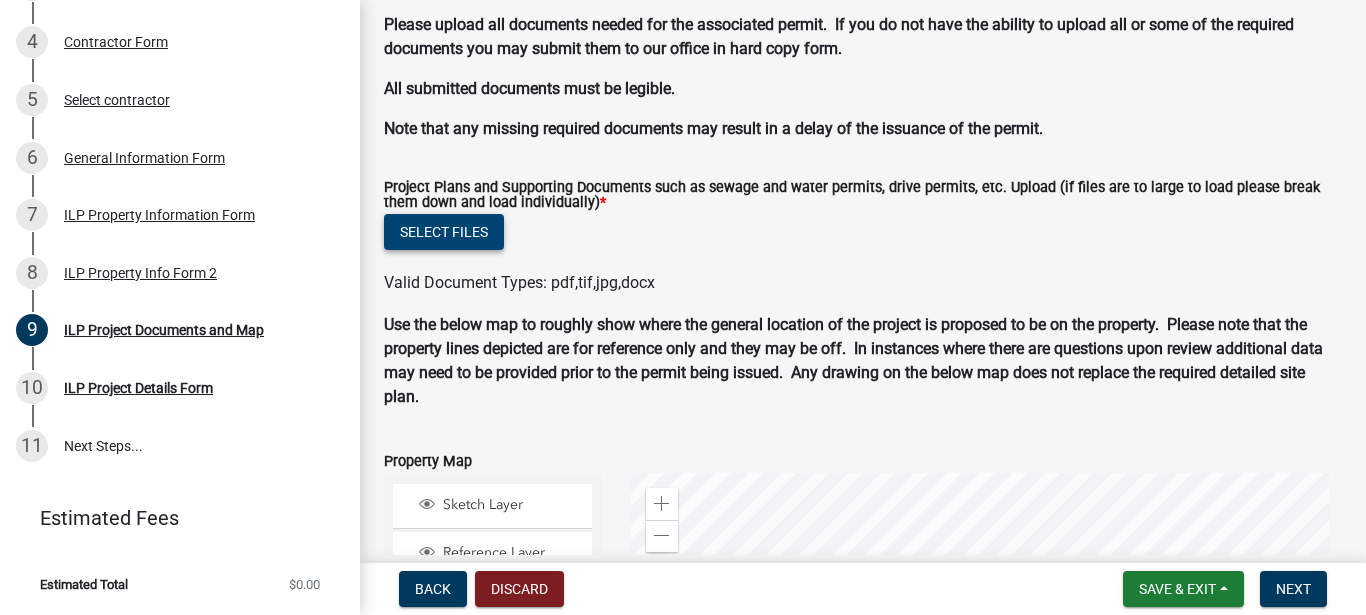 click on "Select files" 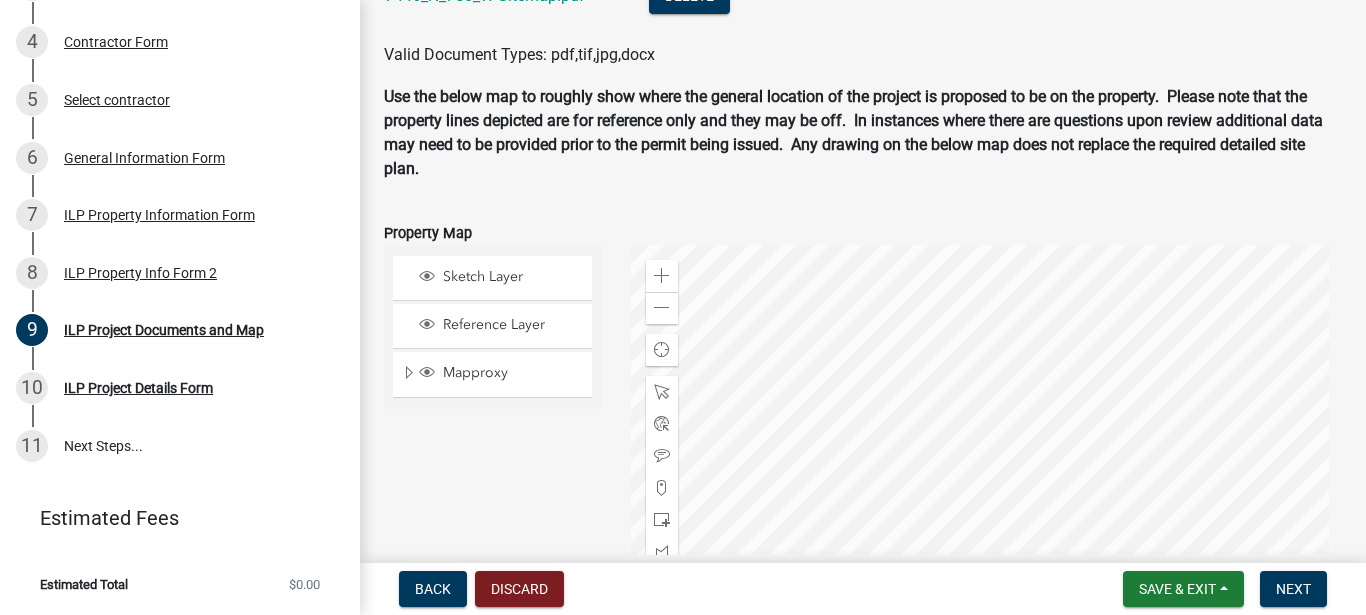scroll, scrollTop: 2280, scrollLeft: 0, axis: vertical 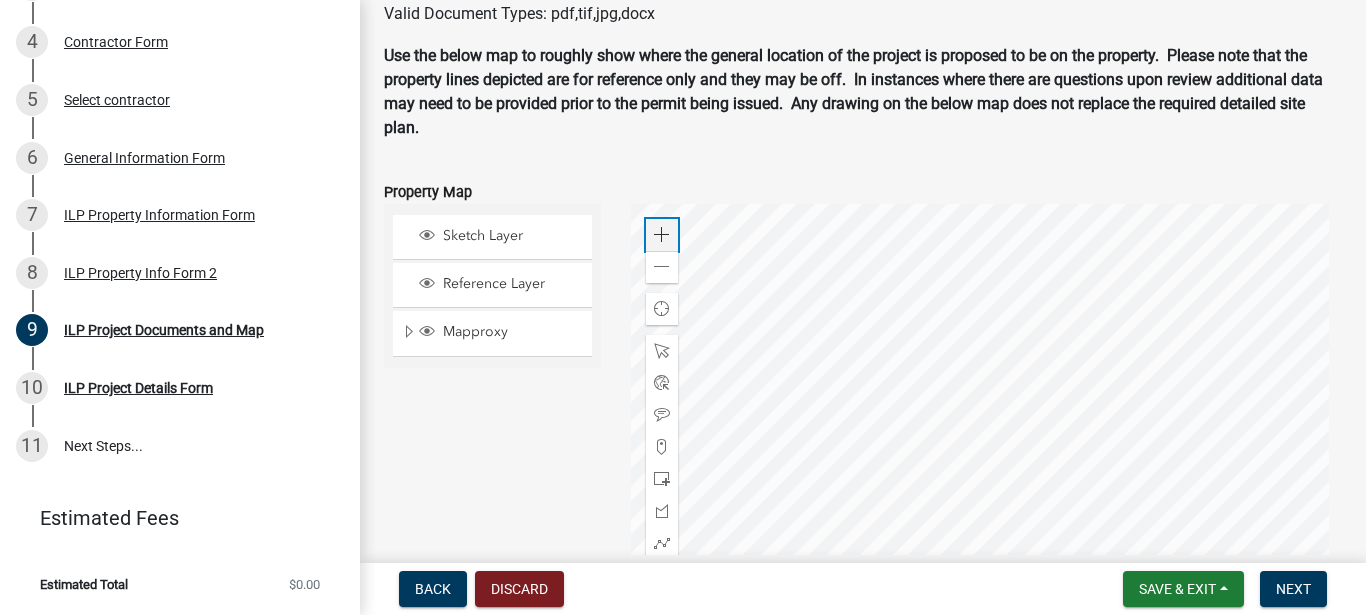 click on "Zoom in" 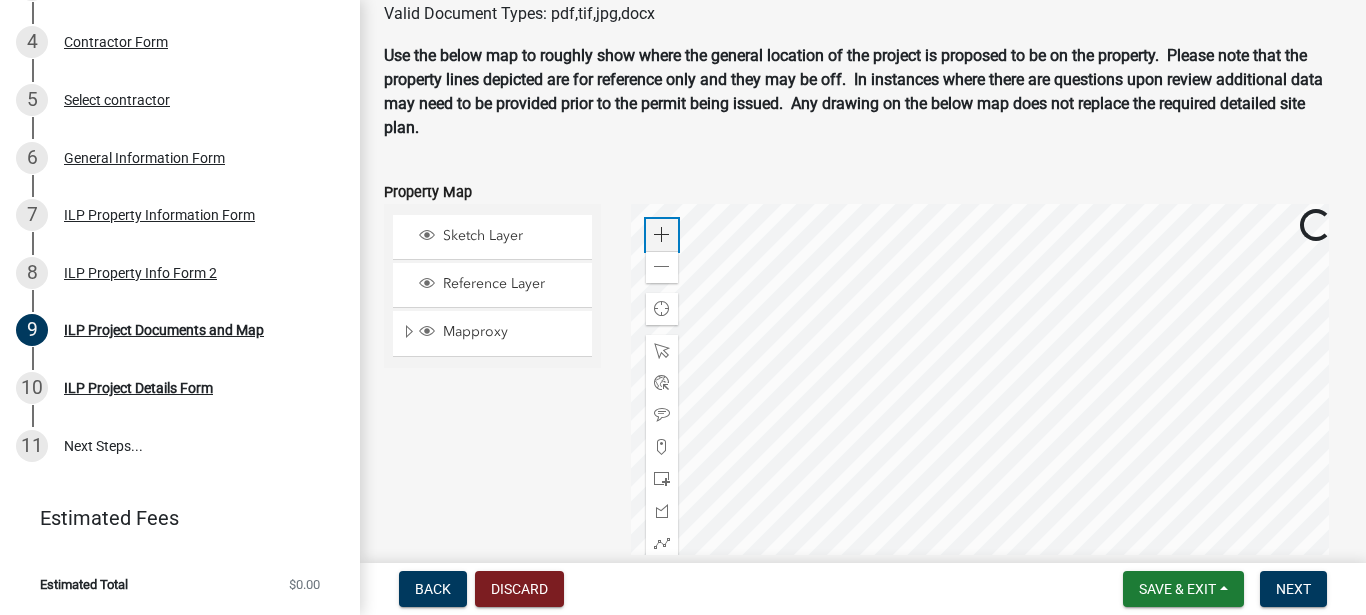 click 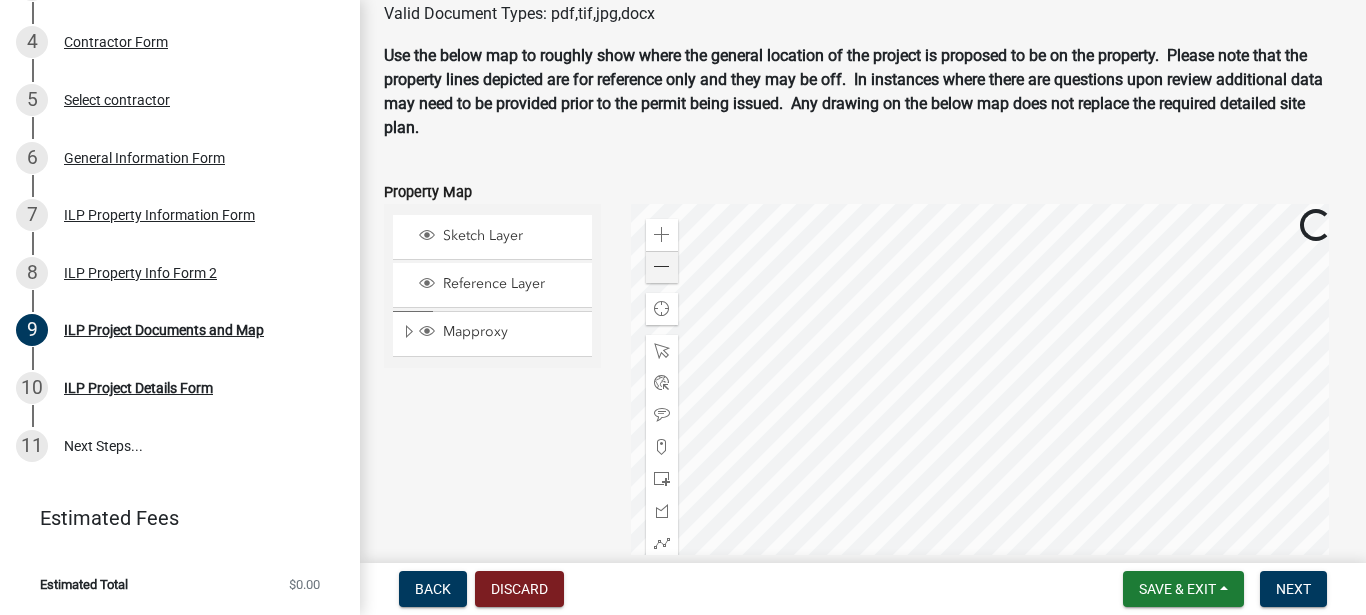 click 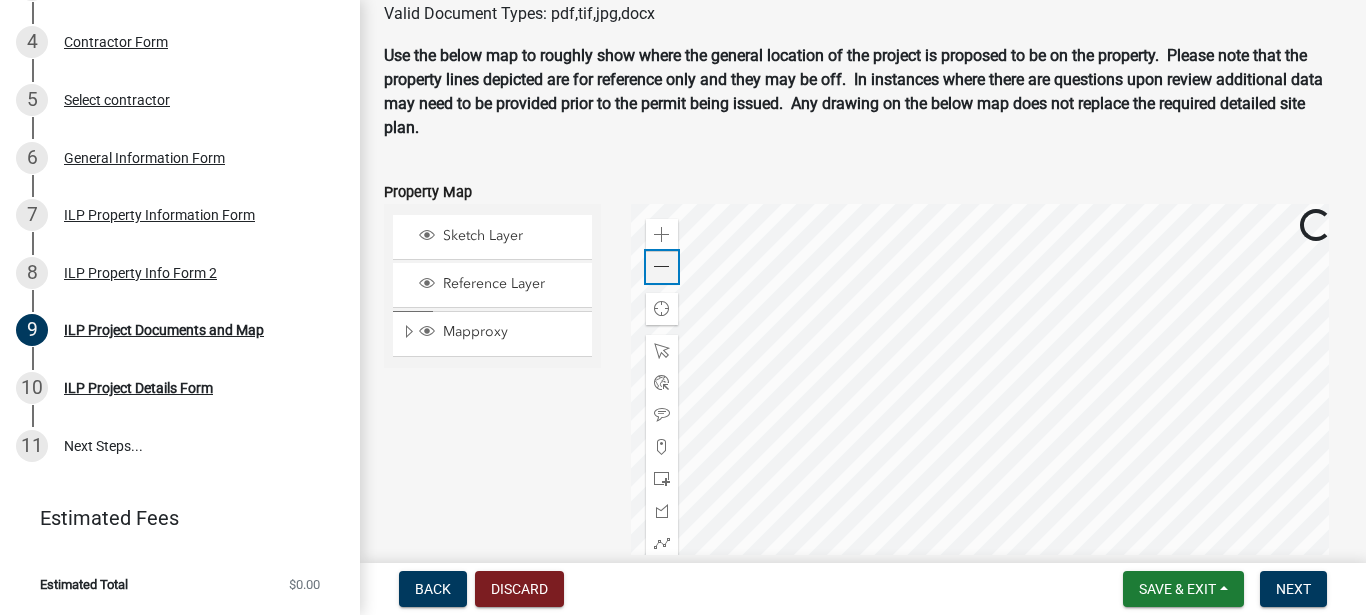 click 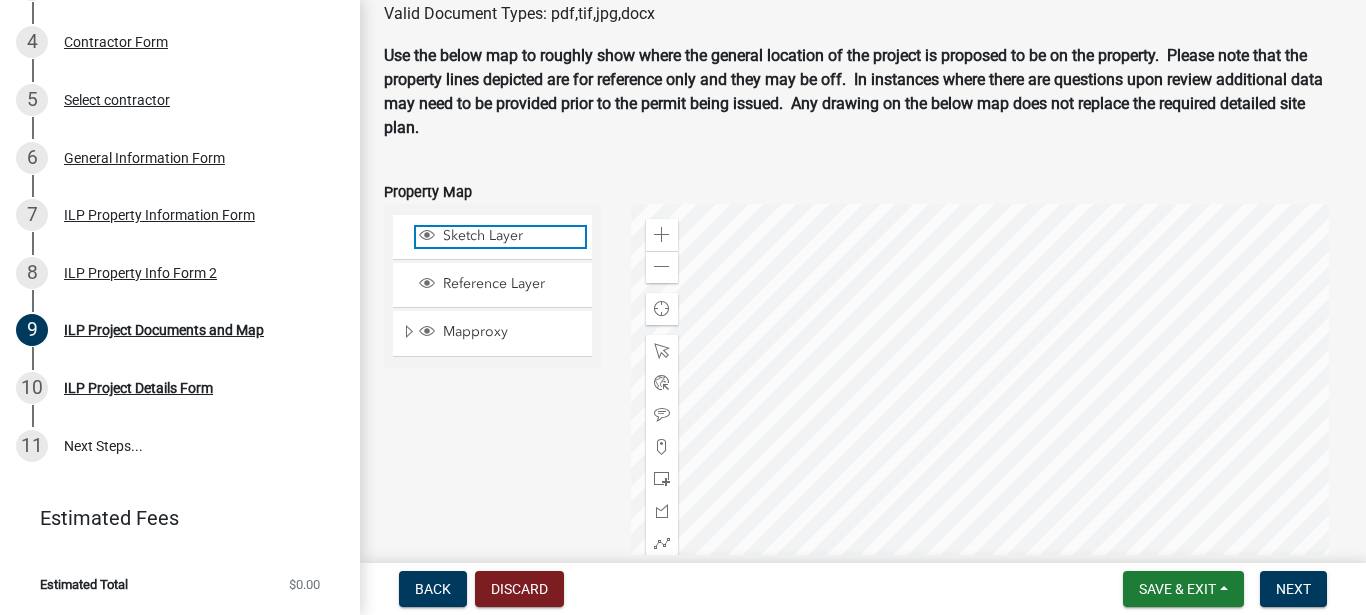 click on "Sketch Layer" at bounding box center (511, 236) 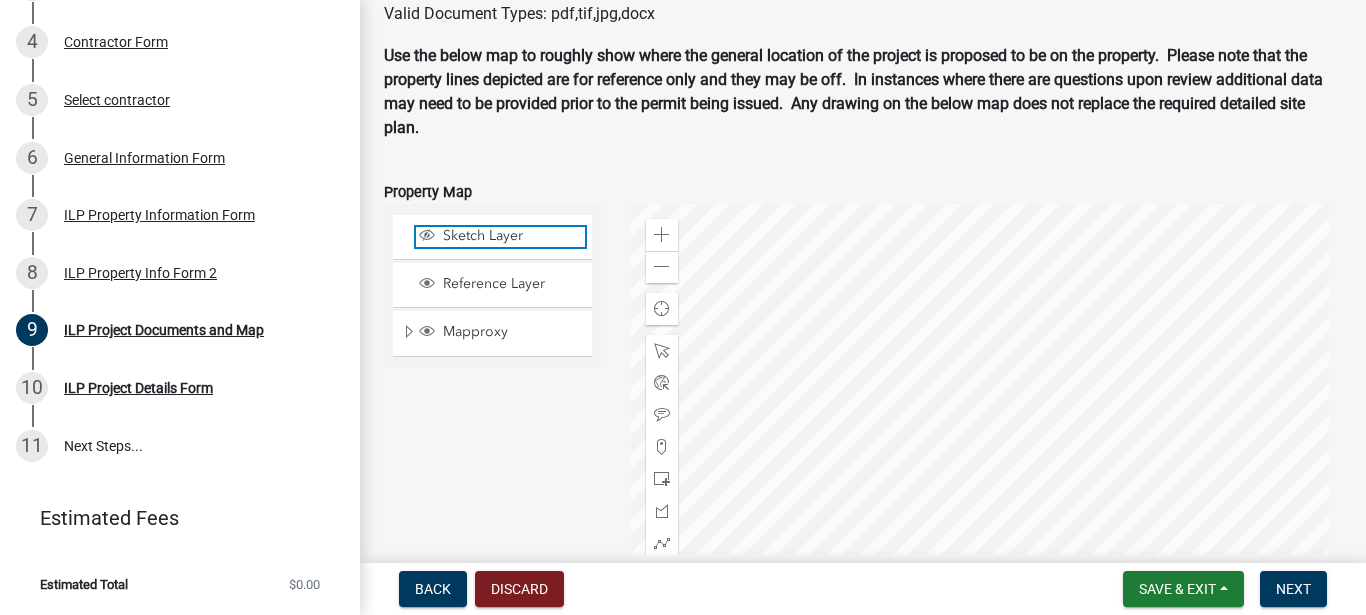 click on "Sketch Layer" at bounding box center [511, 236] 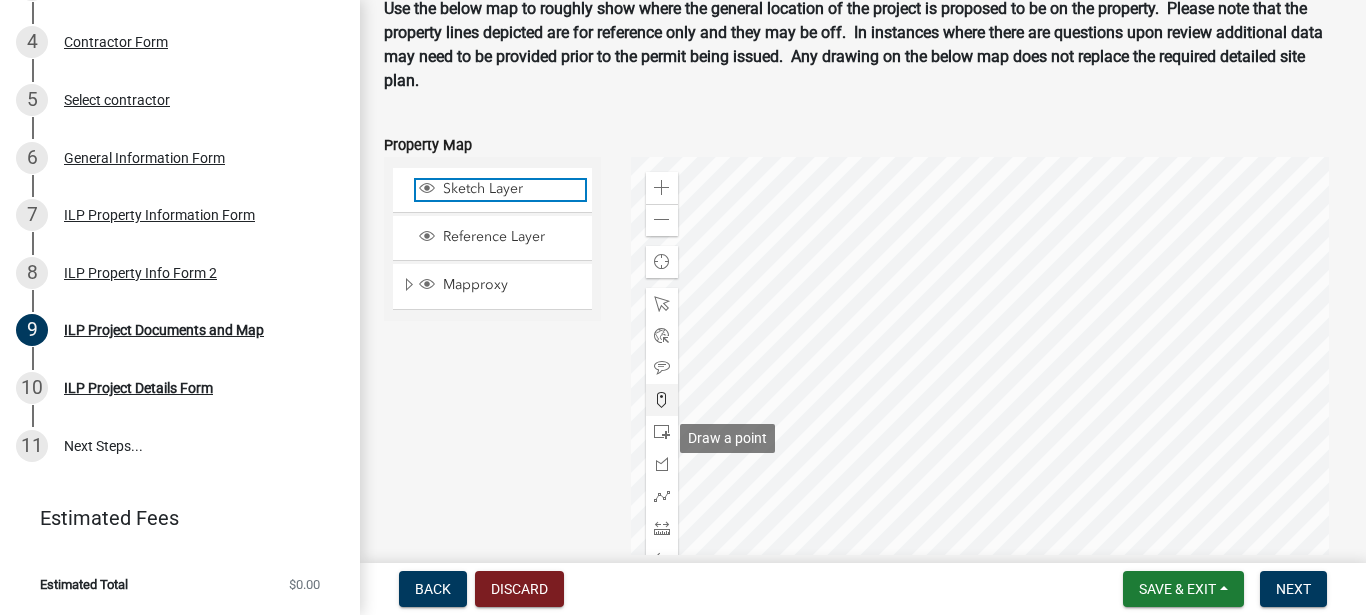 scroll, scrollTop: 2394, scrollLeft: 0, axis: vertical 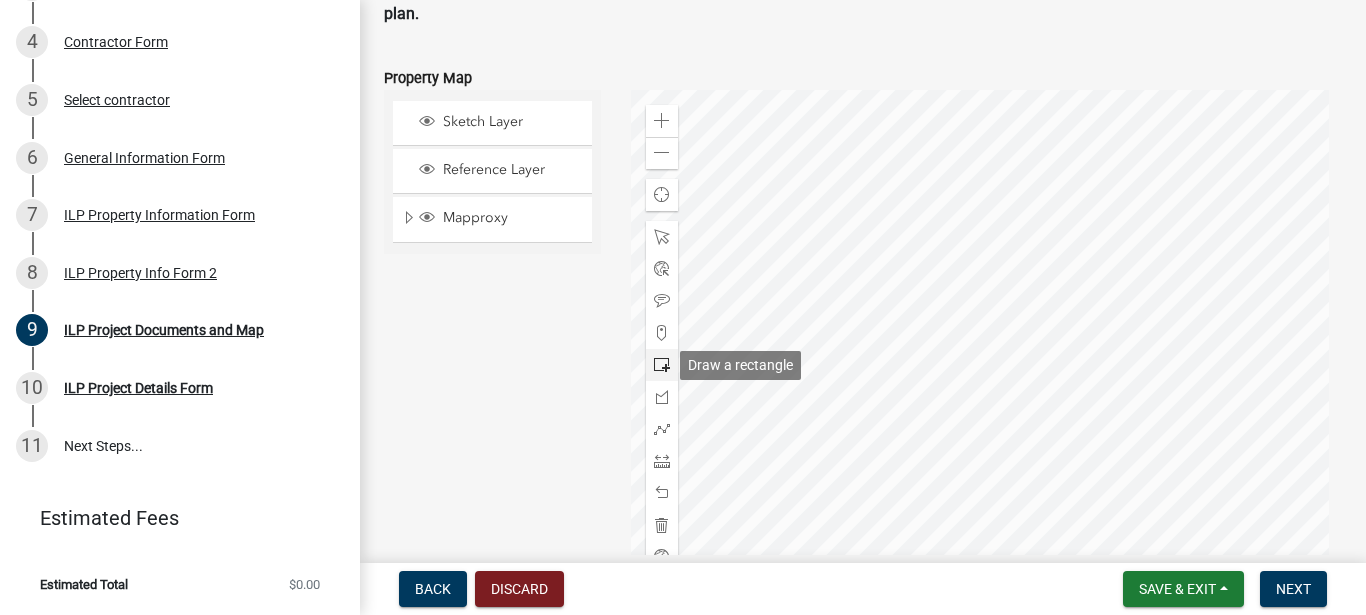 click 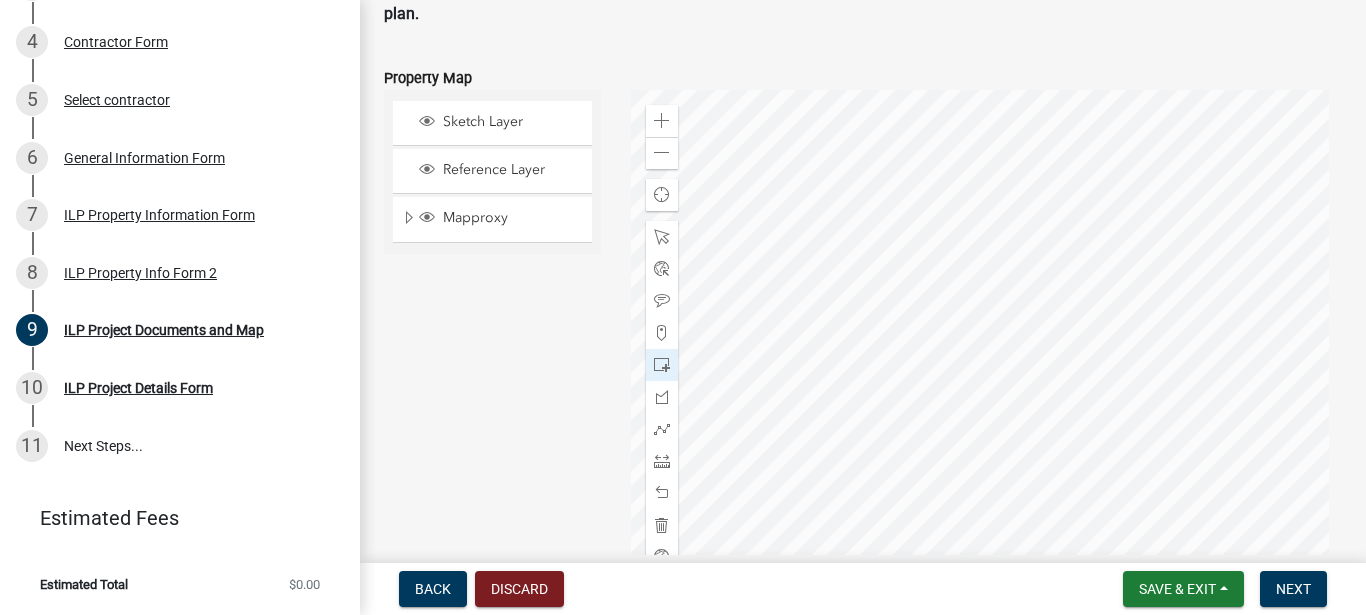 click 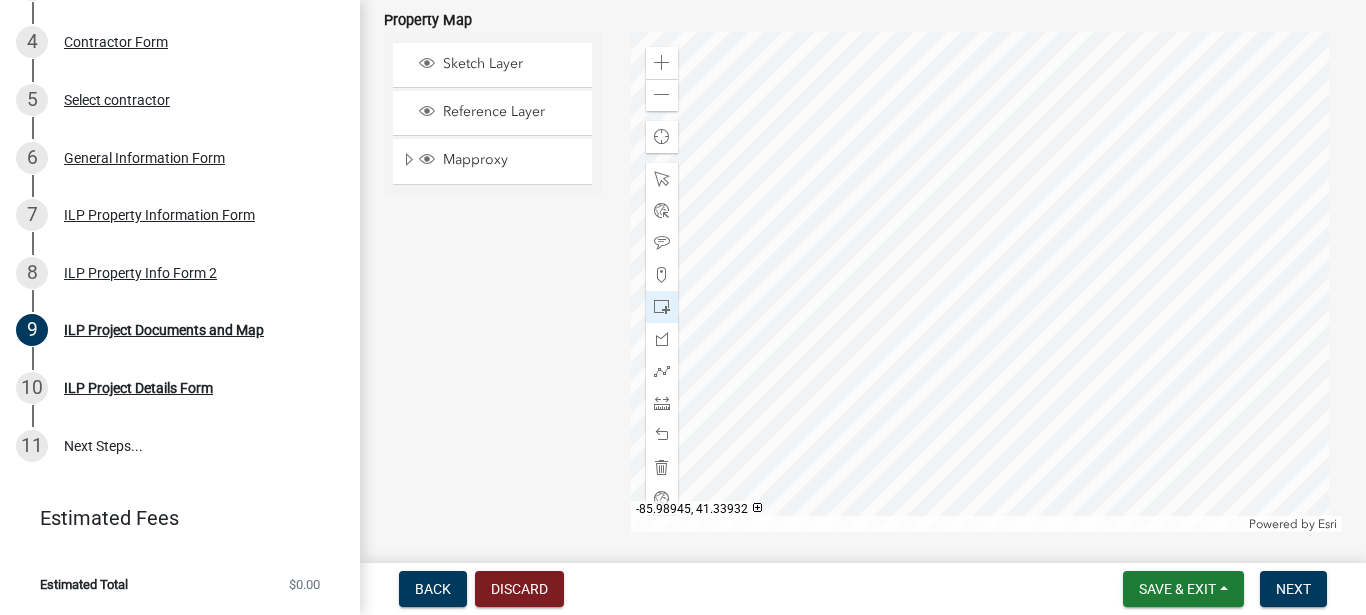 scroll, scrollTop: 2411, scrollLeft: 0, axis: vertical 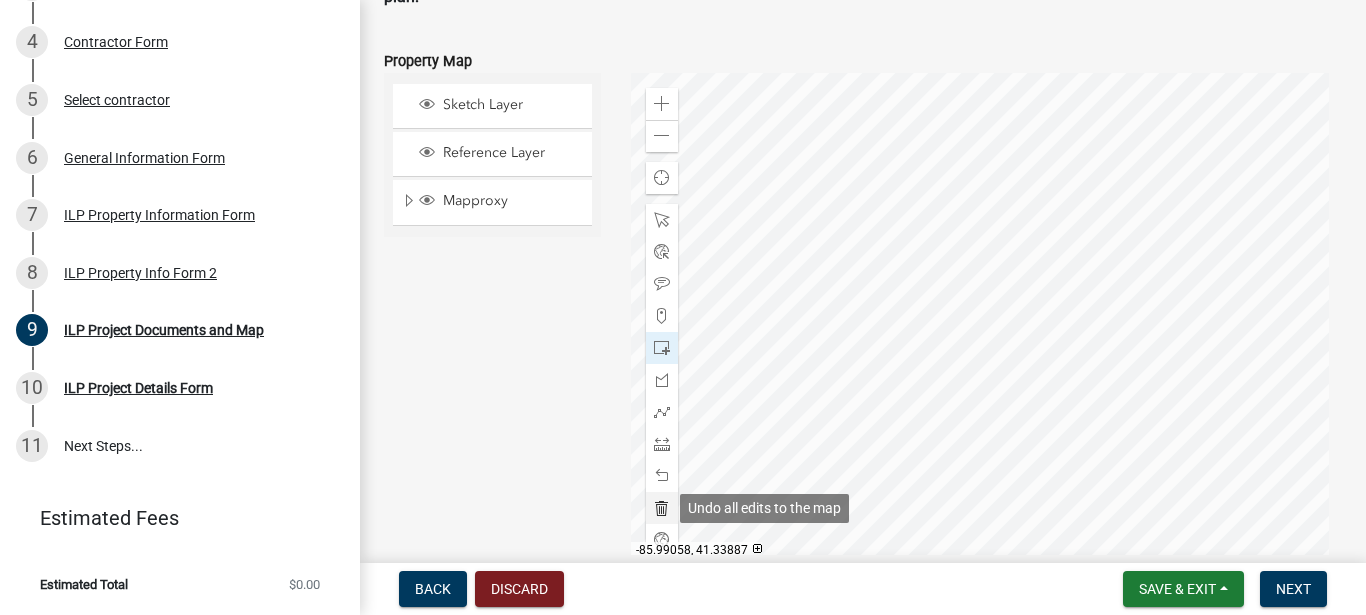 click 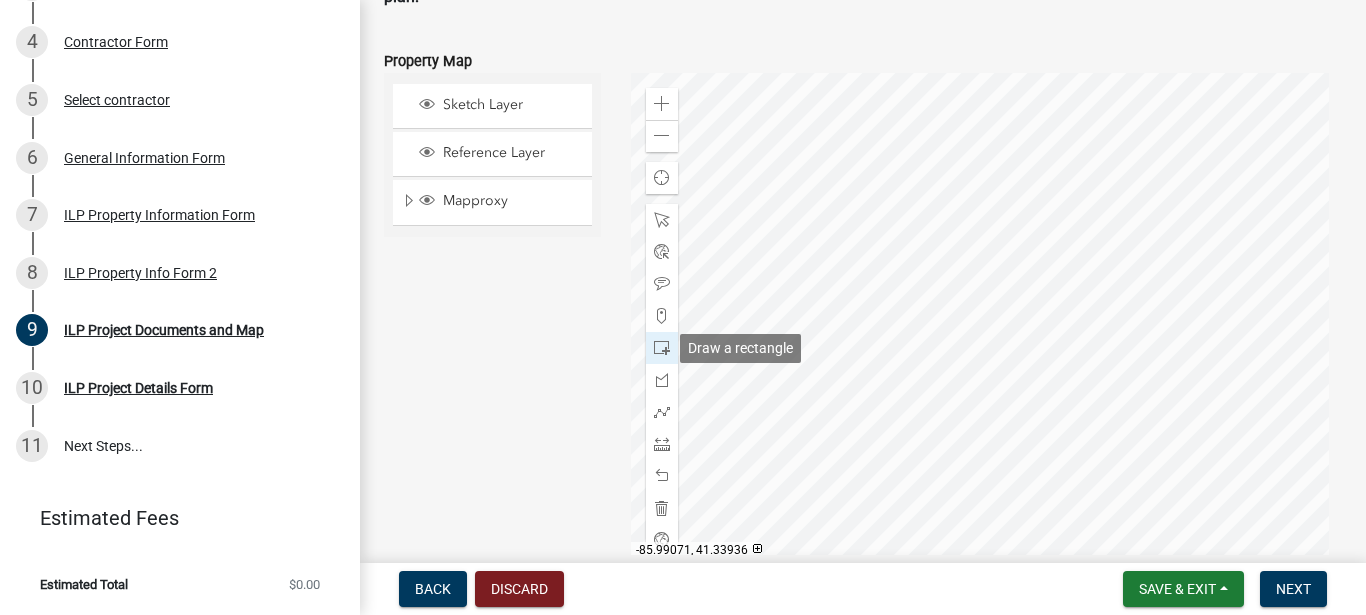 click 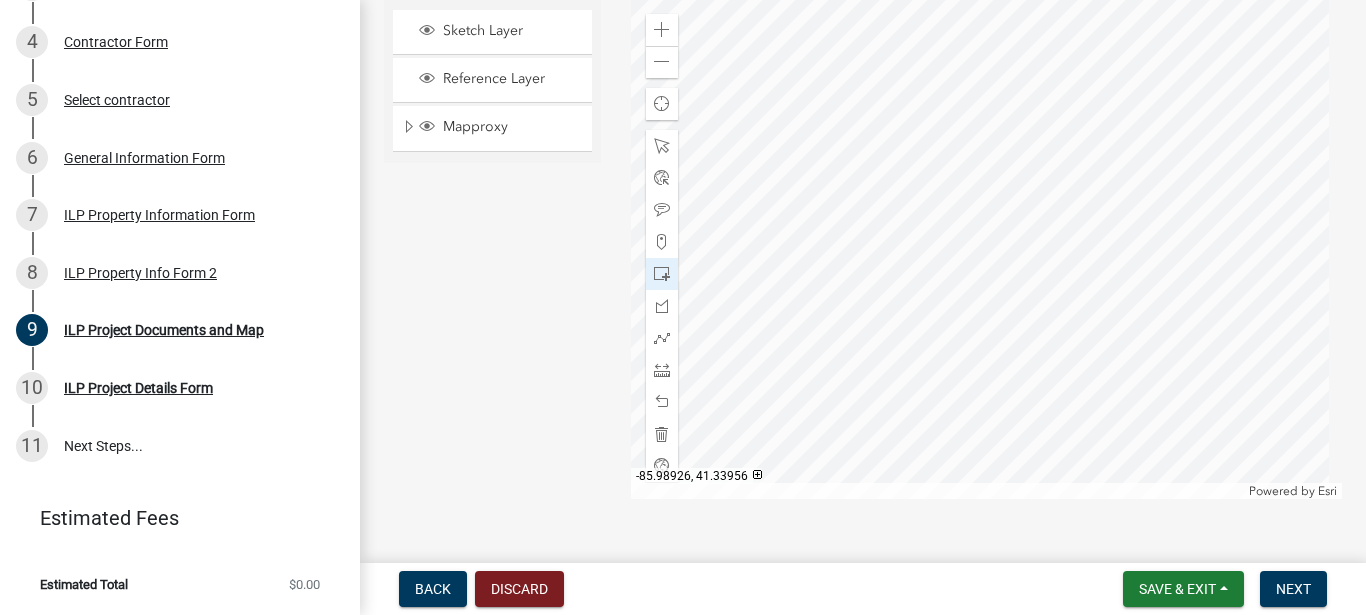 scroll, scrollTop: 2525, scrollLeft: 0, axis: vertical 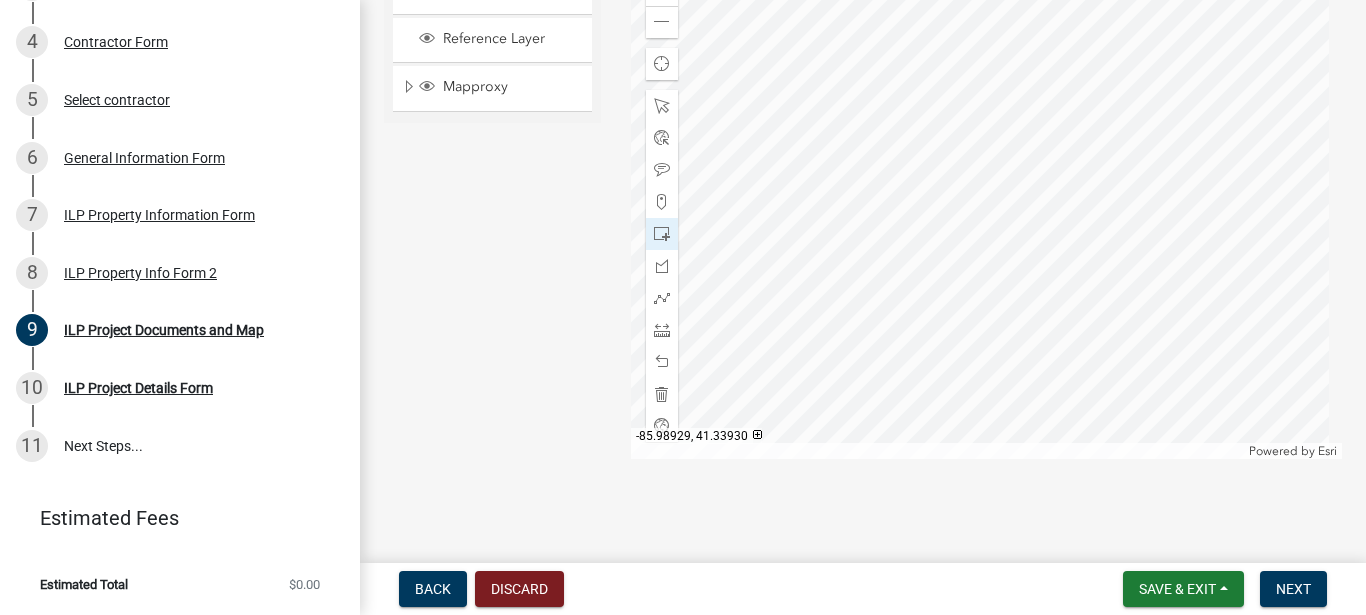 click 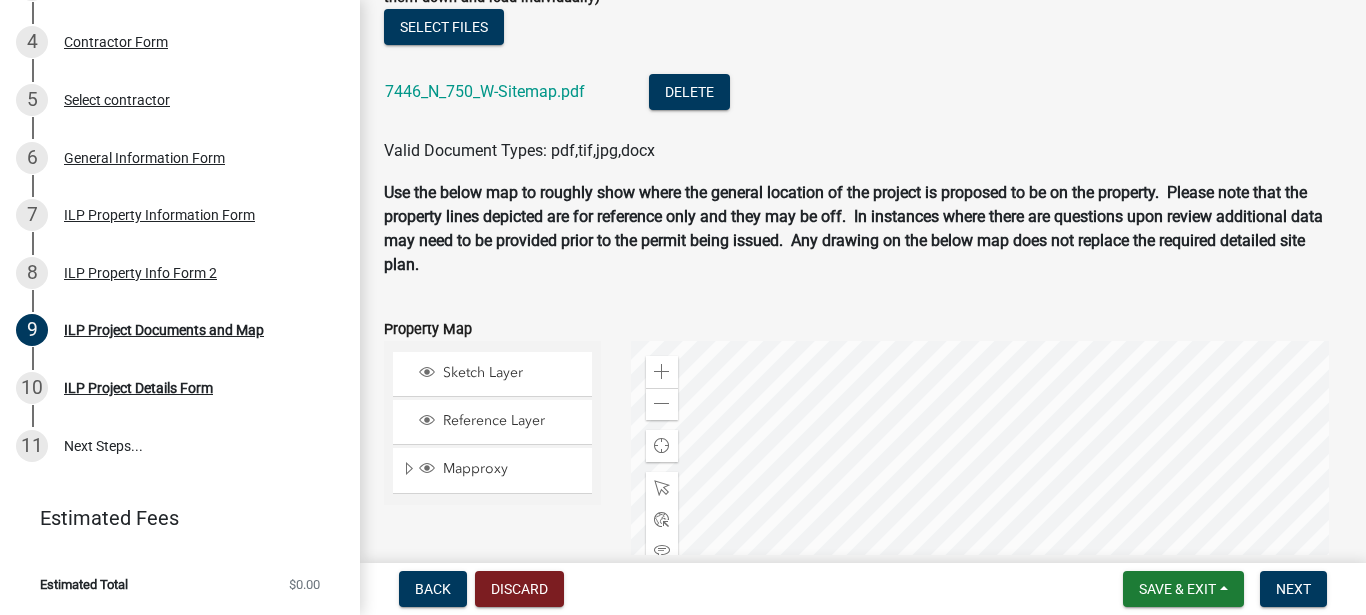 scroll, scrollTop: 2183, scrollLeft: 0, axis: vertical 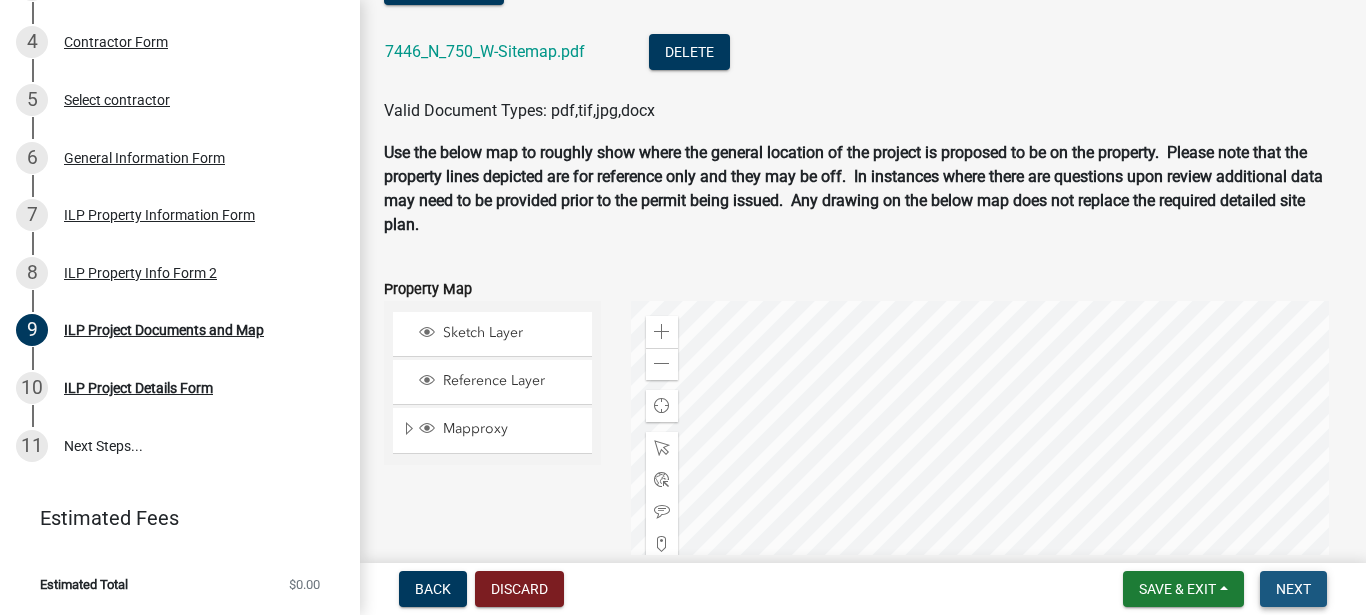 click on "Next" at bounding box center (1293, 589) 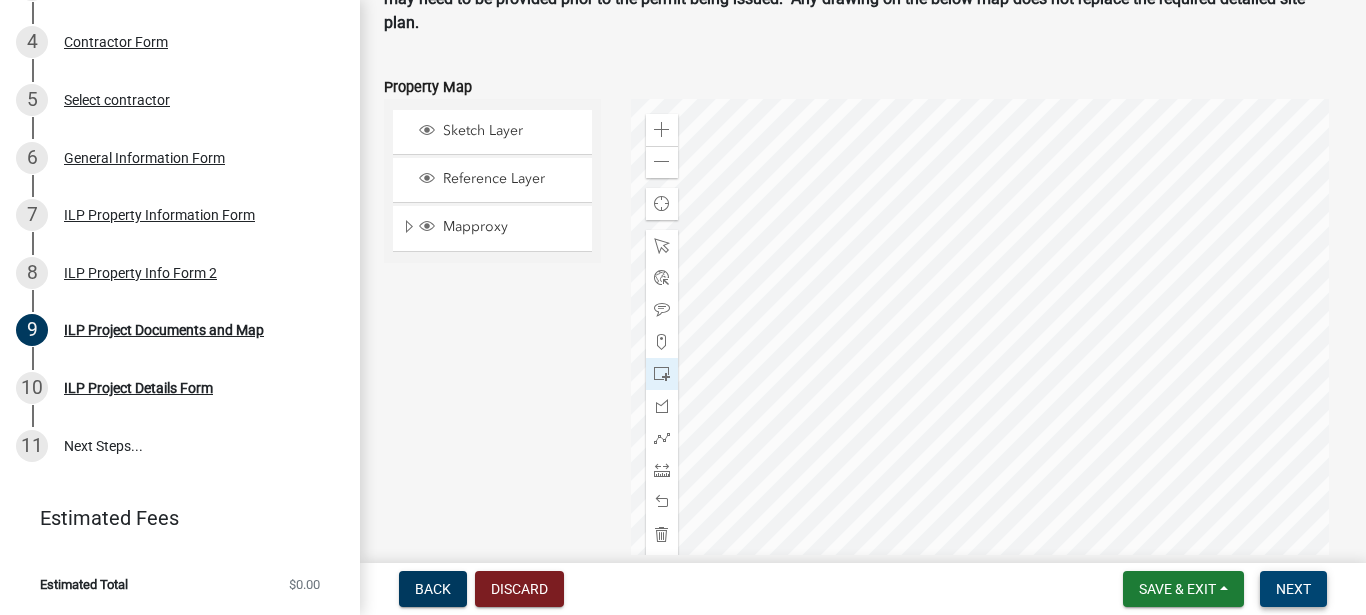 scroll, scrollTop: 2411, scrollLeft: 0, axis: vertical 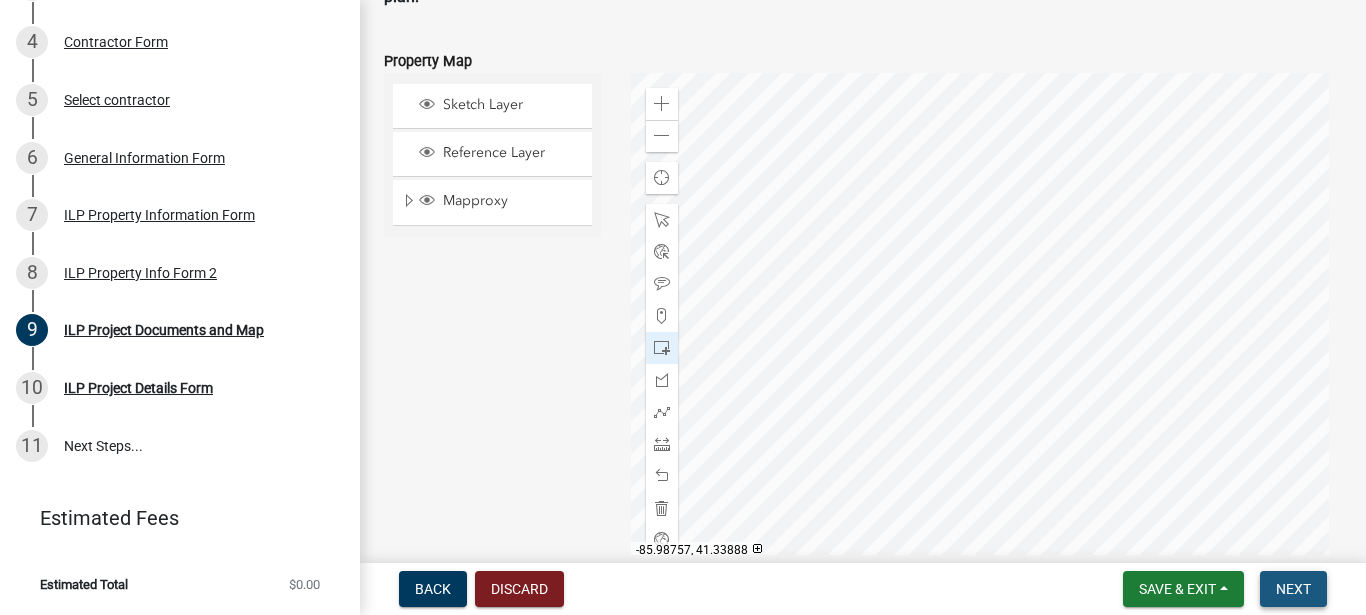 click on "Next" at bounding box center (1293, 589) 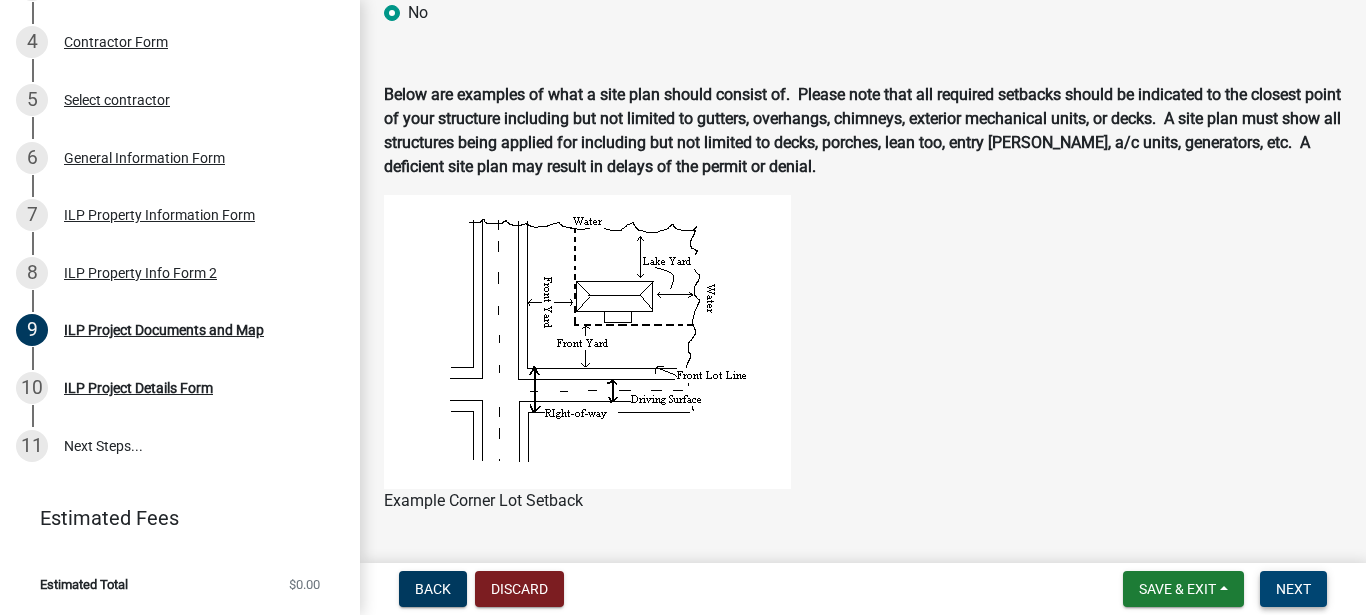 scroll, scrollTop: 701, scrollLeft: 0, axis: vertical 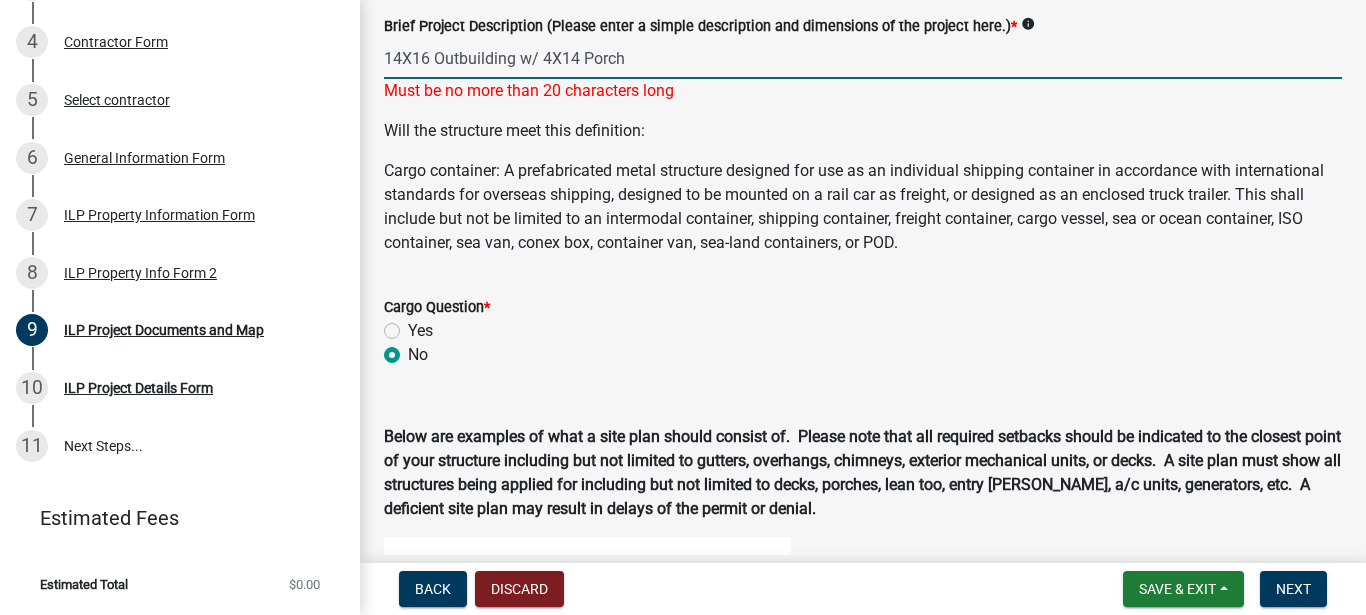 drag, startPoint x: 630, startPoint y: 57, endPoint x: 529, endPoint y: 54, distance: 101.04455 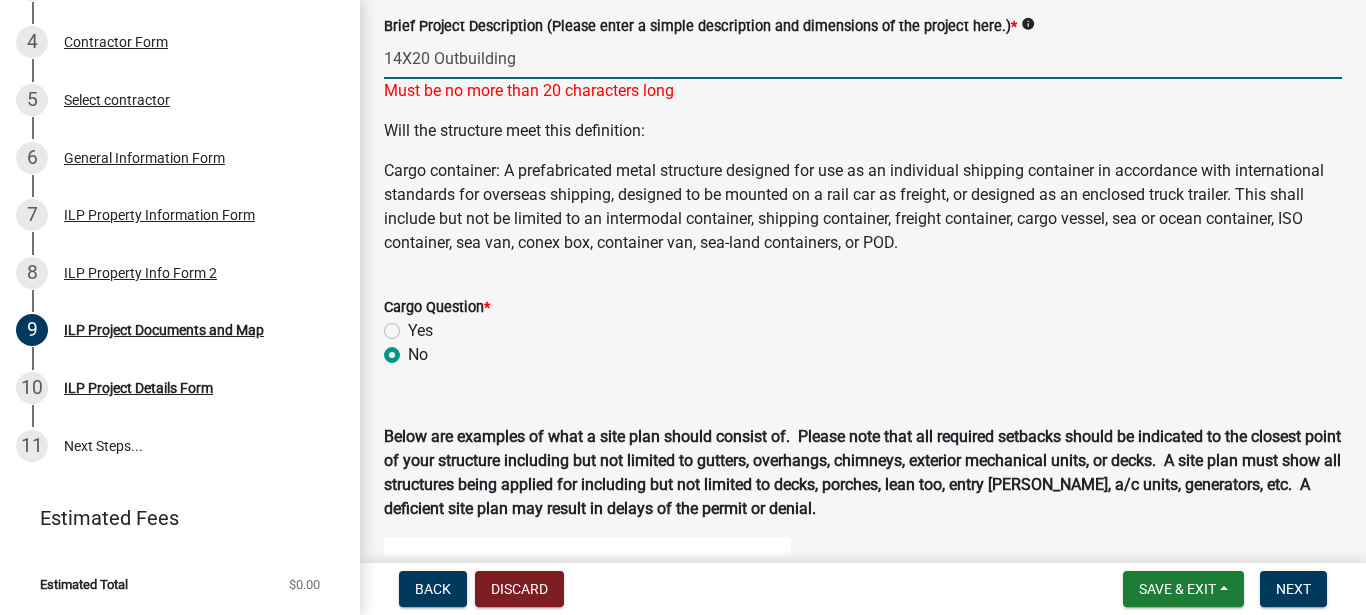 click on "14X20 Outbuilding" at bounding box center [863, 58] 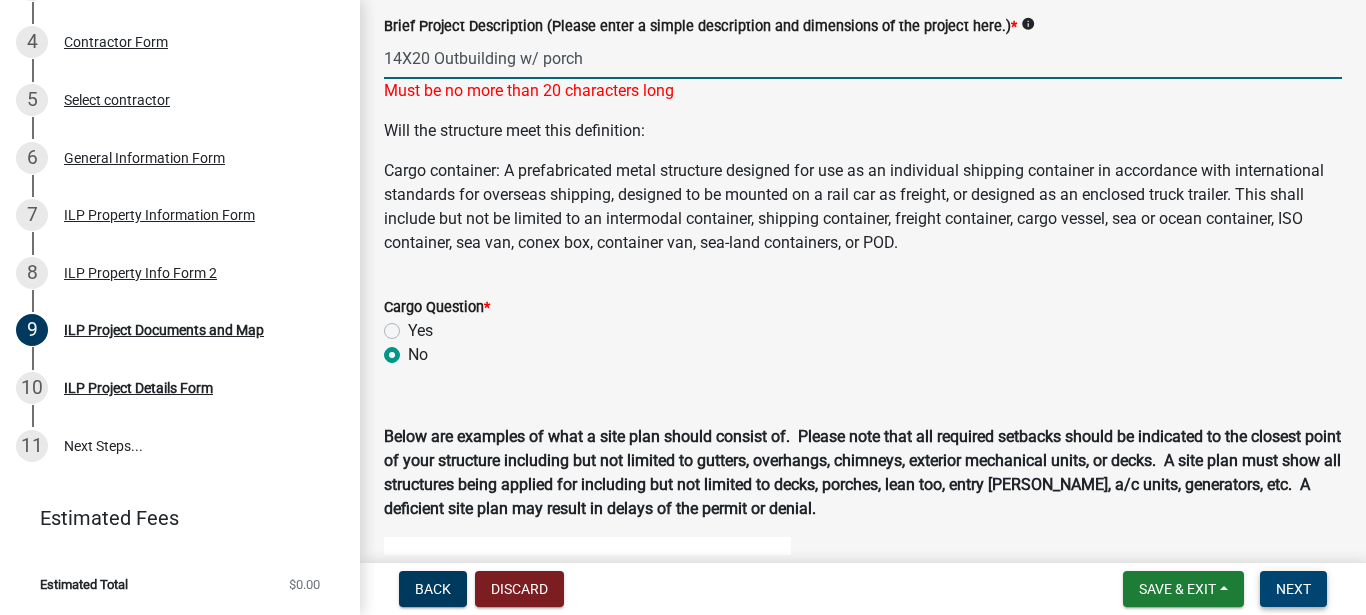 click on "Next" at bounding box center [1293, 589] 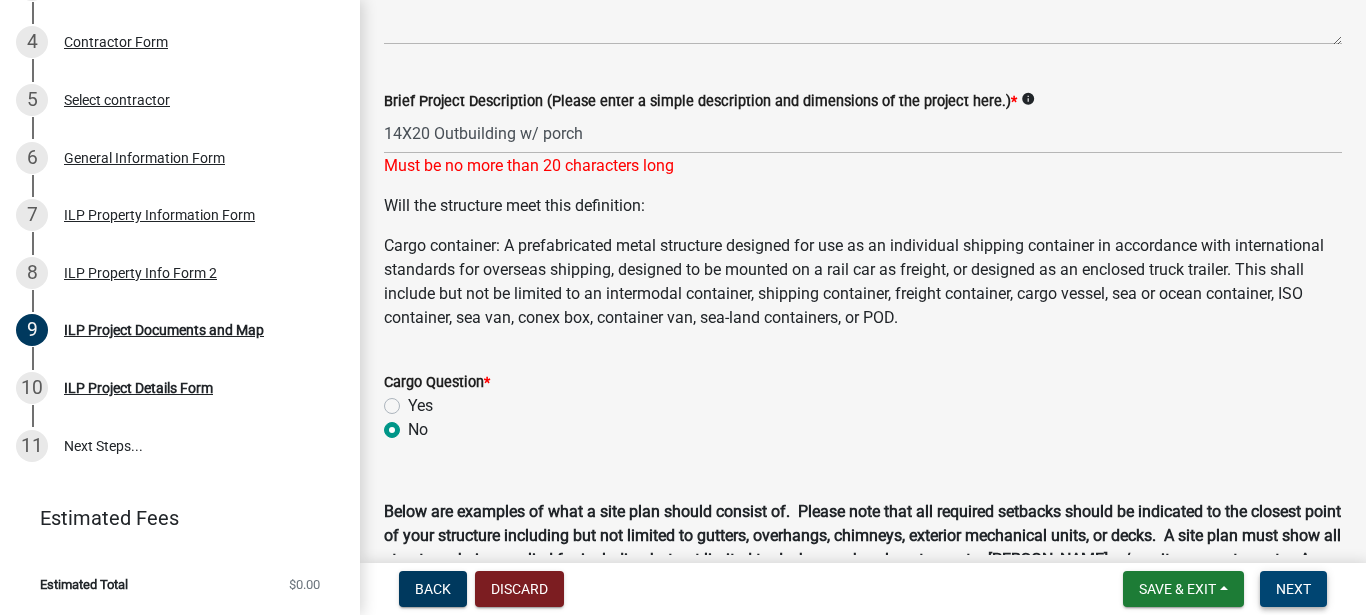 scroll, scrollTop: 587, scrollLeft: 0, axis: vertical 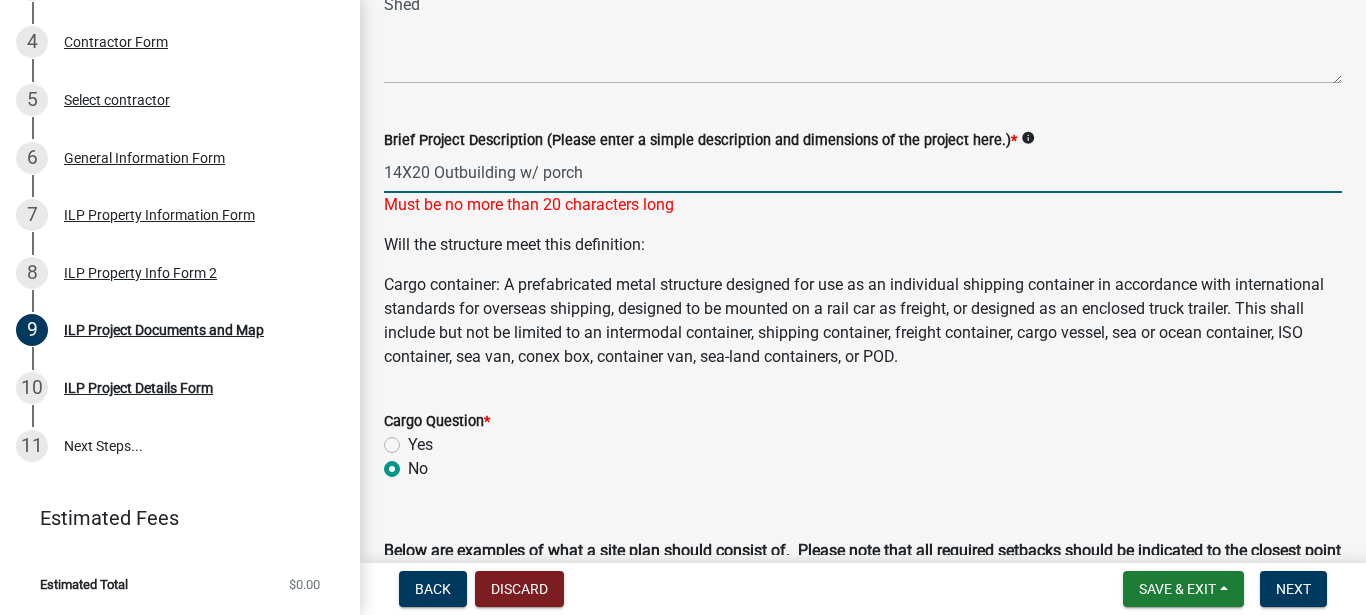 click on "14X20 Outbuilding w/ porch" at bounding box center [863, 172] 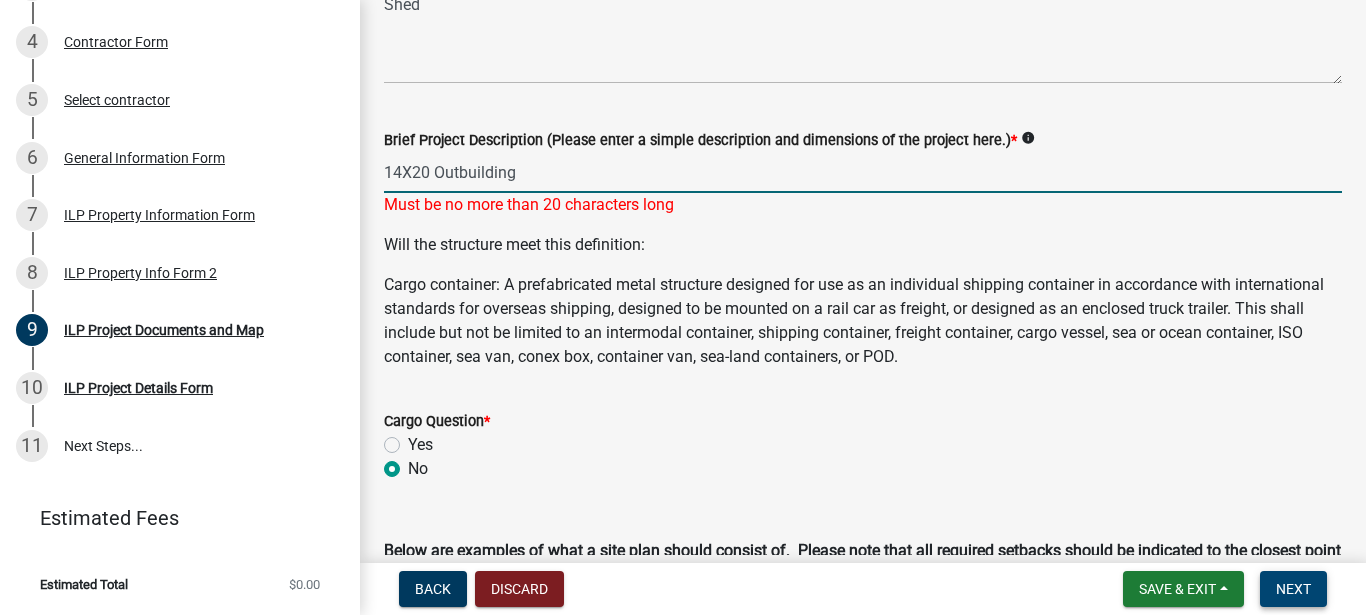 type on "14X20 Outbuilding" 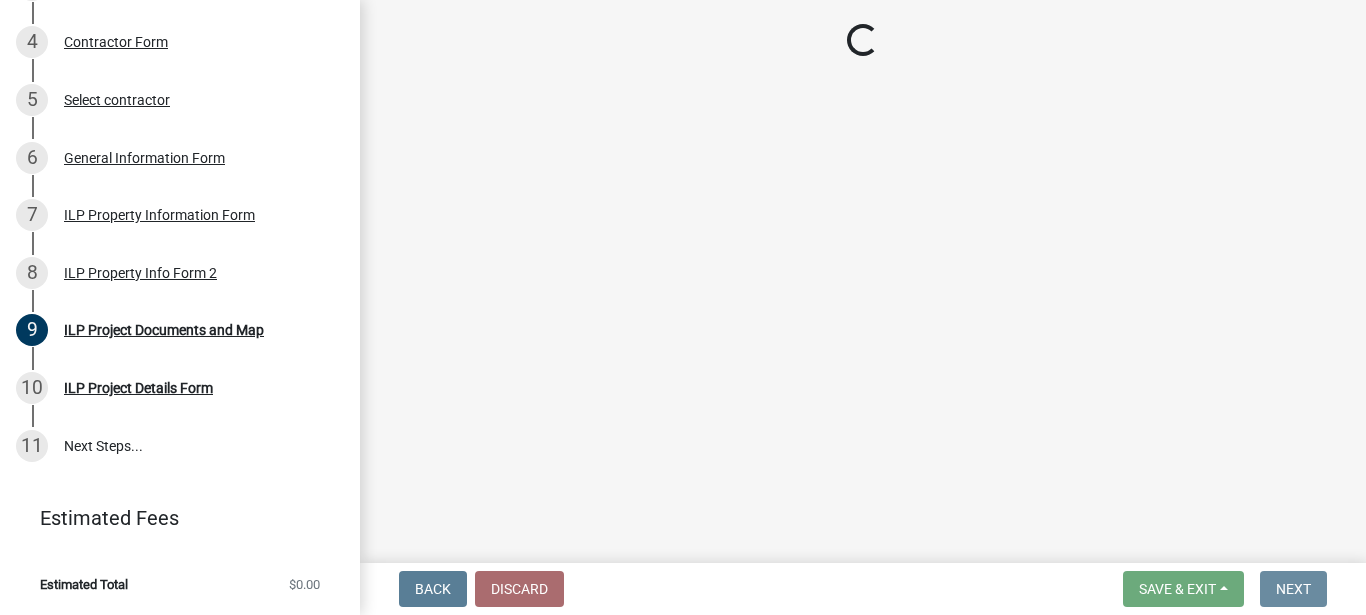 scroll, scrollTop: 0, scrollLeft: 0, axis: both 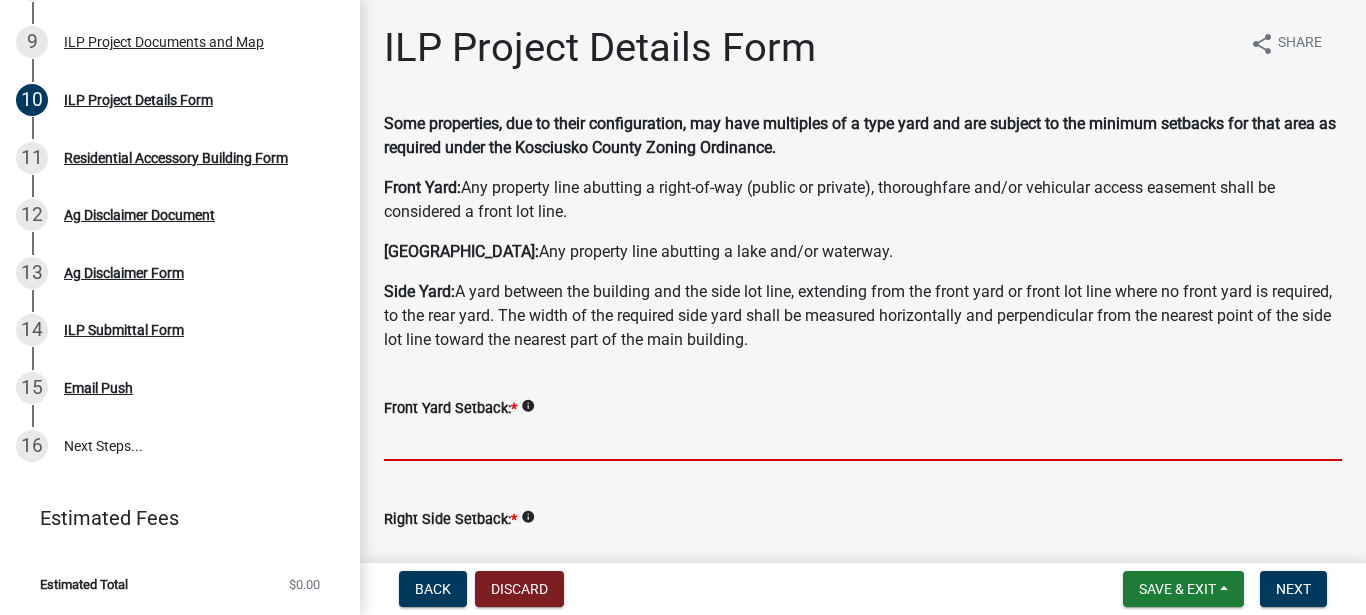 click 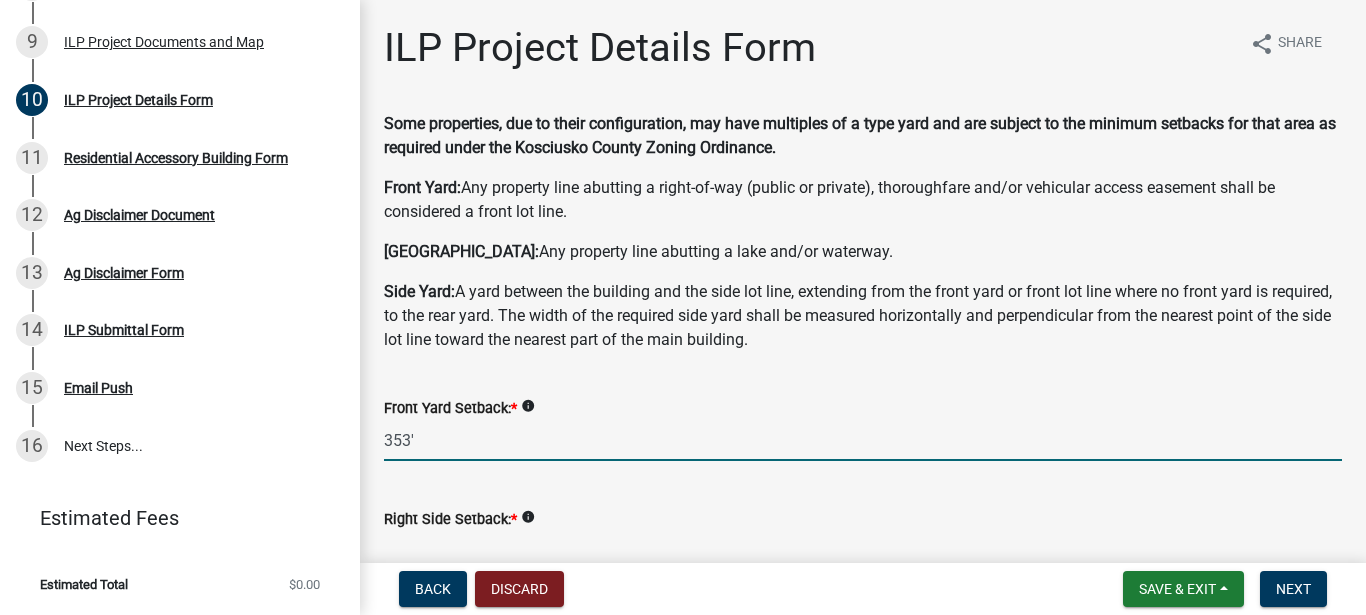 scroll, scrollTop: 114, scrollLeft: 0, axis: vertical 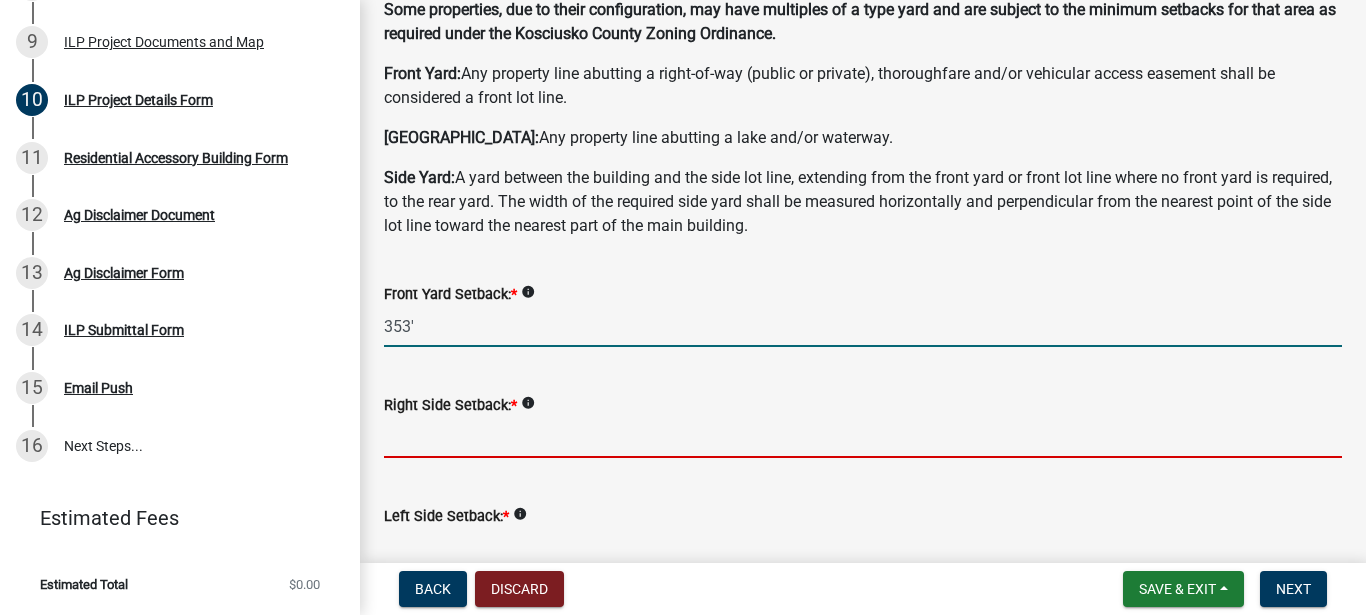 type on "353.0" 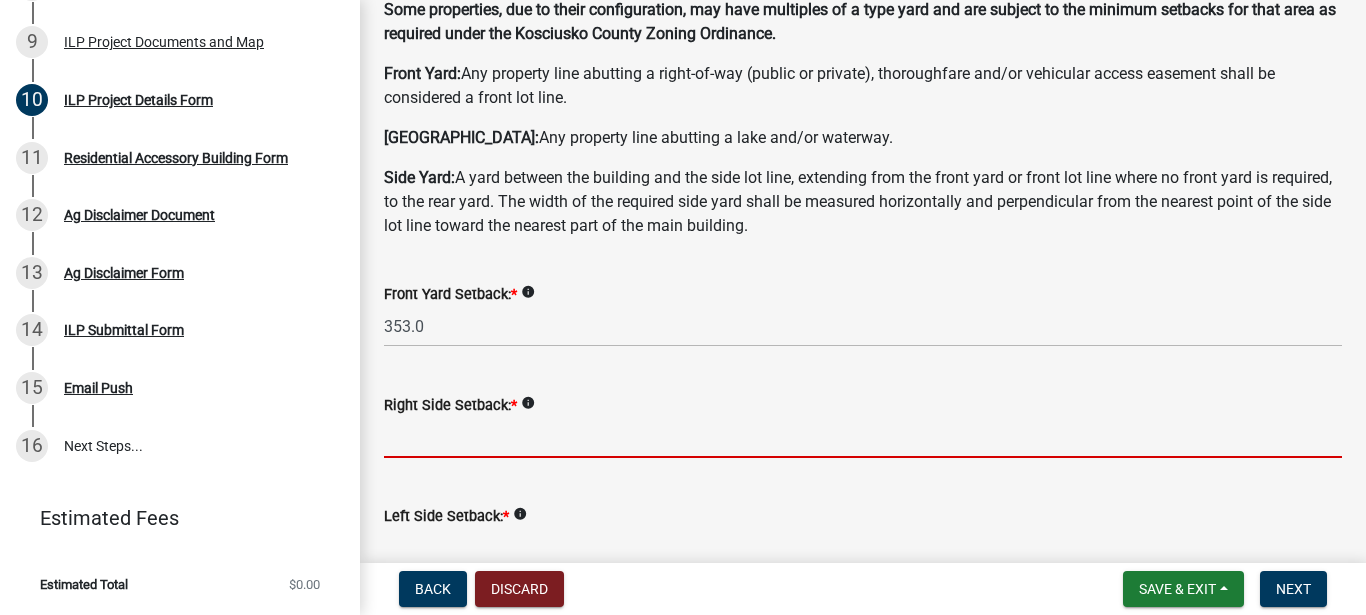 click 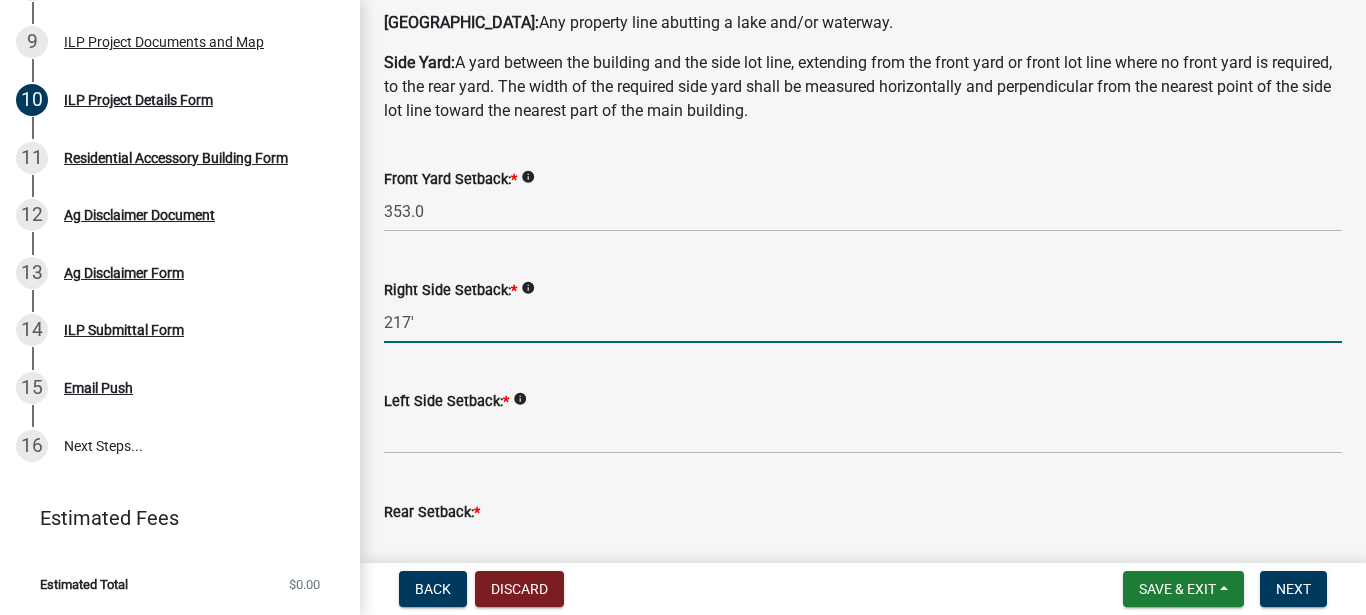 scroll, scrollTop: 228, scrollLeft: 0, axis: vertical 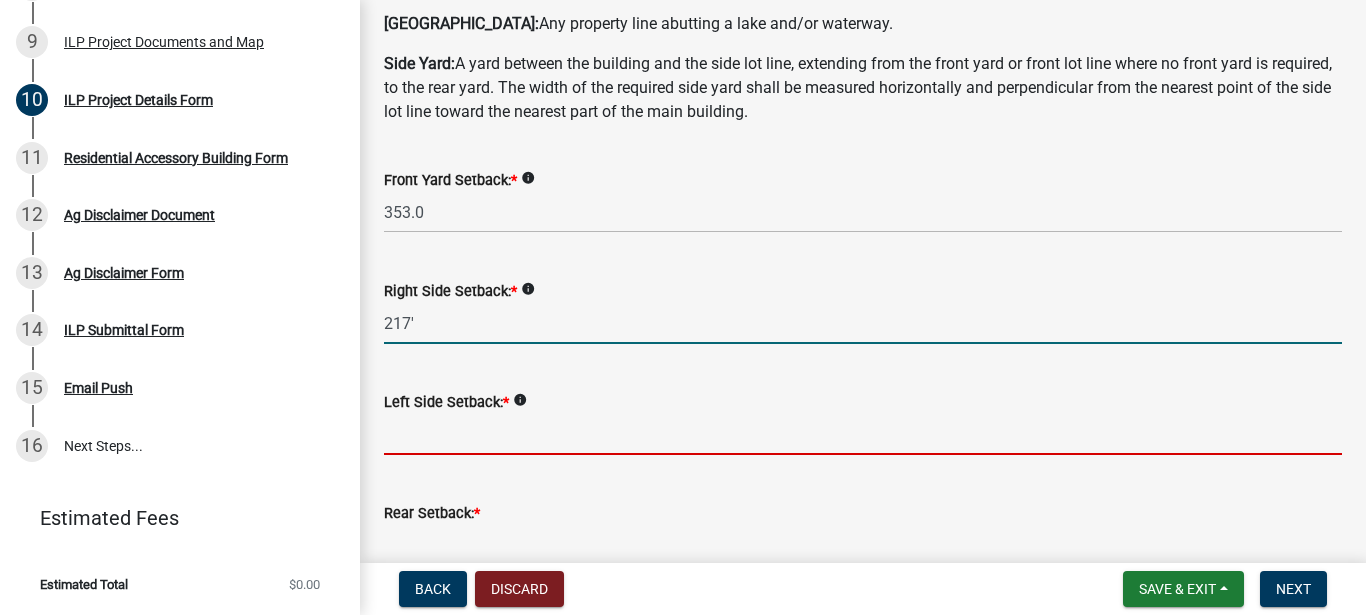 type on "217.0" 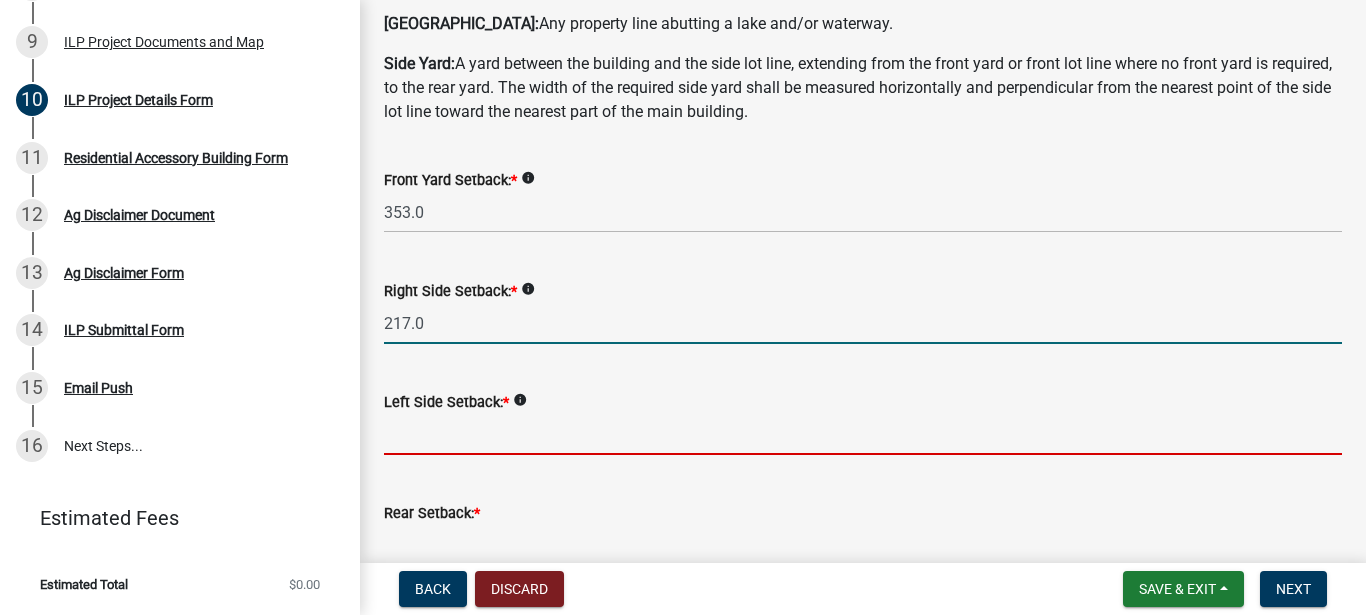 click 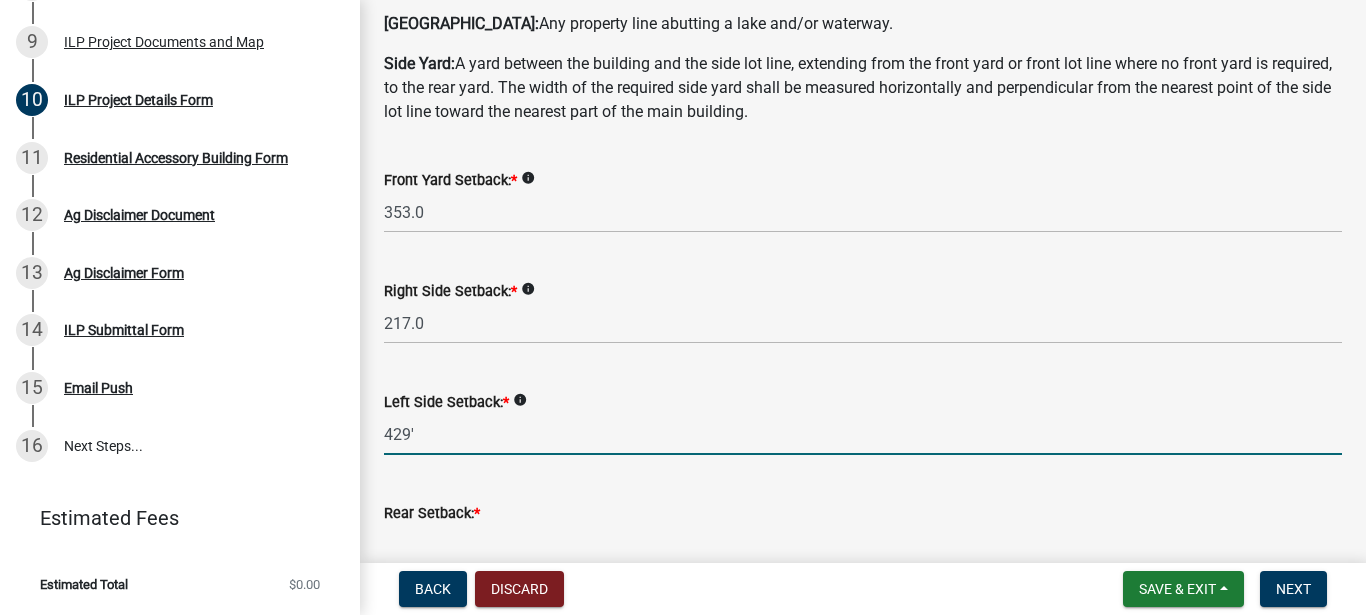 scroll, scrollTop: 342, scrollLeft: 0, axis: vertical 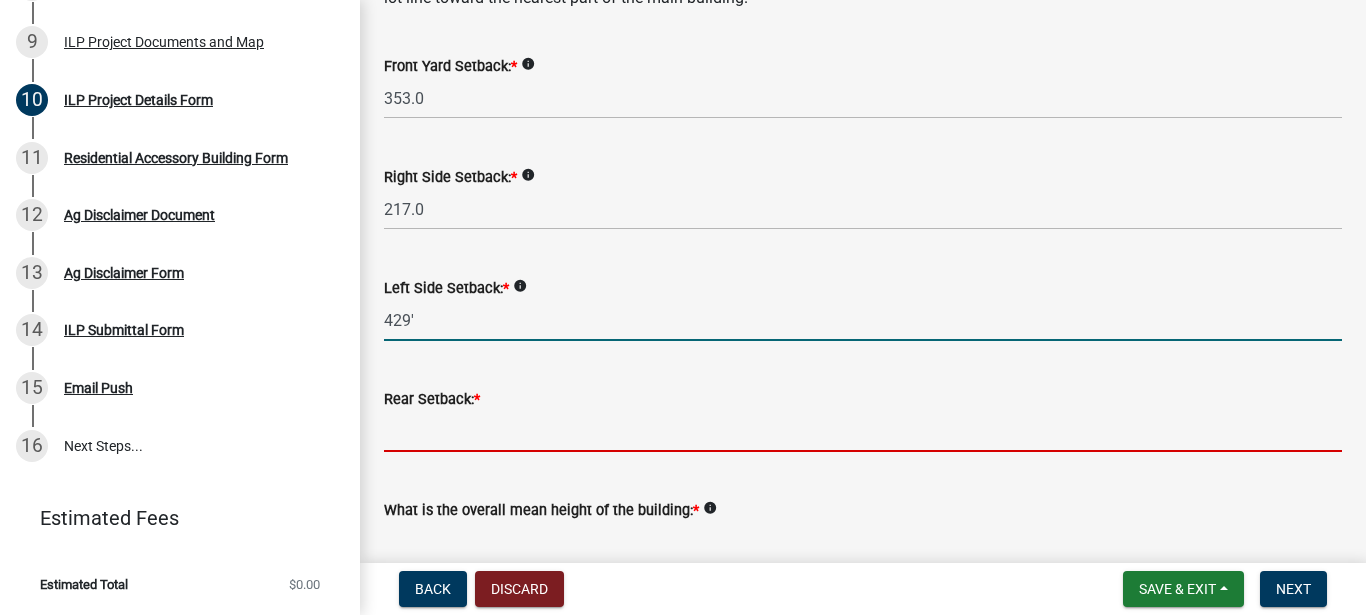 type on "429.0" 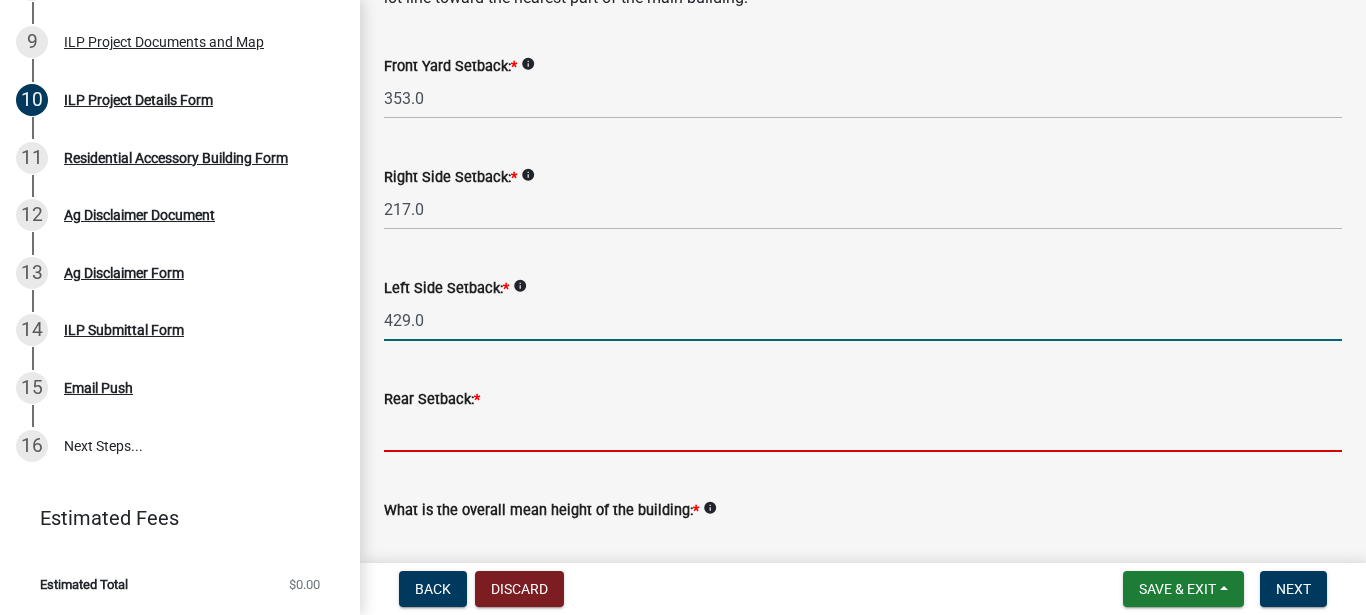 click 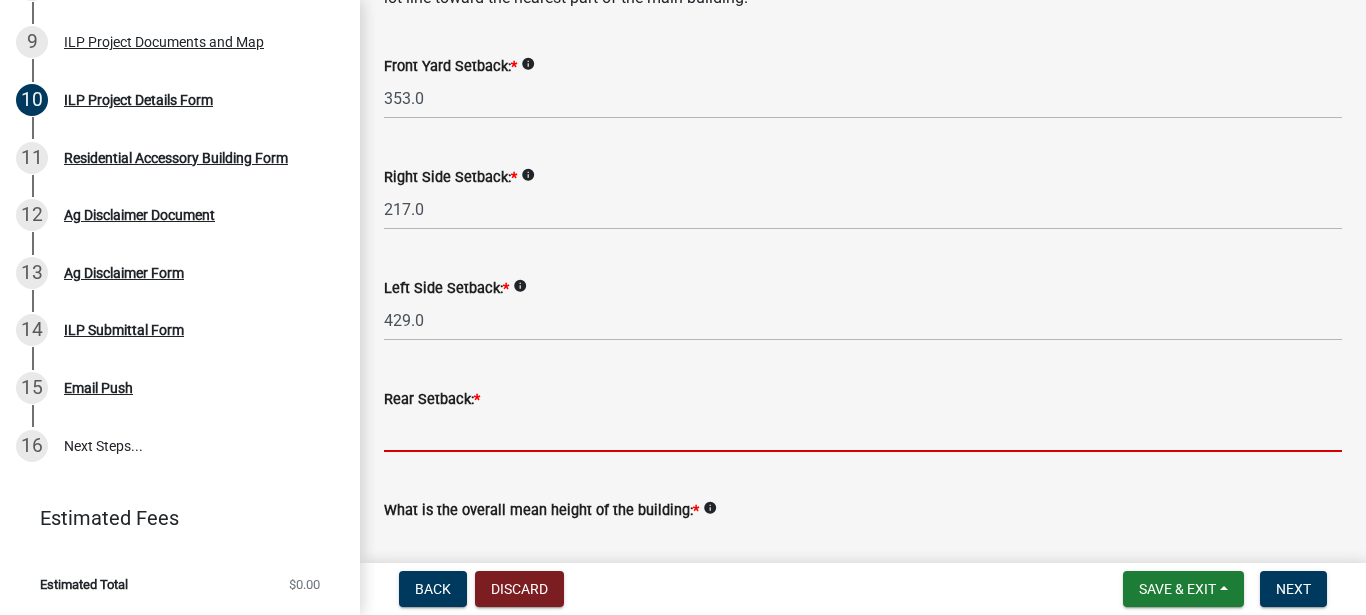 scroll, scrollTop: 456, scrollLeft: 0, axis: vertical 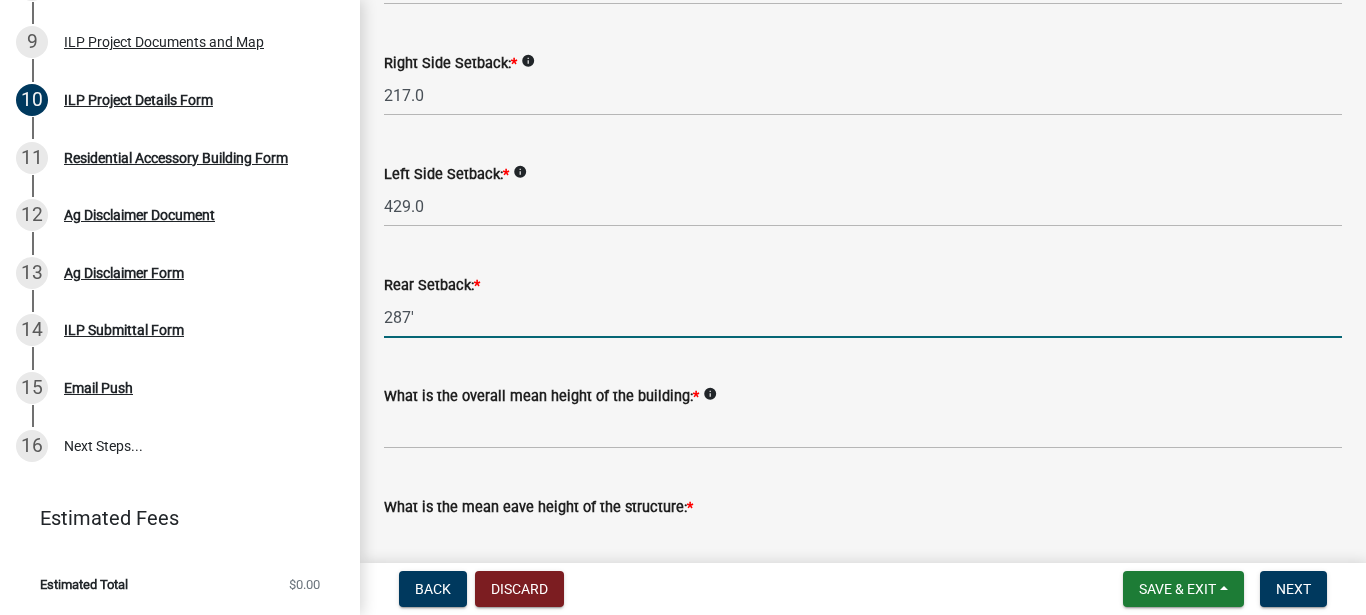 type on "287.0" 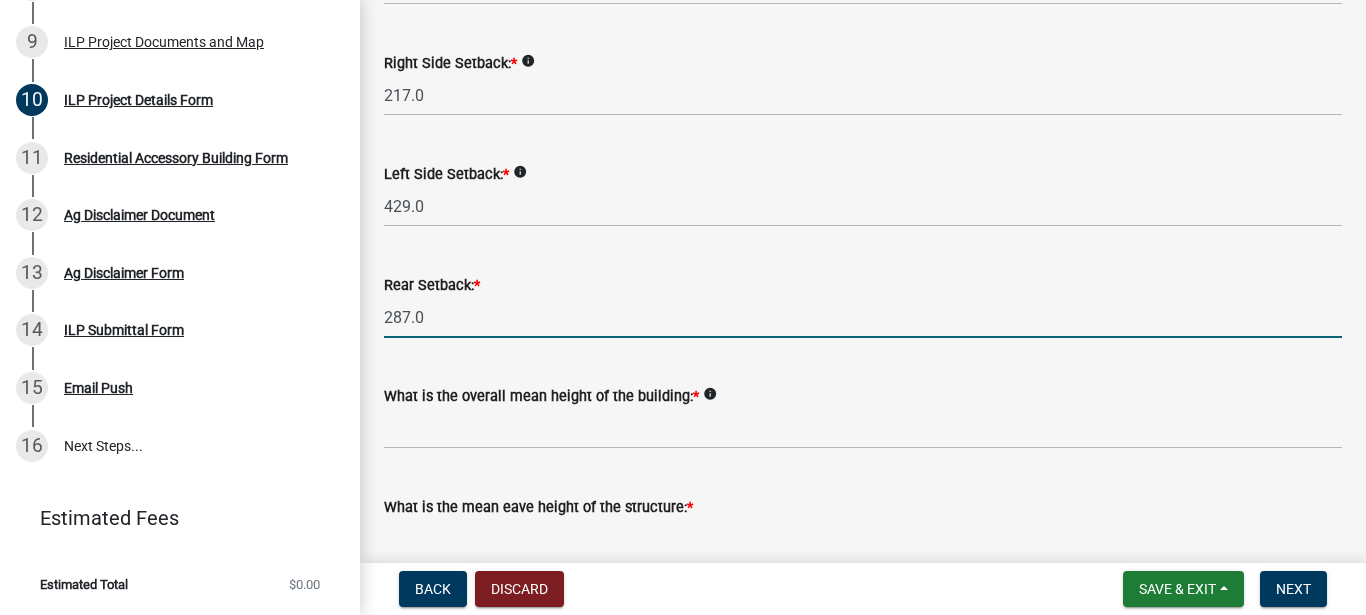 click on "info" 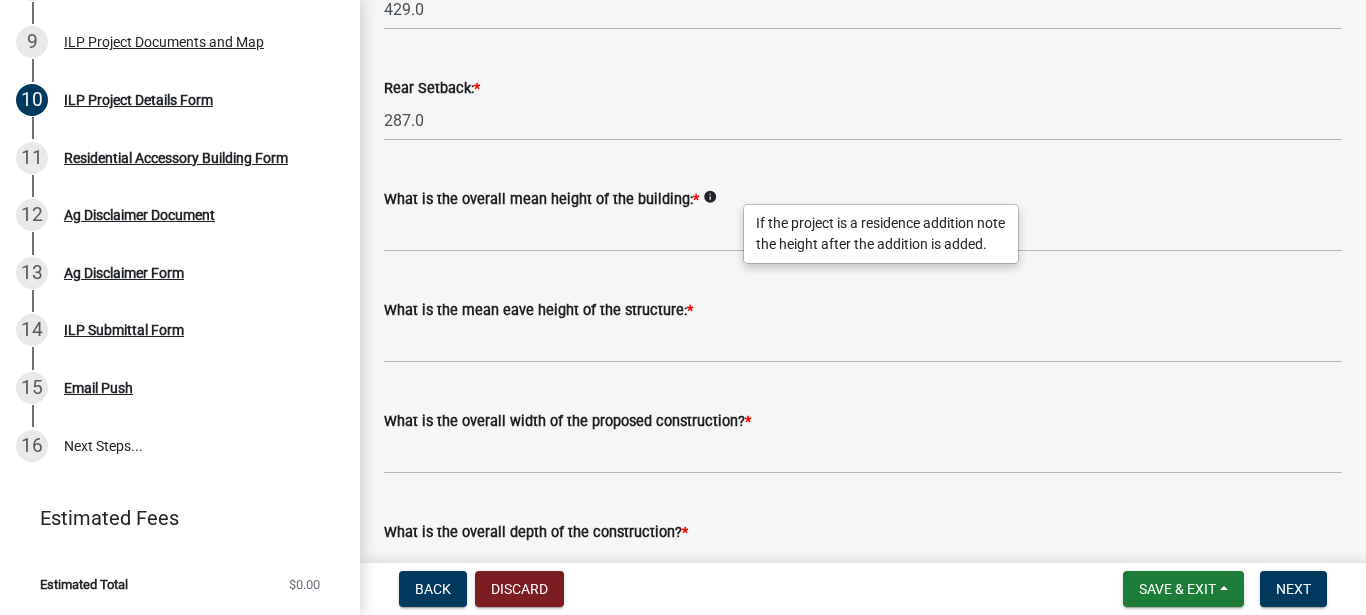 scroll, scrollTop: 684, scrollLeft: 0, axis: vertical 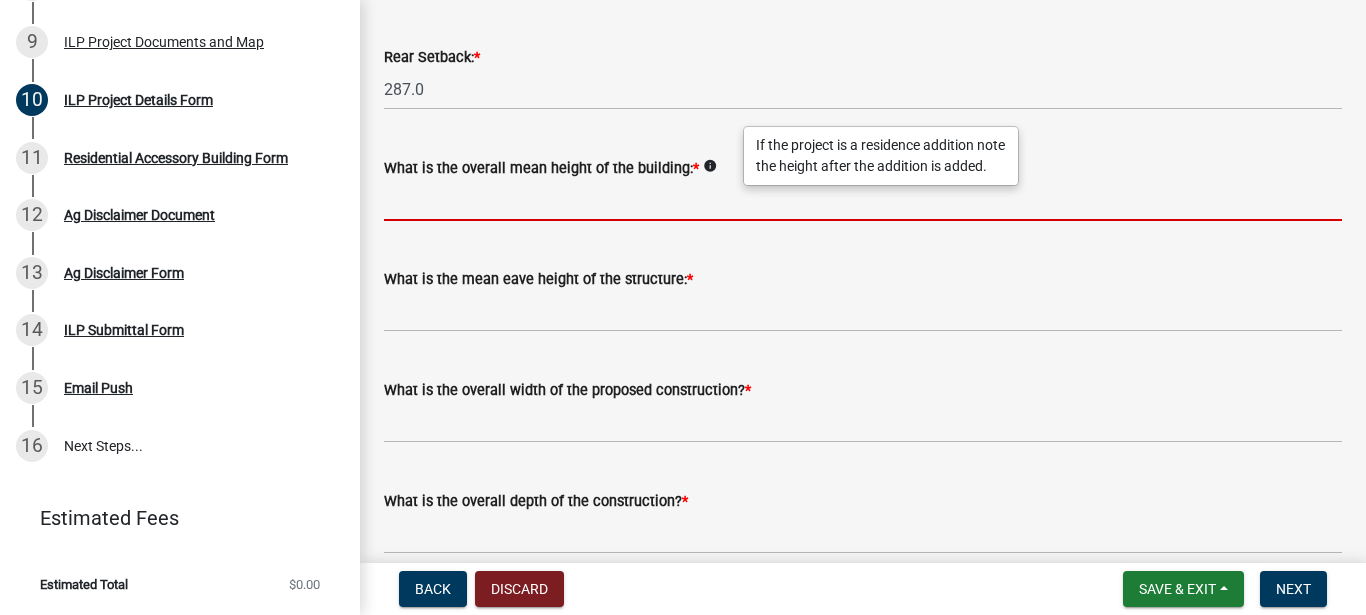 click 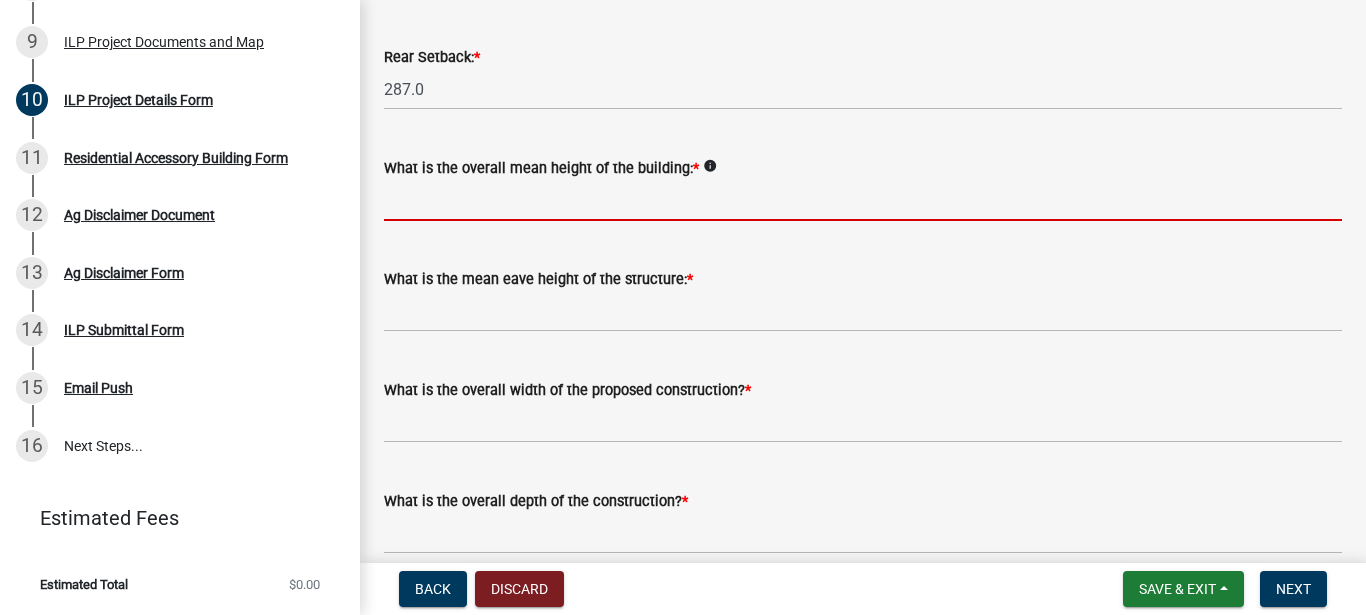 click on "info" 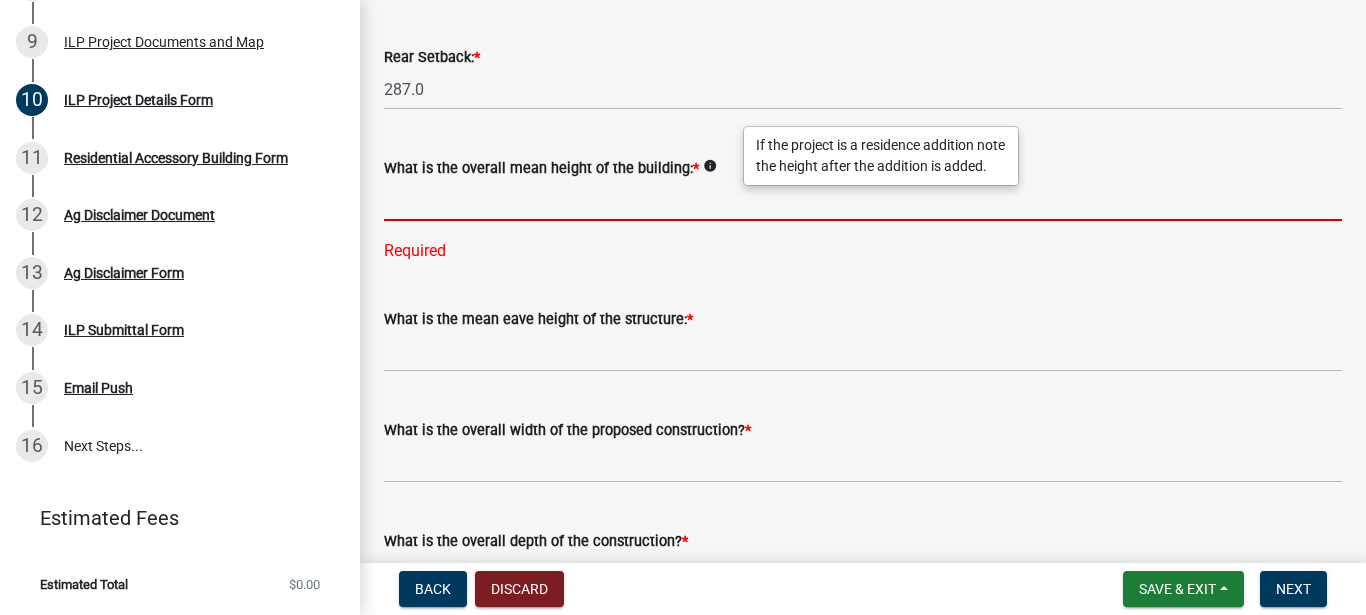 click 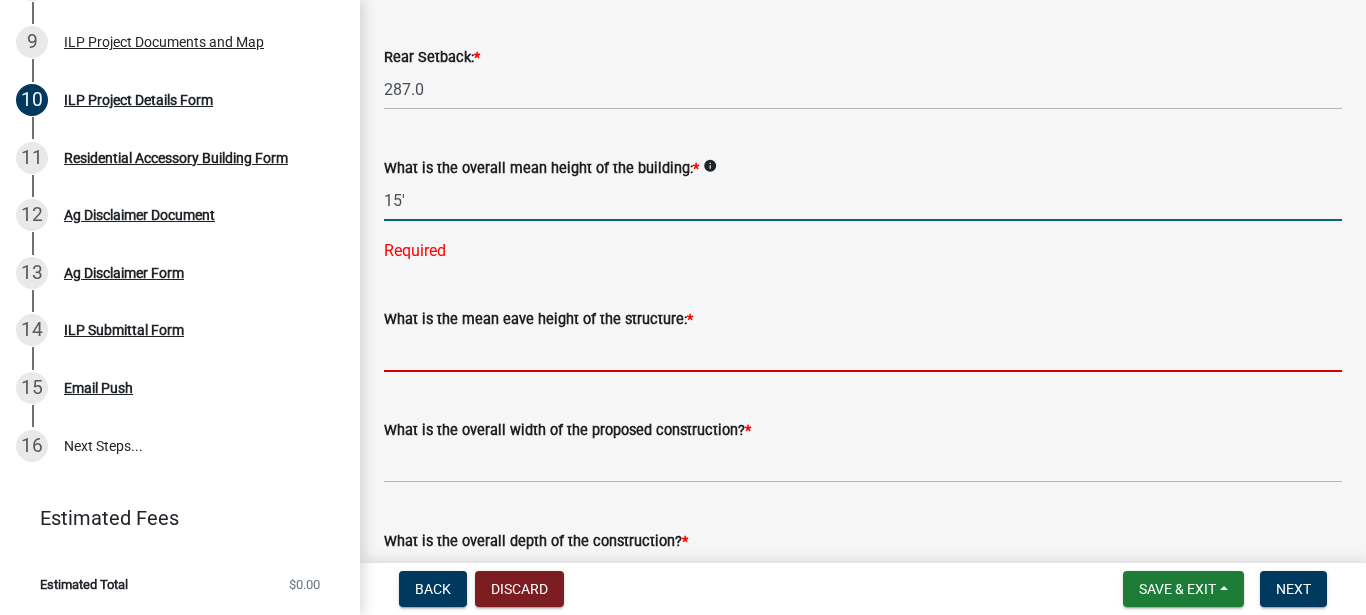 type on "15.0" 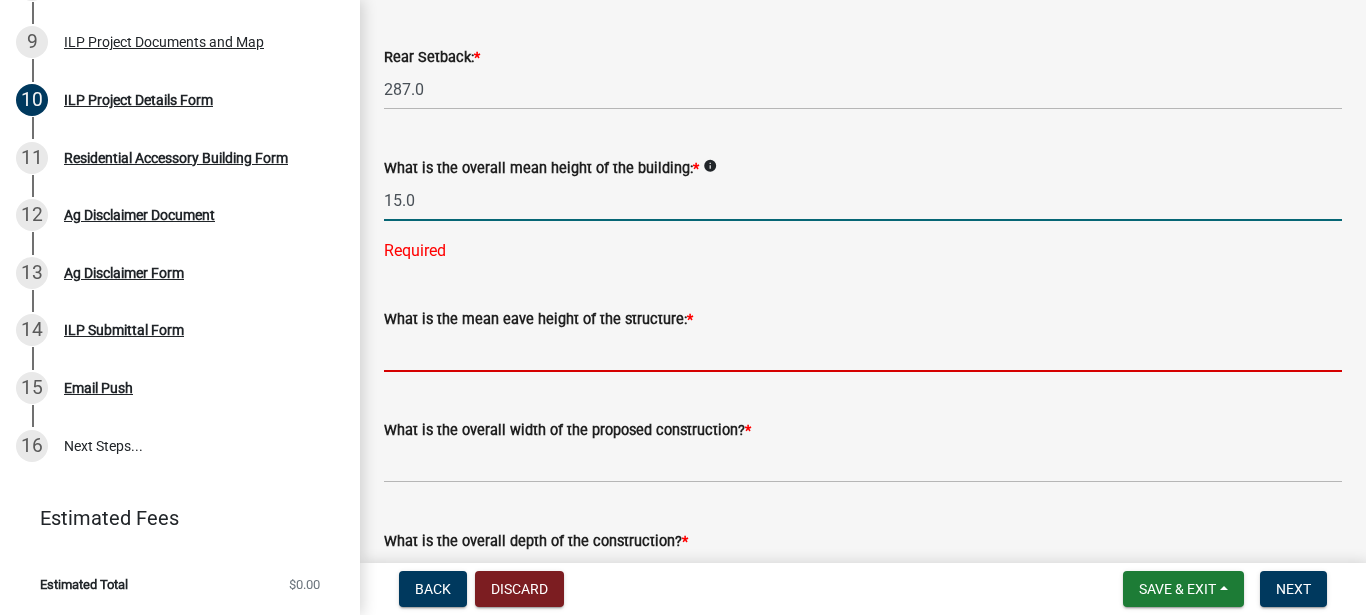 click 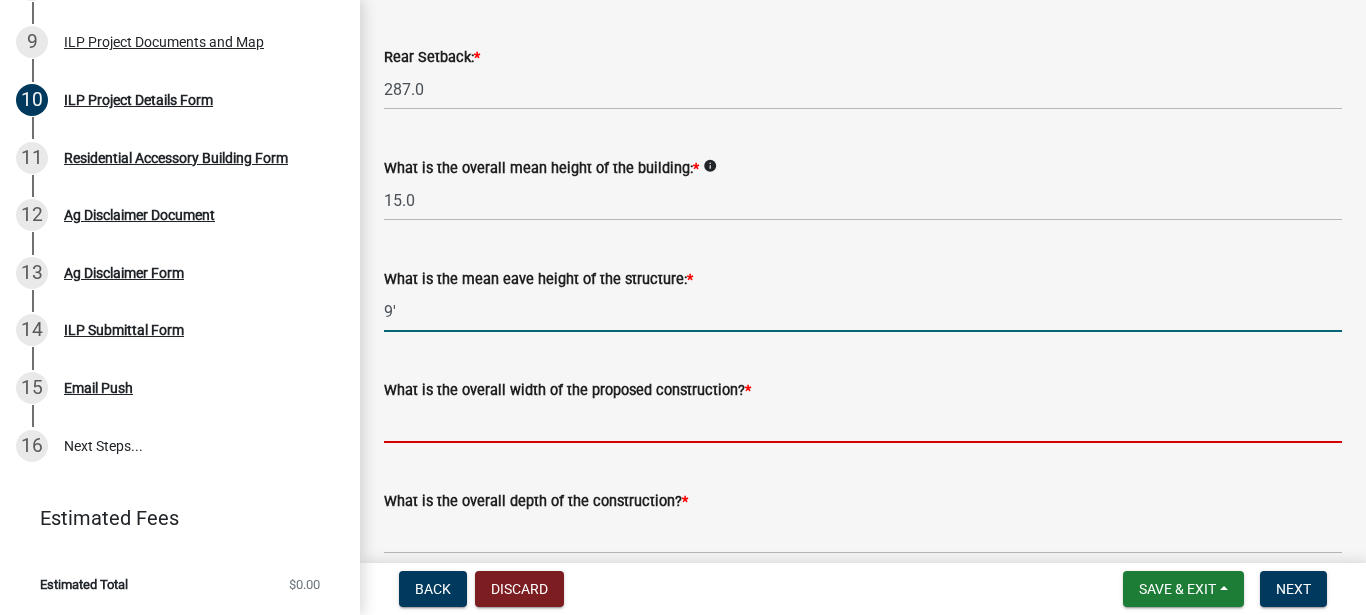 type on "9.0" 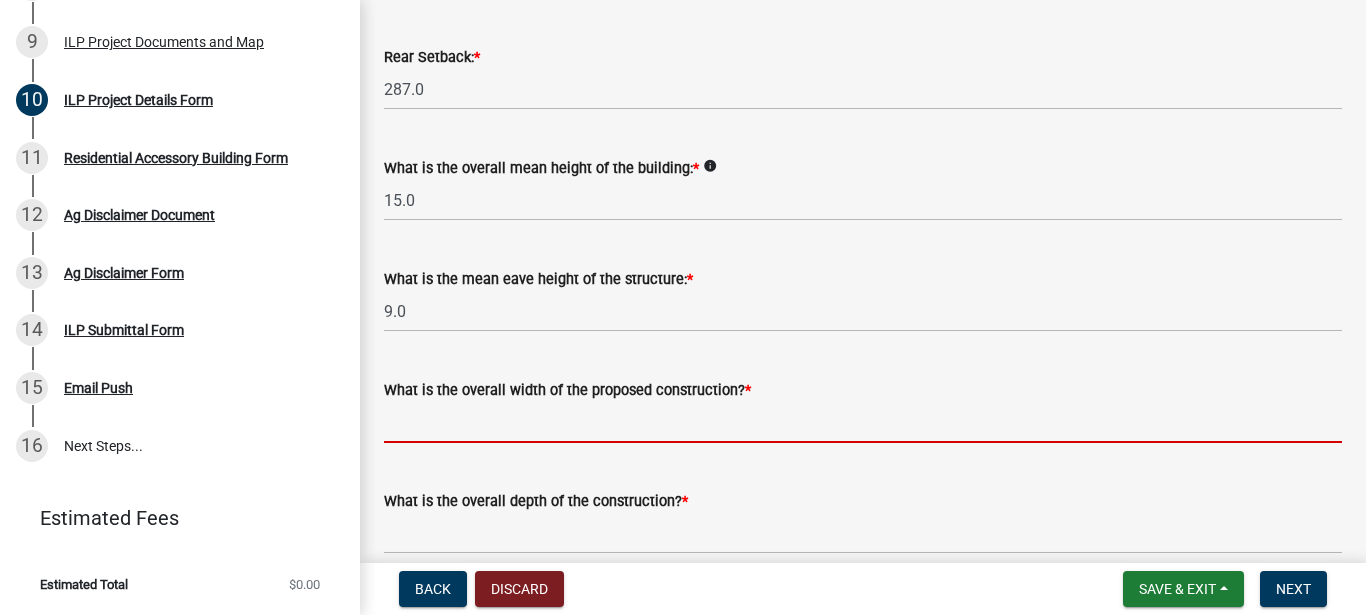 click 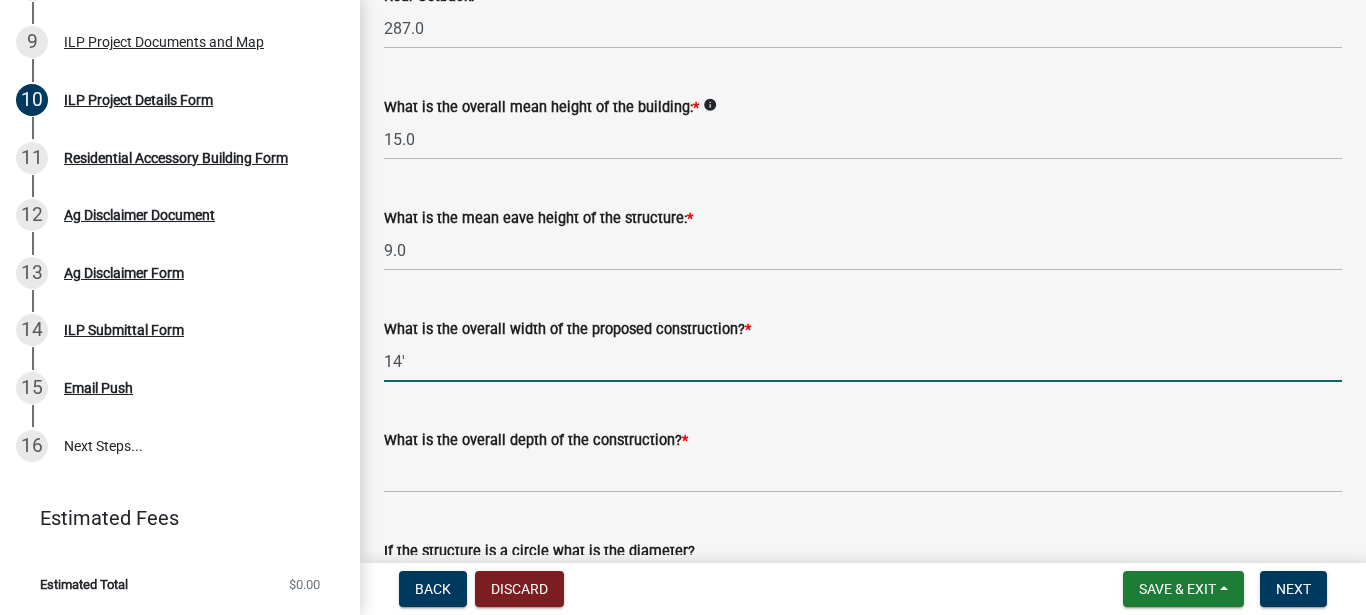 scroll, scrollTop: 798, scrollLeft: 0, axis: vertical 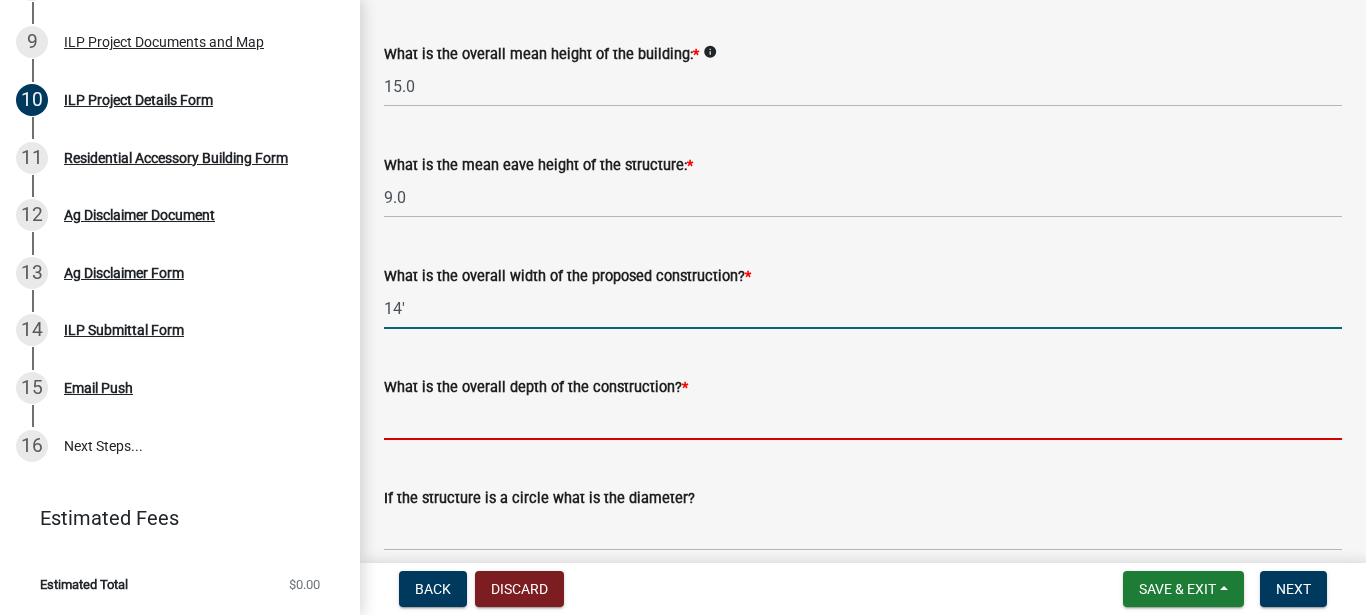 type on "14.00" 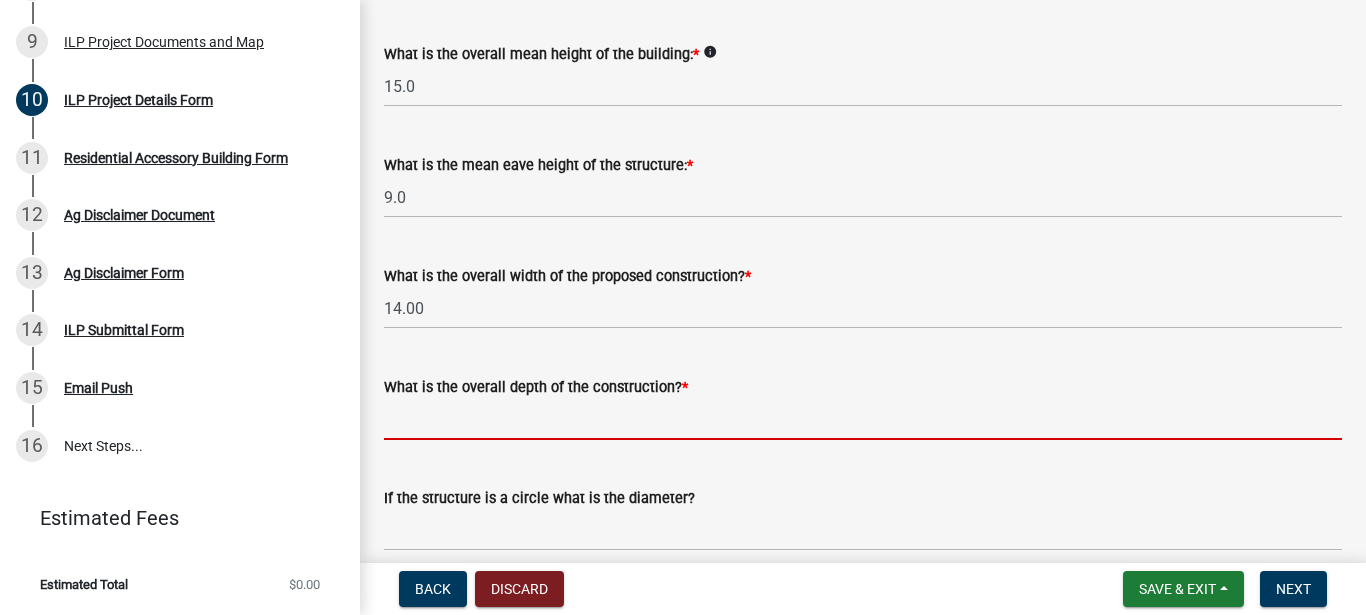 click 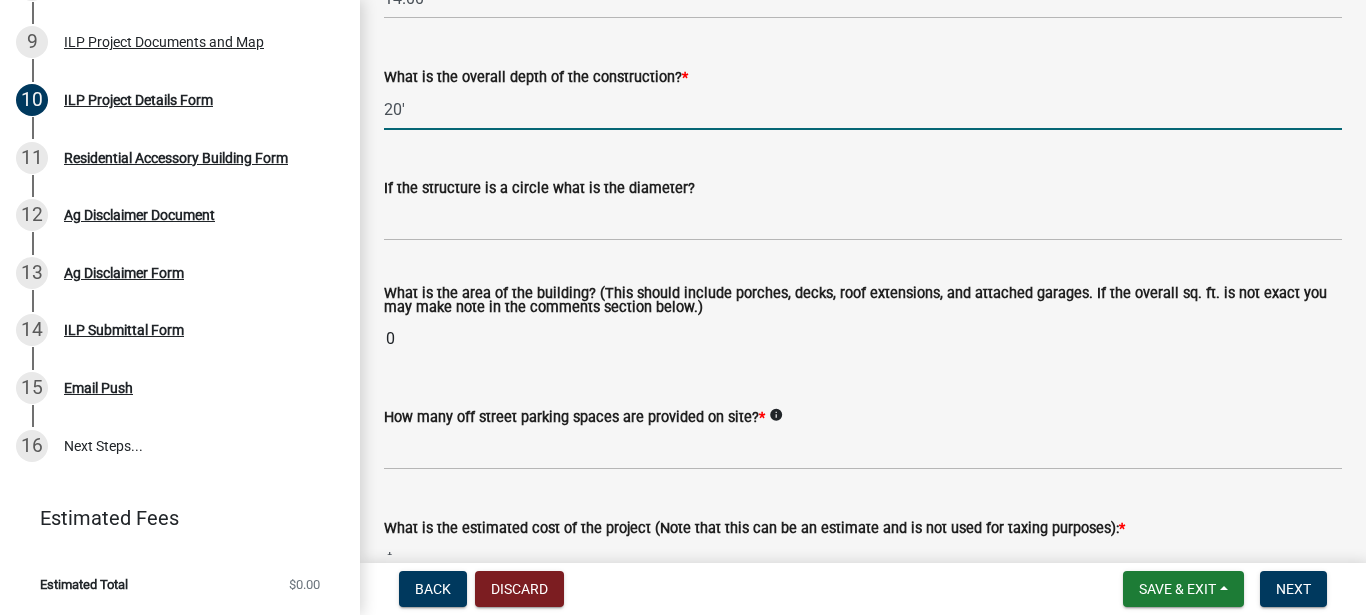 scroll, scrollTop: 1140, scrollLeft: 0, axis: vertical 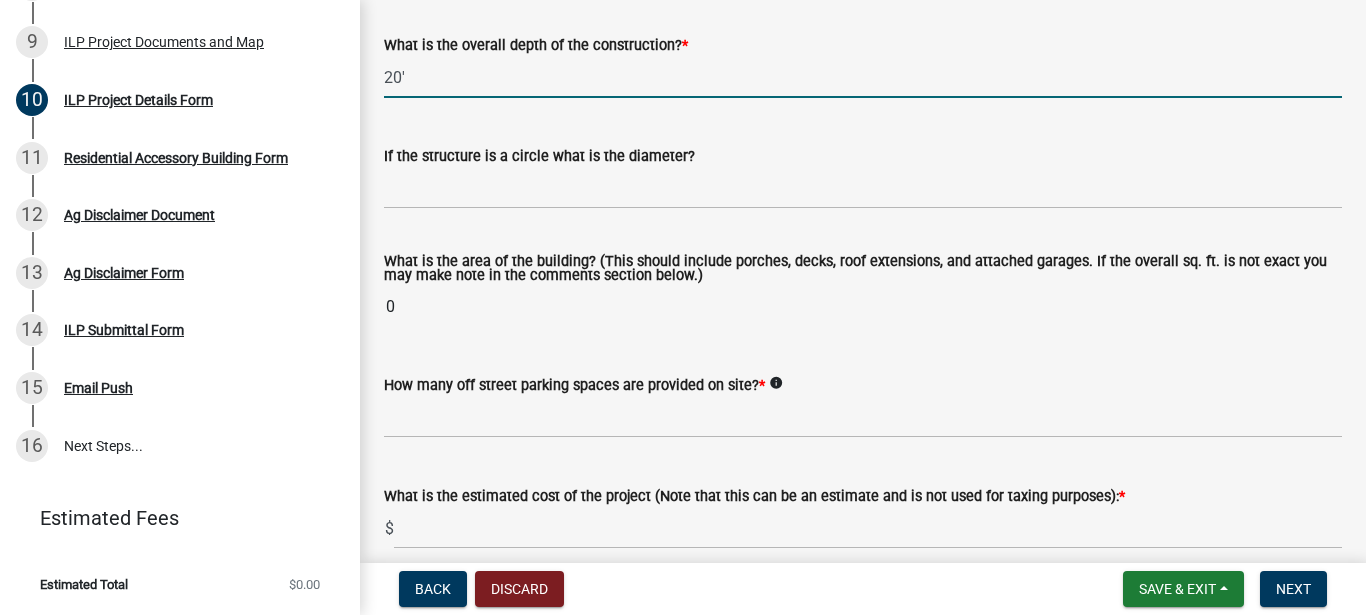 type on "20.00" 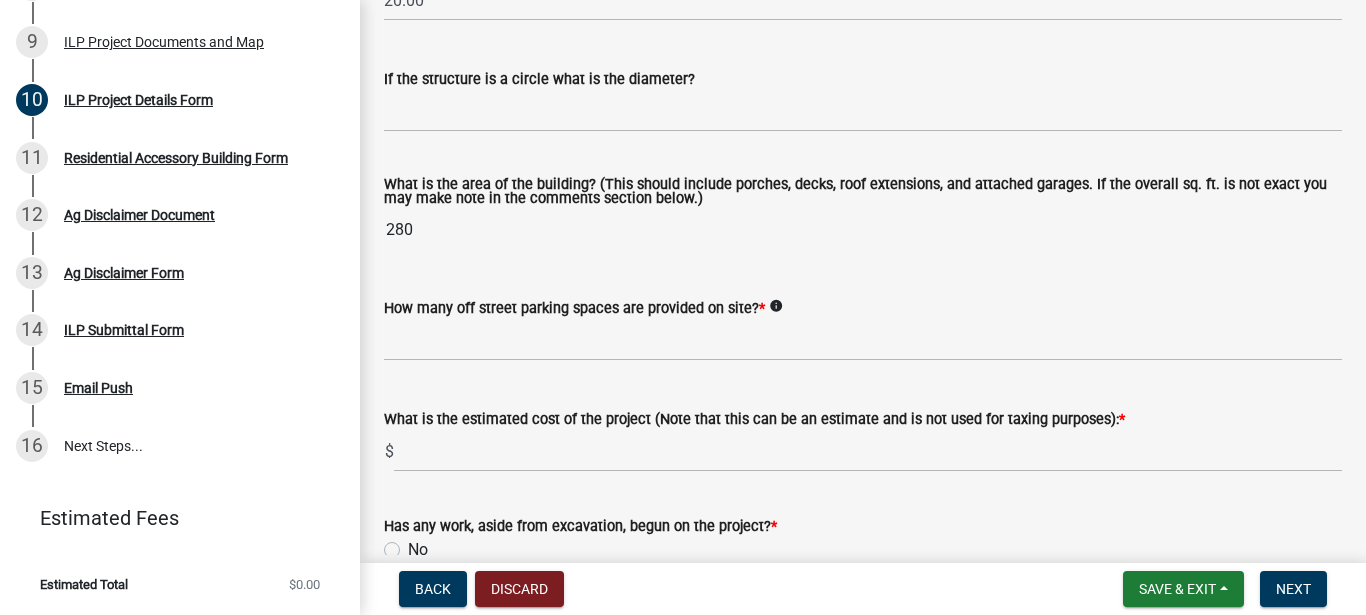 scroll, scrollTop: 1254, scrollLeft: 0, axis: vertical 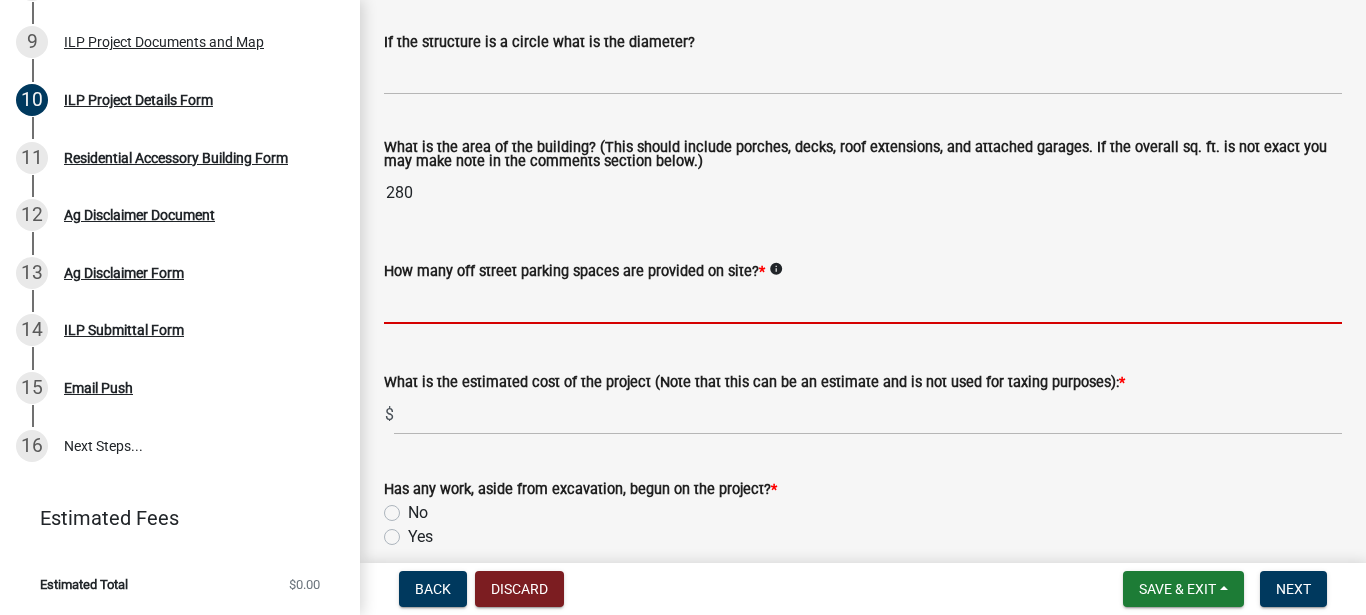 click 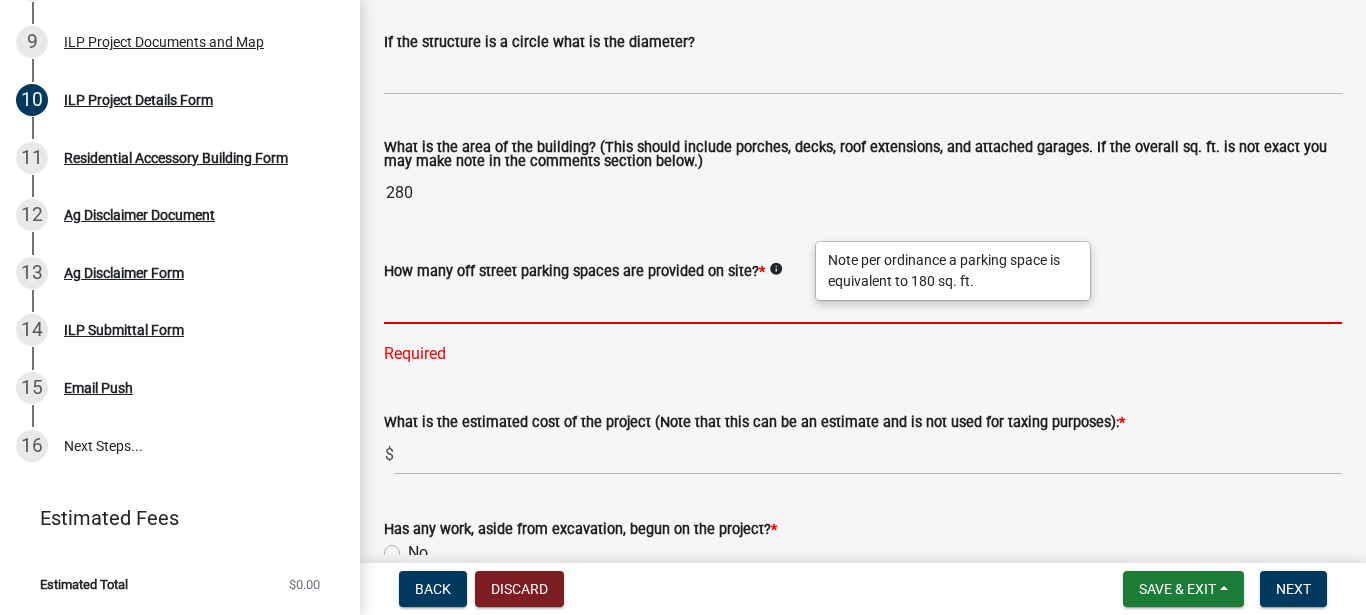 click 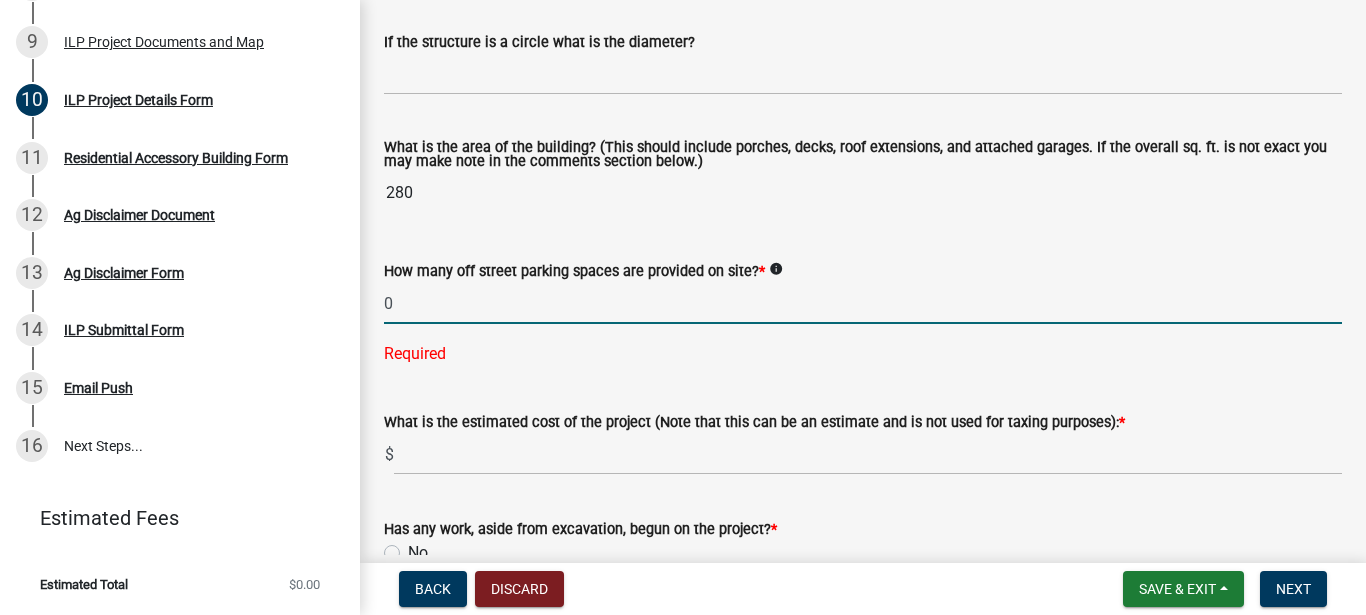 scroll, scrollTop: 1368, scrollLeft: 0, axis: vertical 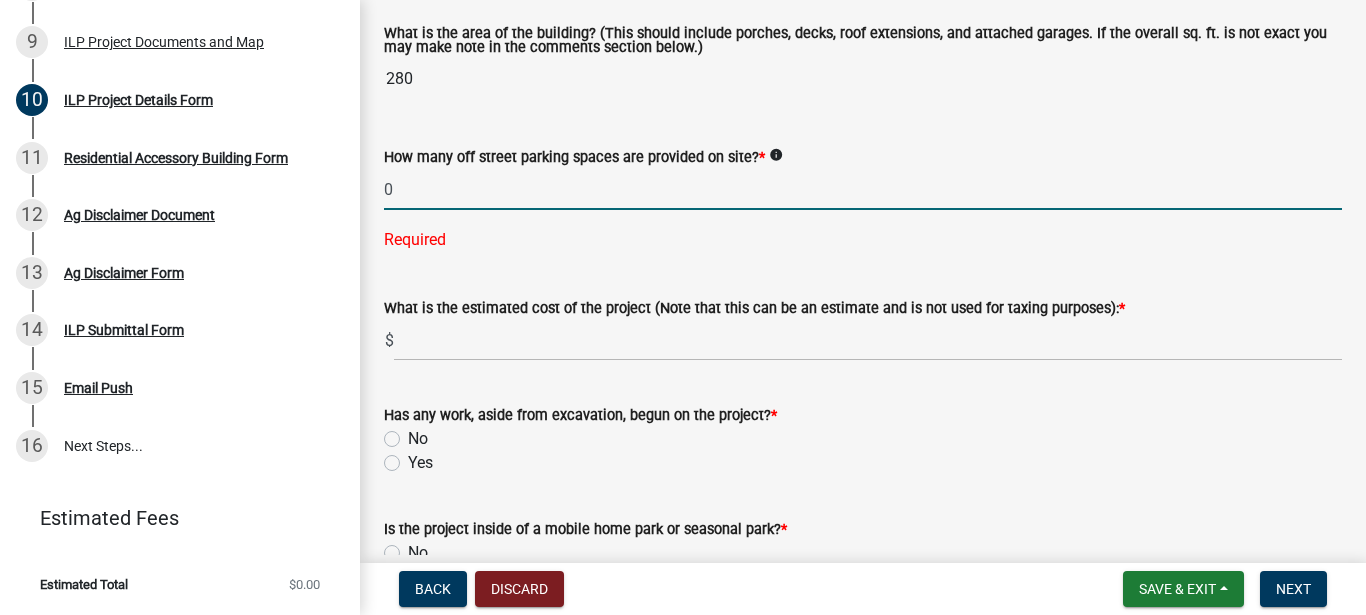 type on "0" 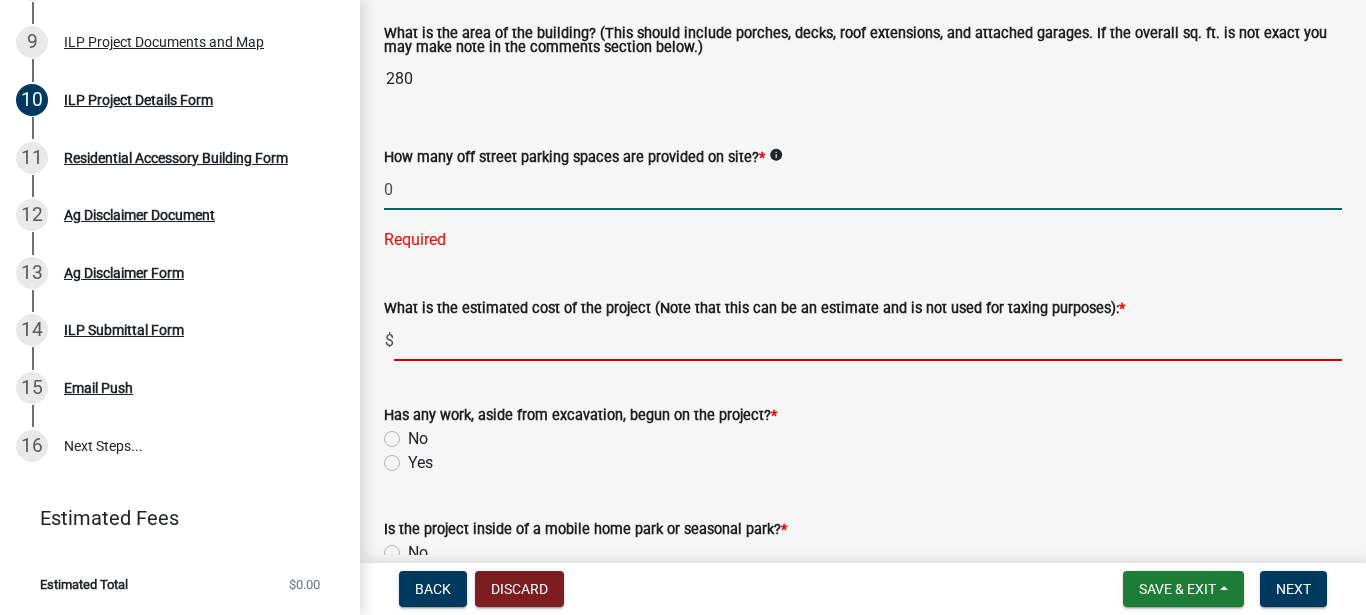 click 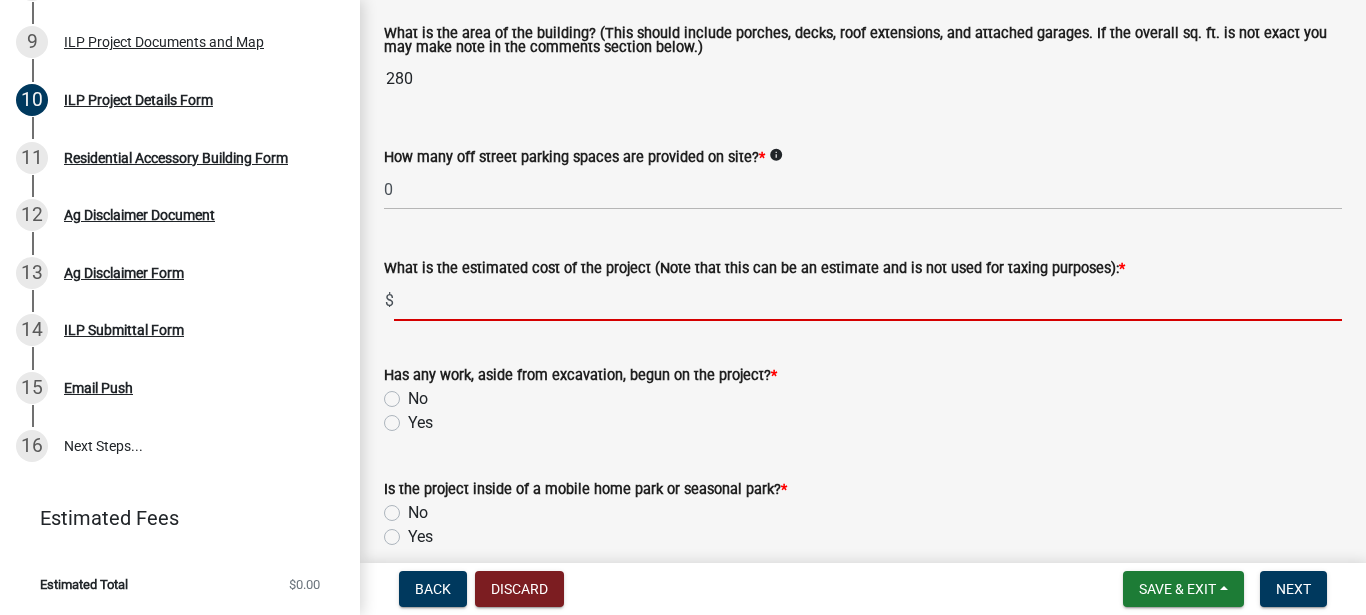 type on "6" 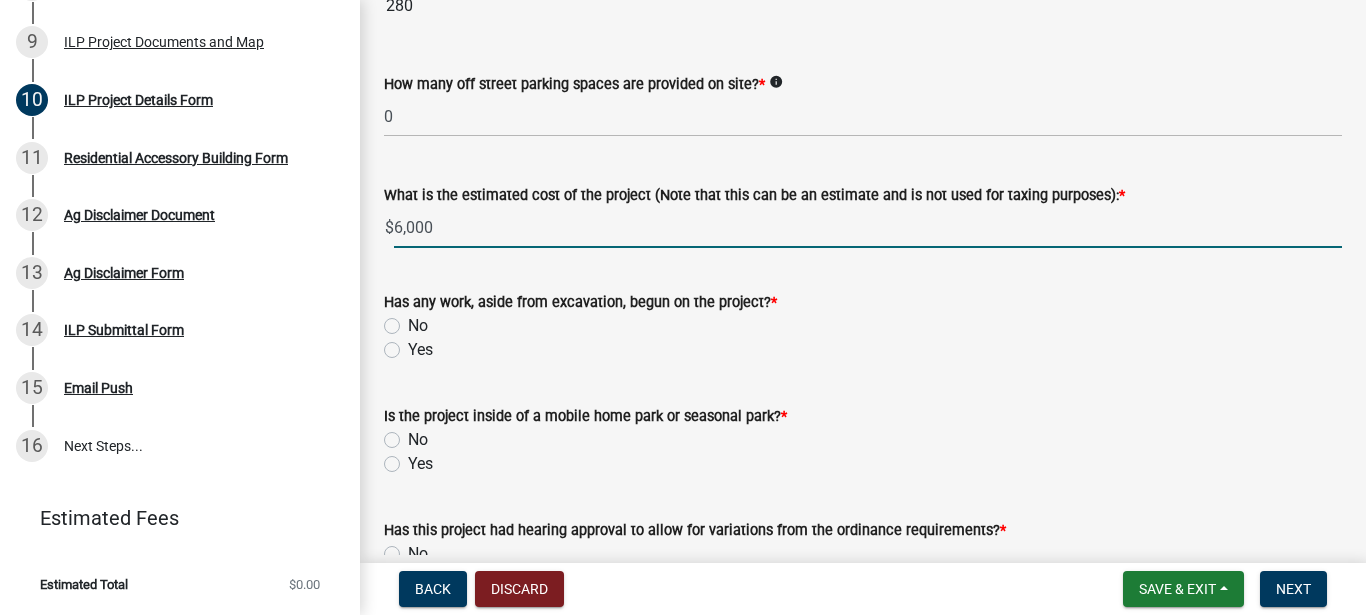 scroll, scrollTop: 1596, scrollLeft: 0, axis: vertical 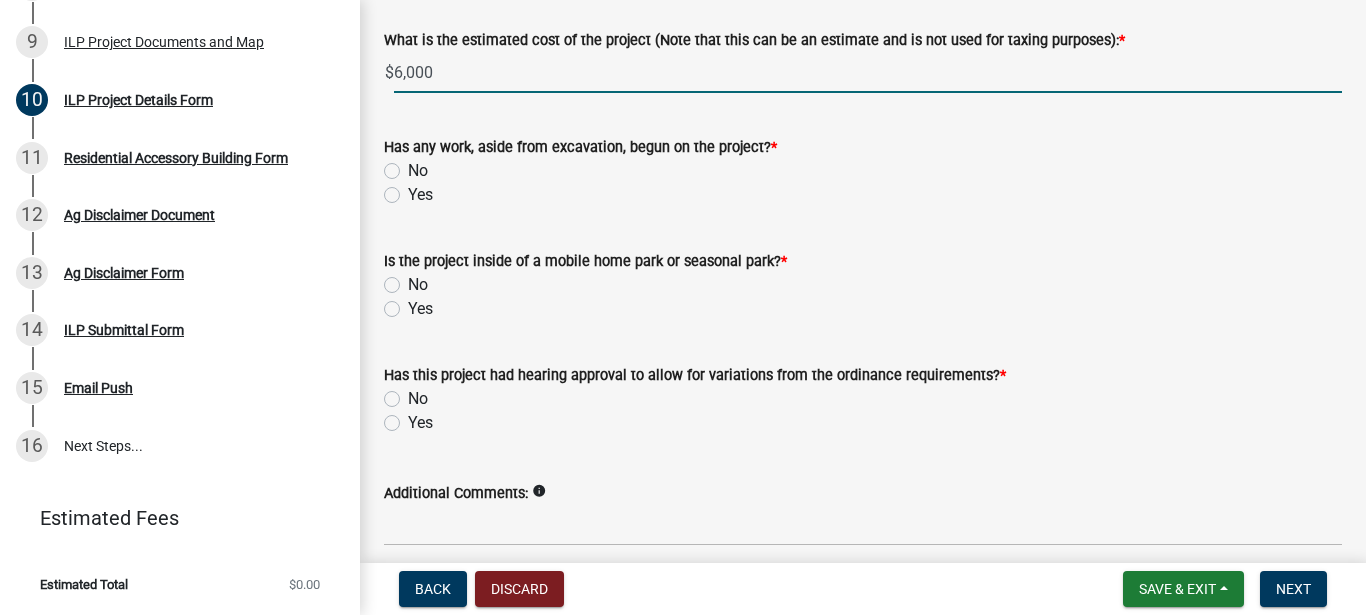 type on "6000" 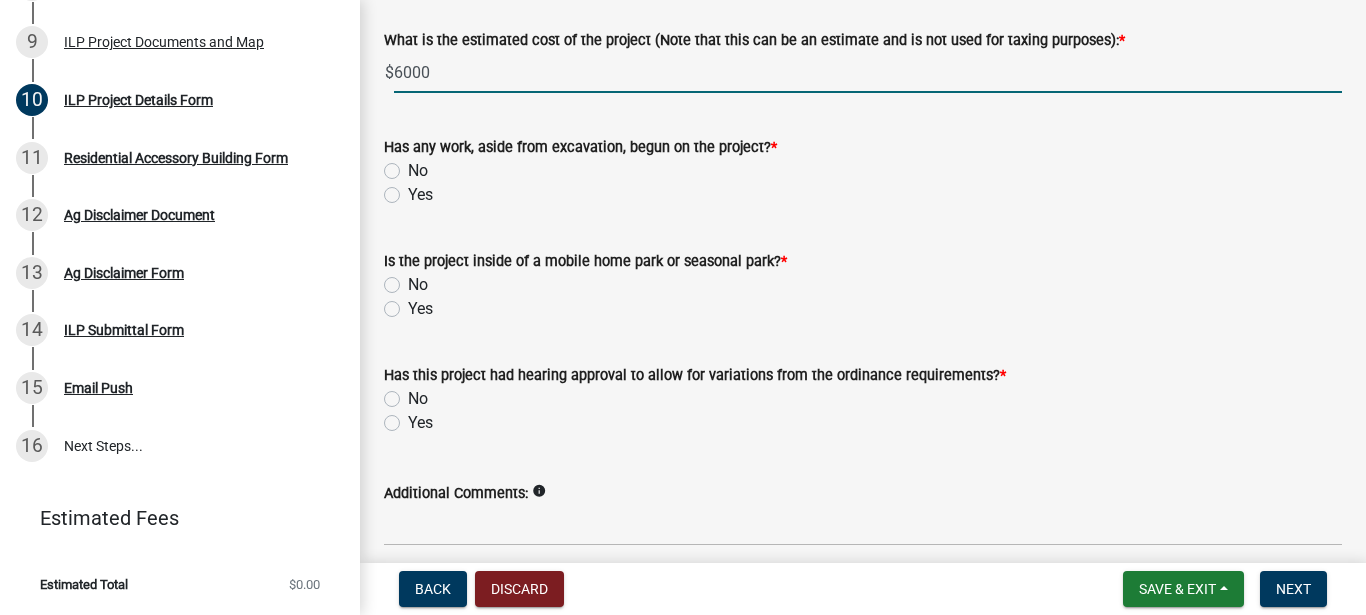click on "No" 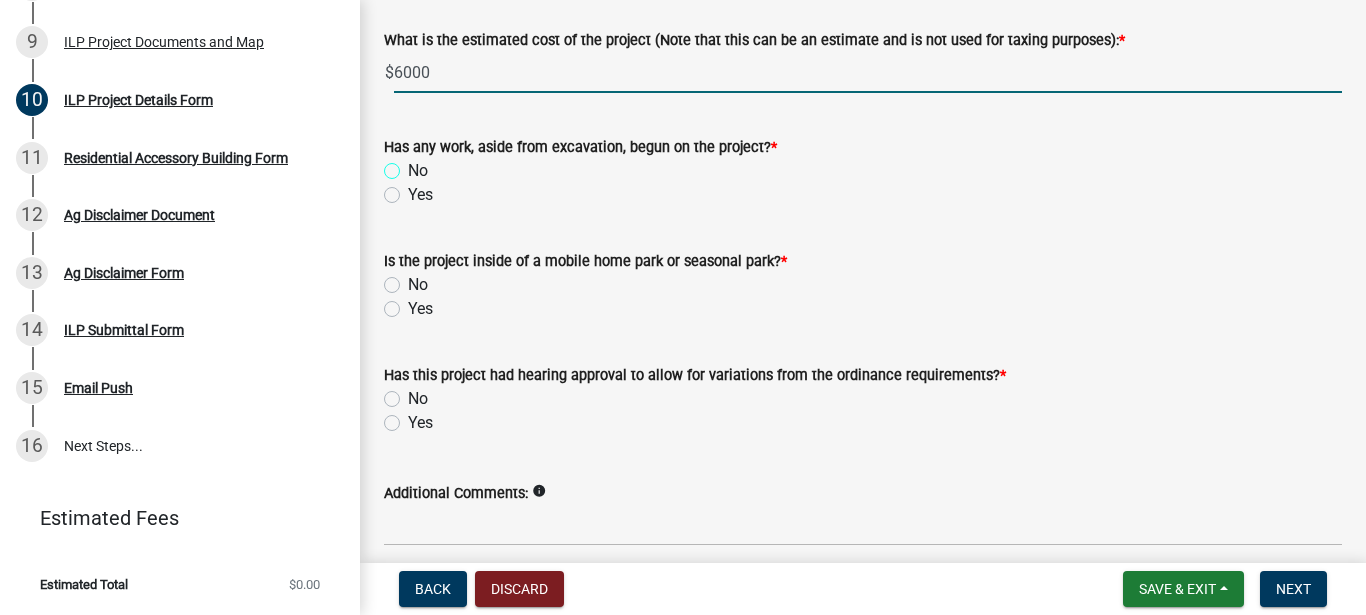 click on "No" at bounding box center (414, 165) 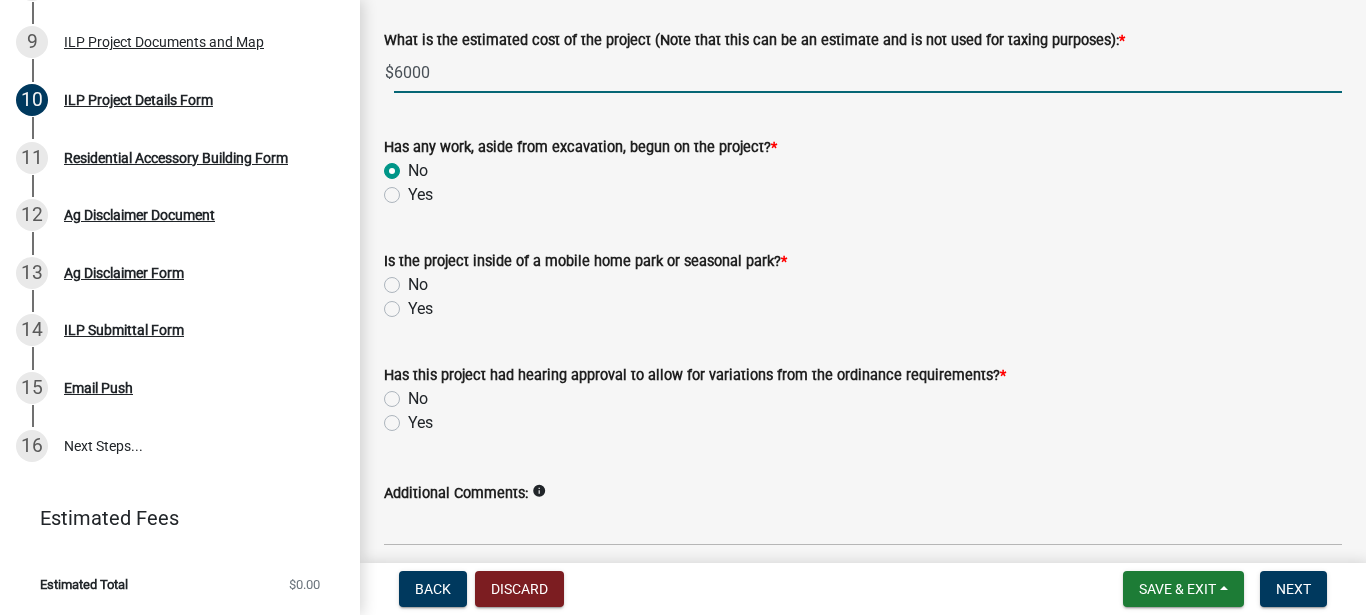 radio on "true" 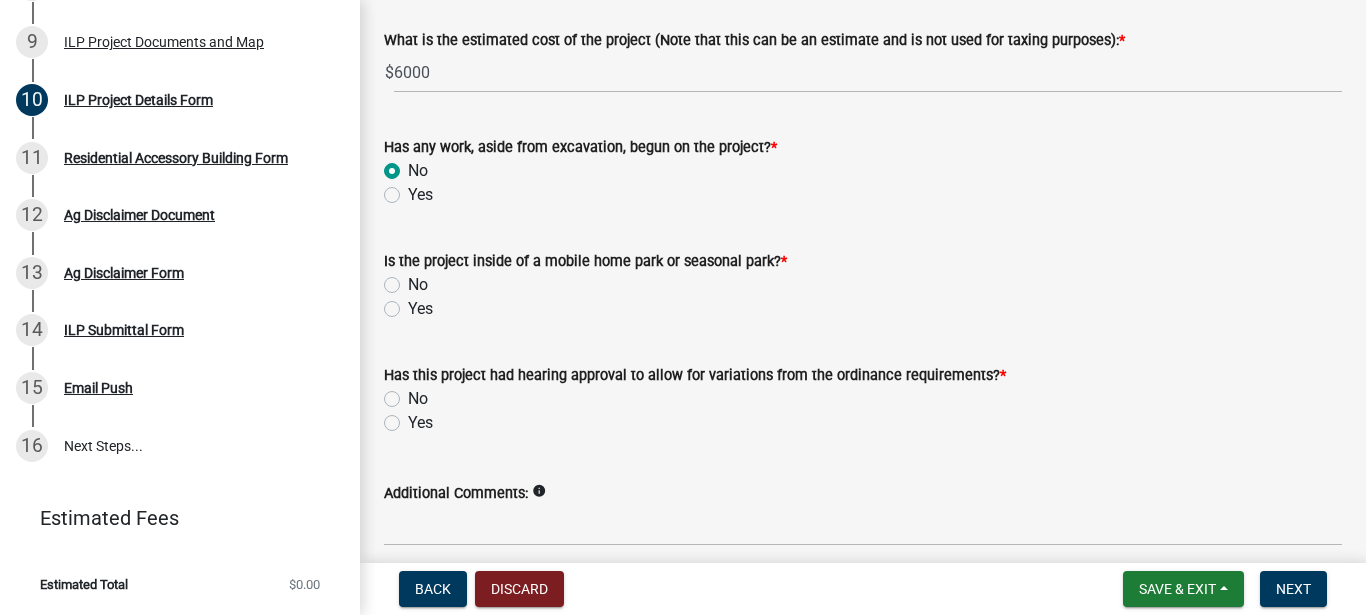 click on "No" 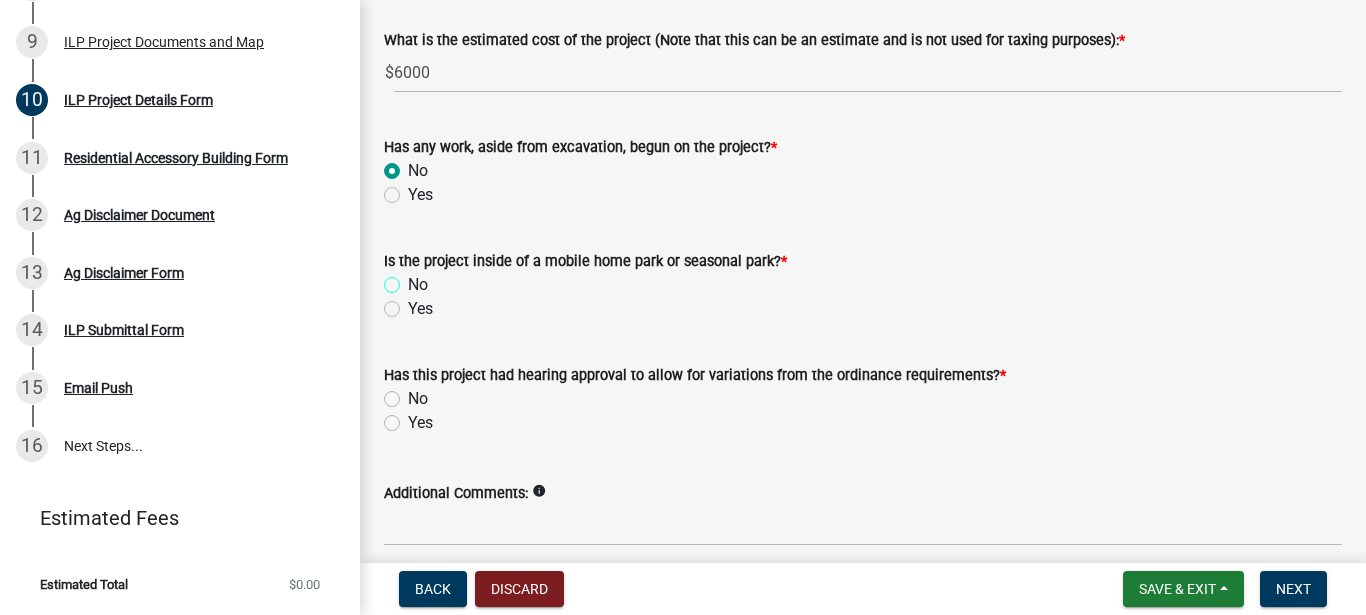 click on "No" at bounding box center (414, 279) 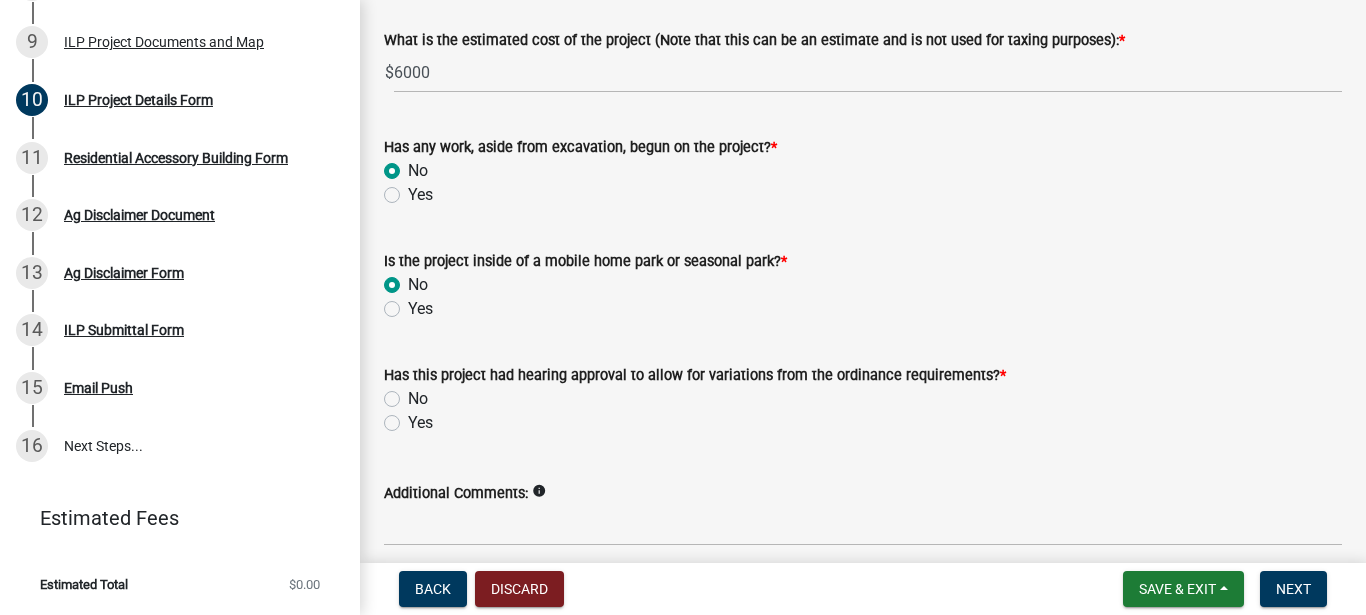 radio on "true" 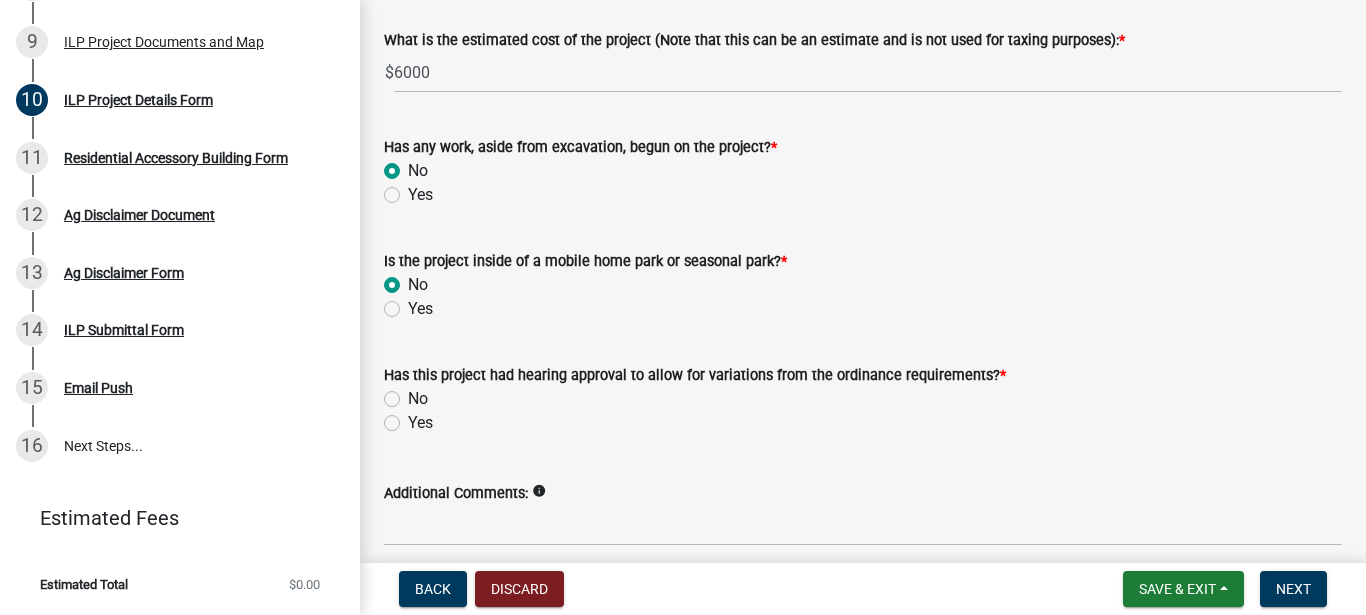 click on "No" 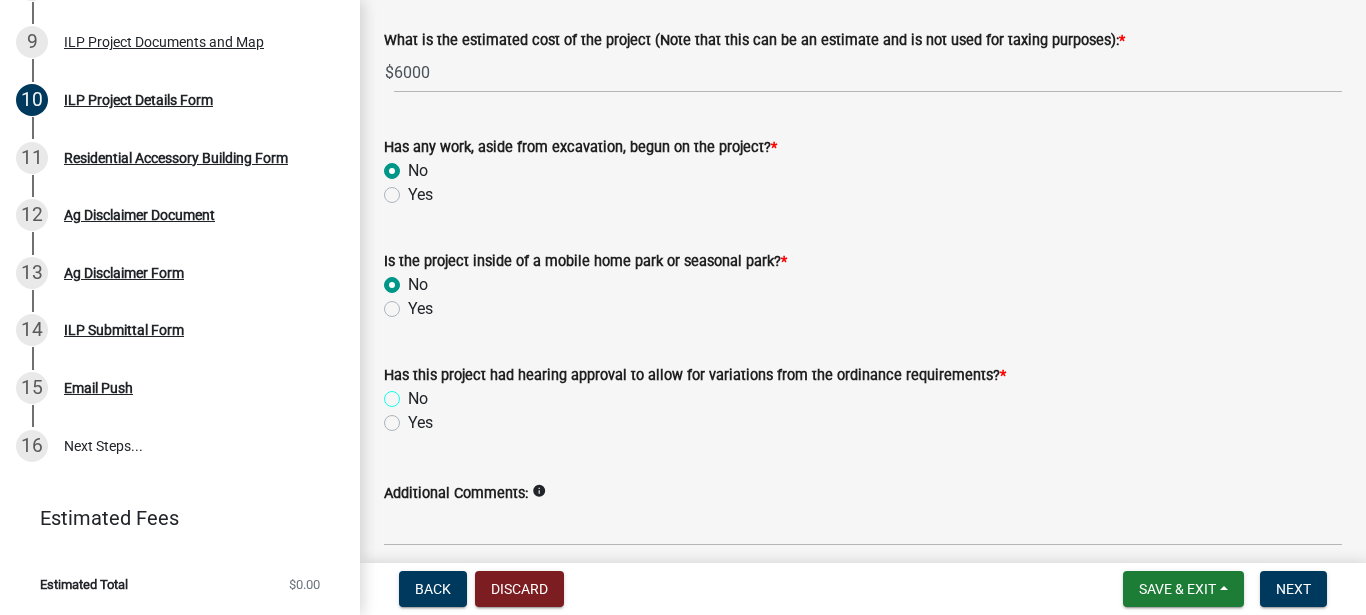 click on "No" at bounding box center [414, 393] 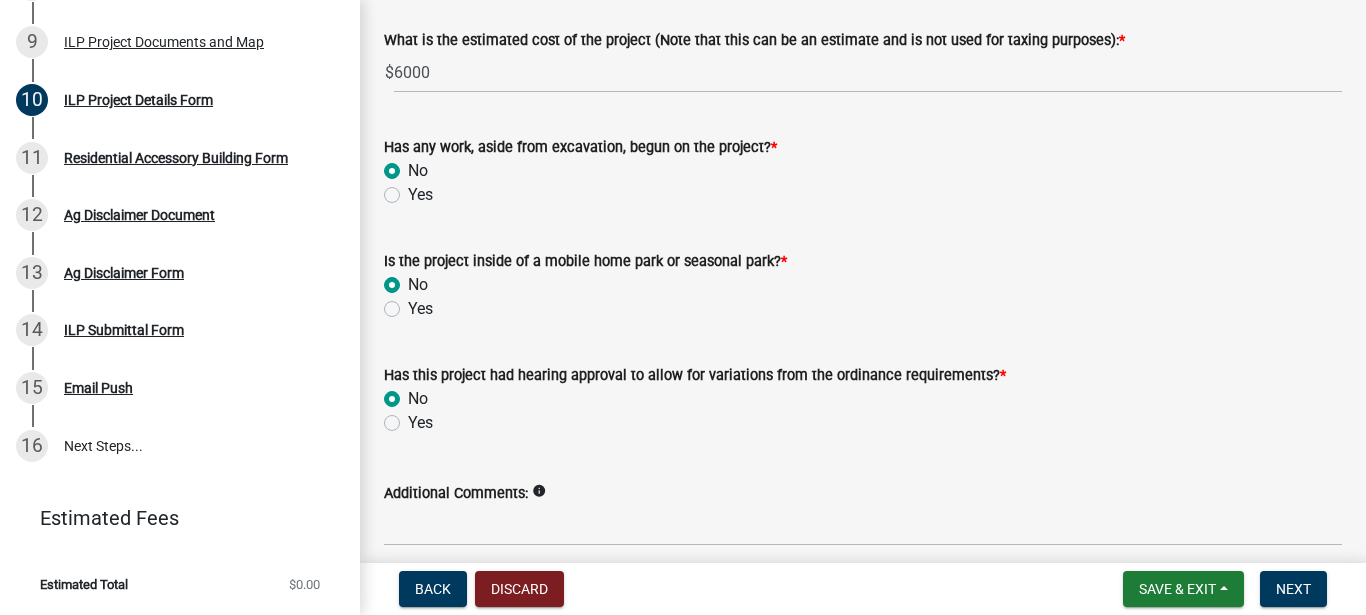 radio on "true" 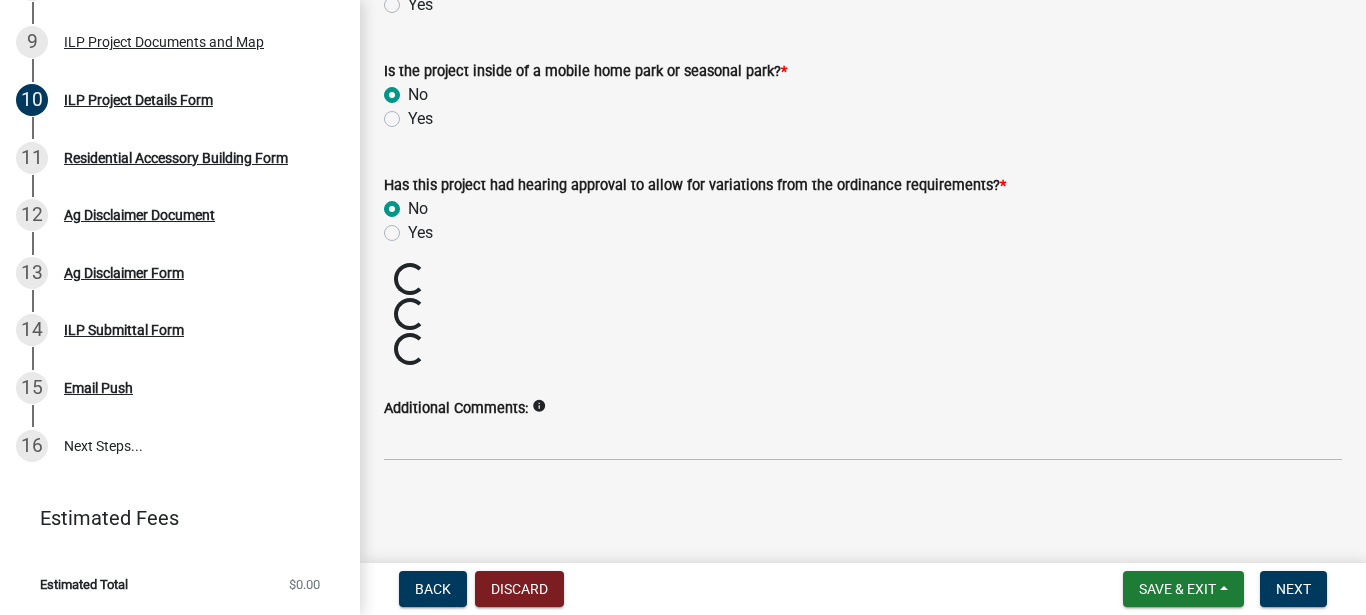 scroll, scrollTop: 1682, scrollLeft: 0, axis: vertical 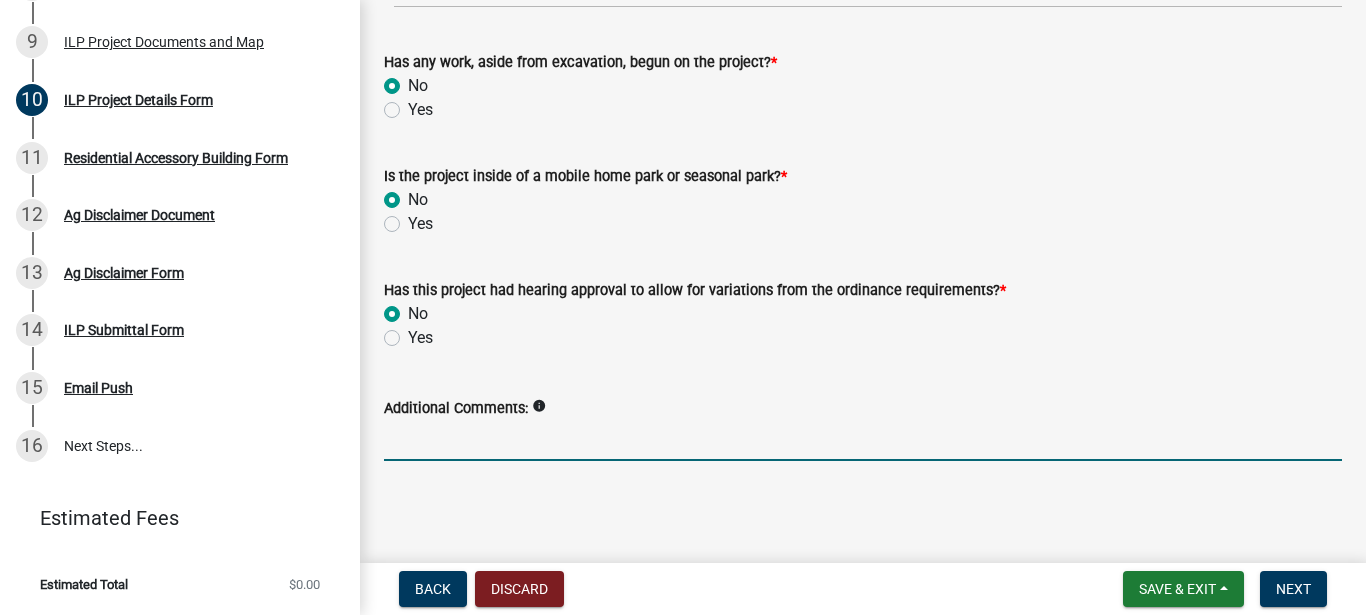 click on "Additional Comments:" at bounding box center [863, 440] 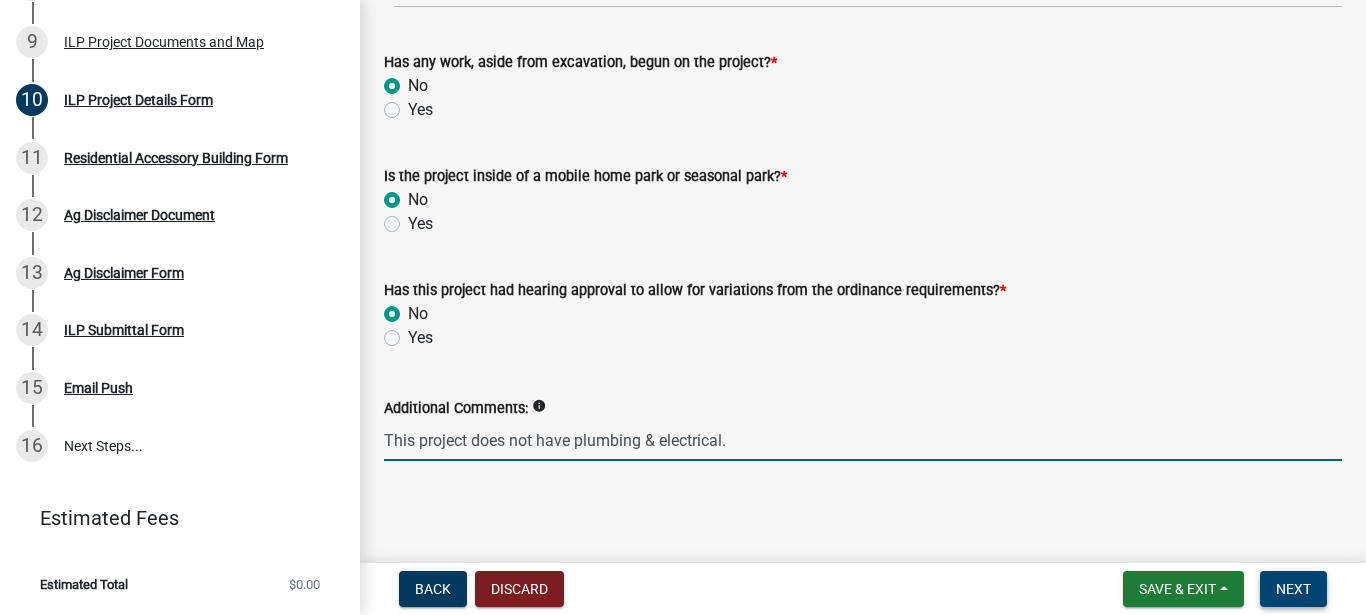 type on "This project does not have plumbing & electrical." 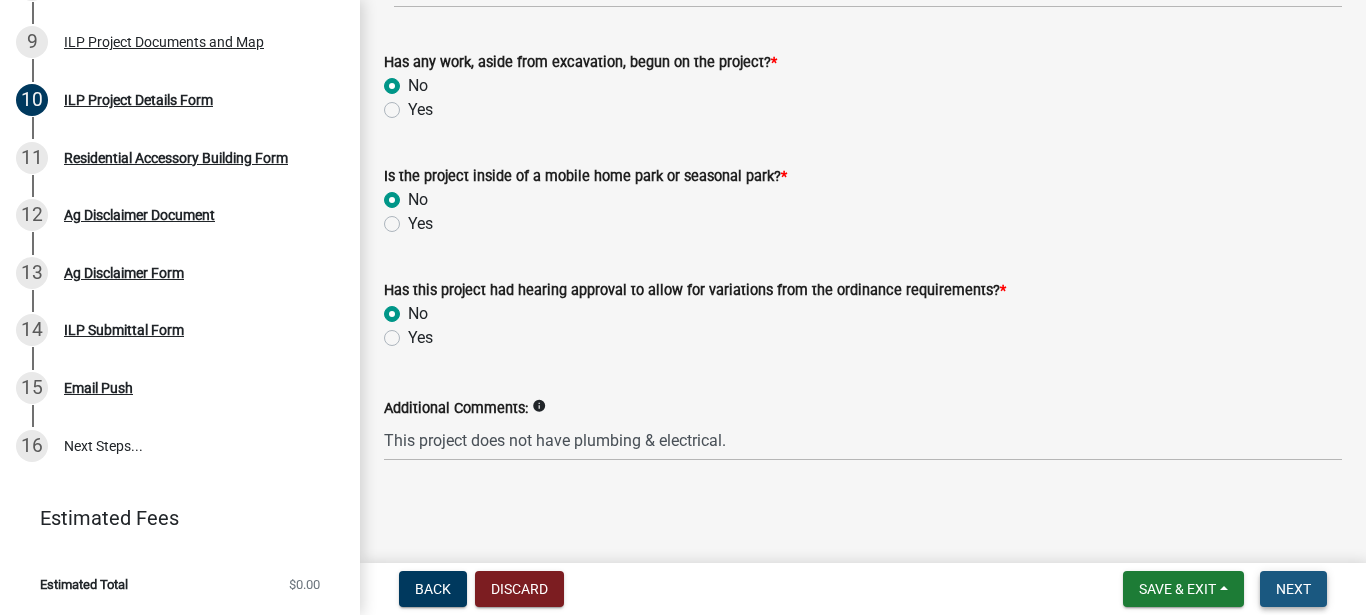 click on "Next" at bounding box center [1293, 589] 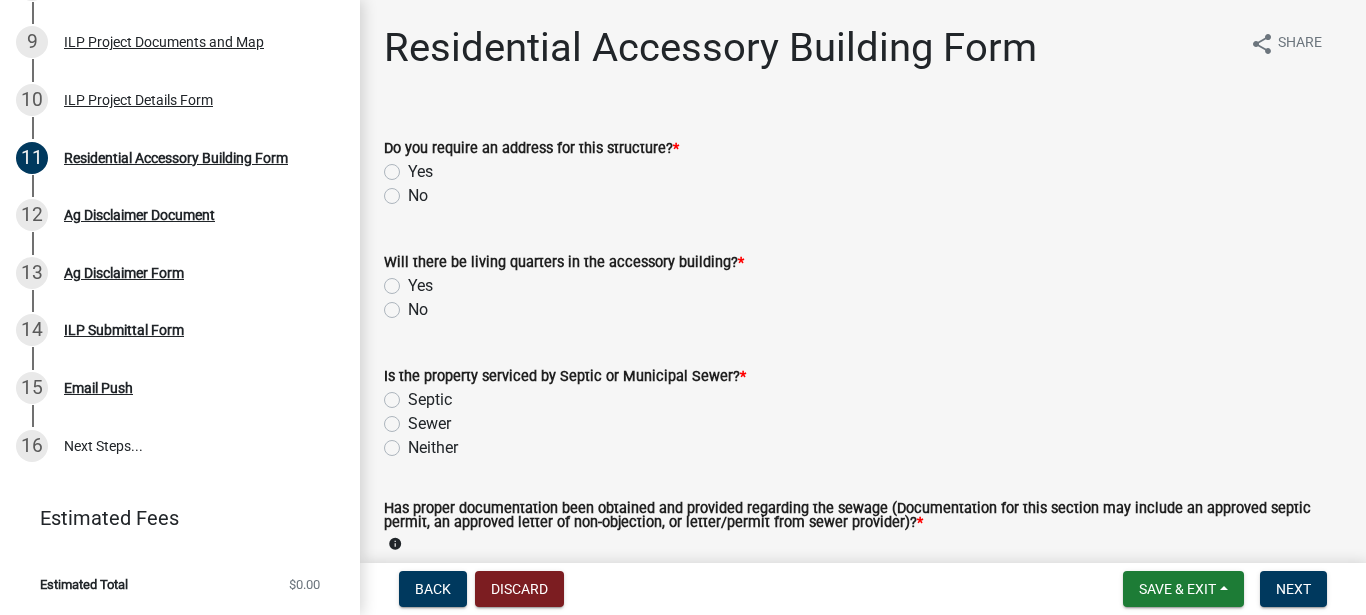 click on "No" 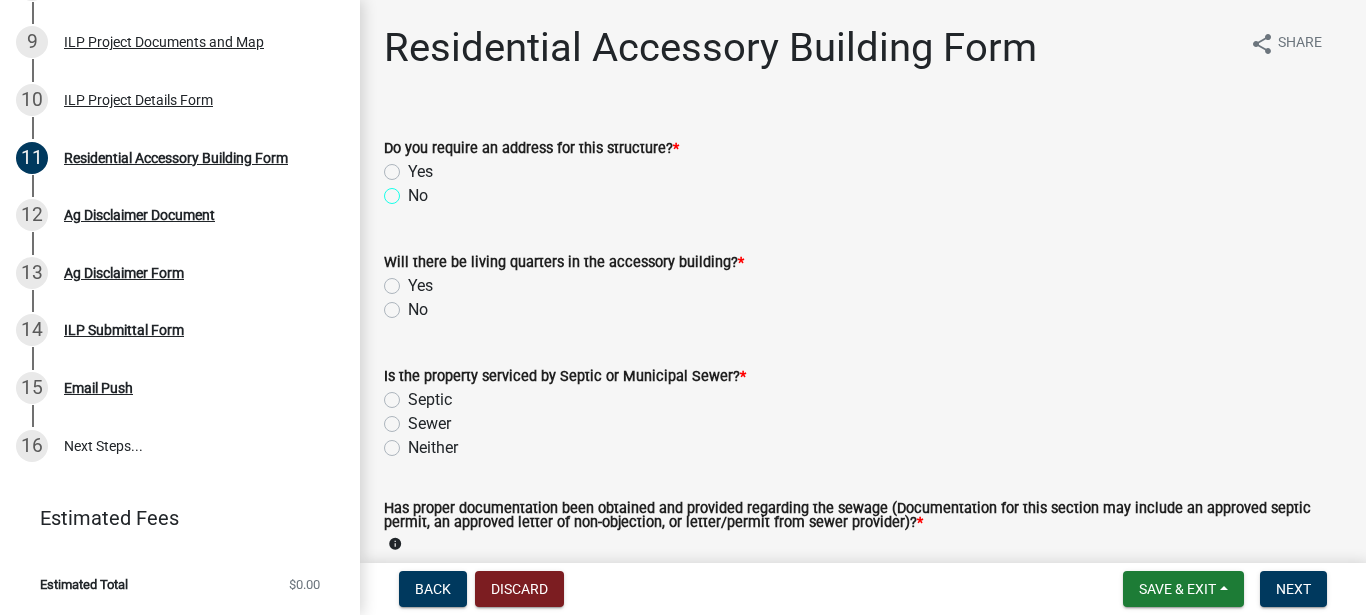 click on "No" at bounding box center [414, 190] 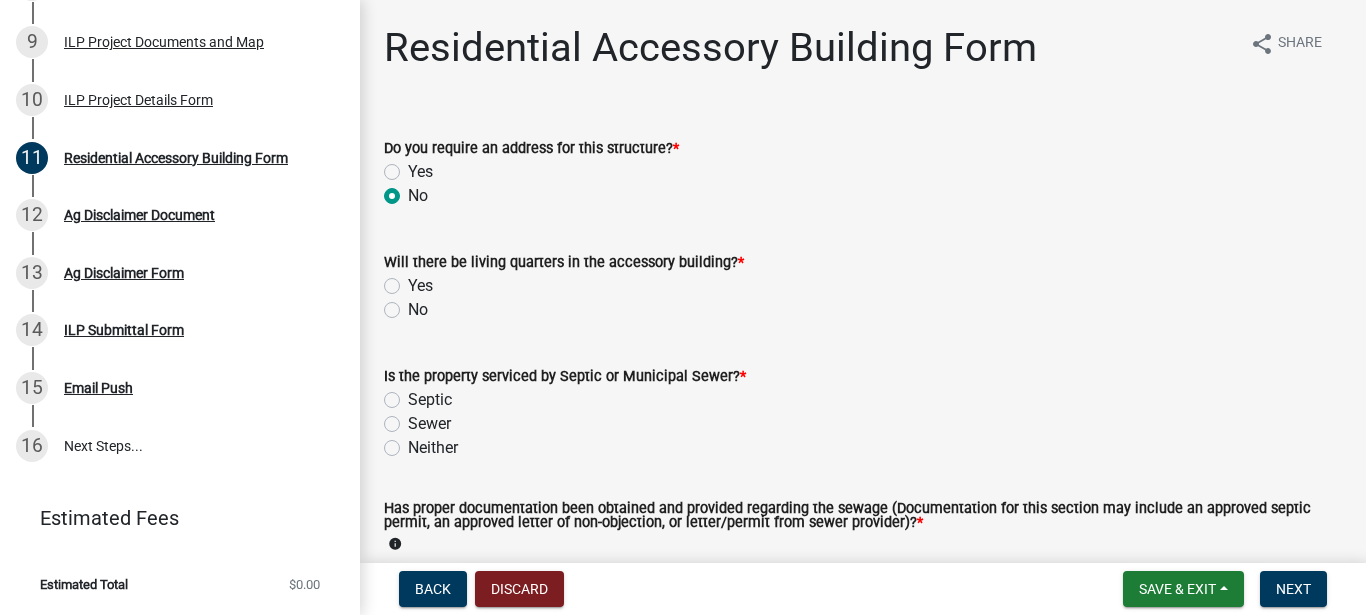 radio on "true" 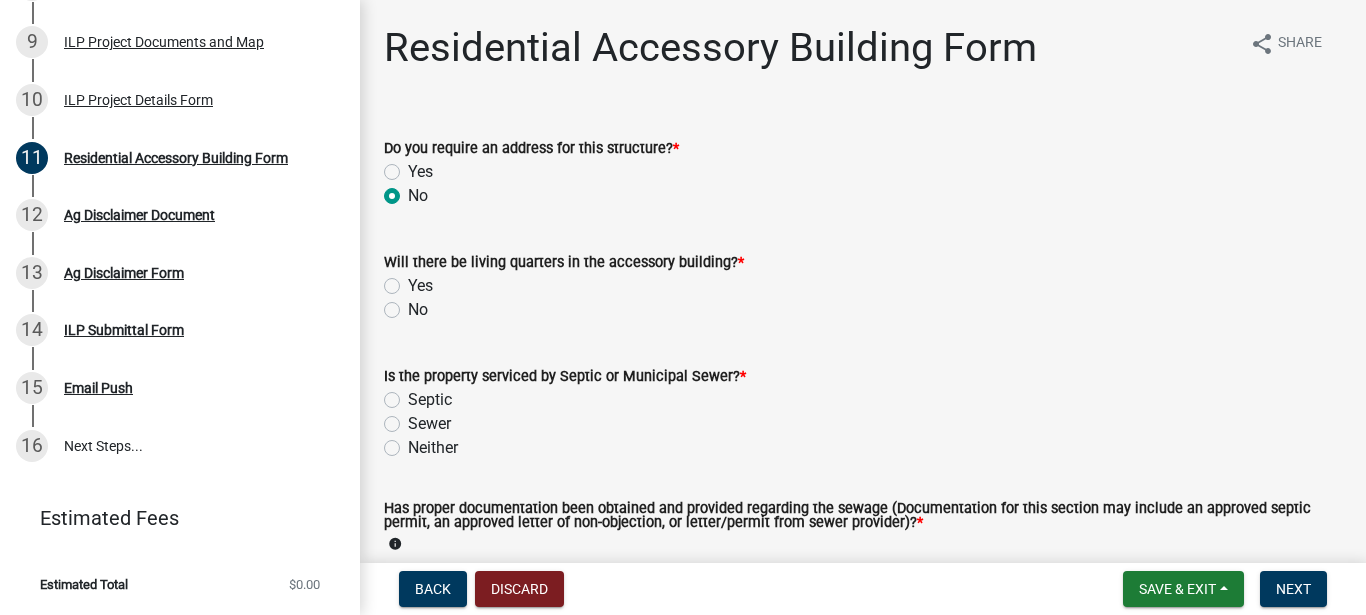click on "No" 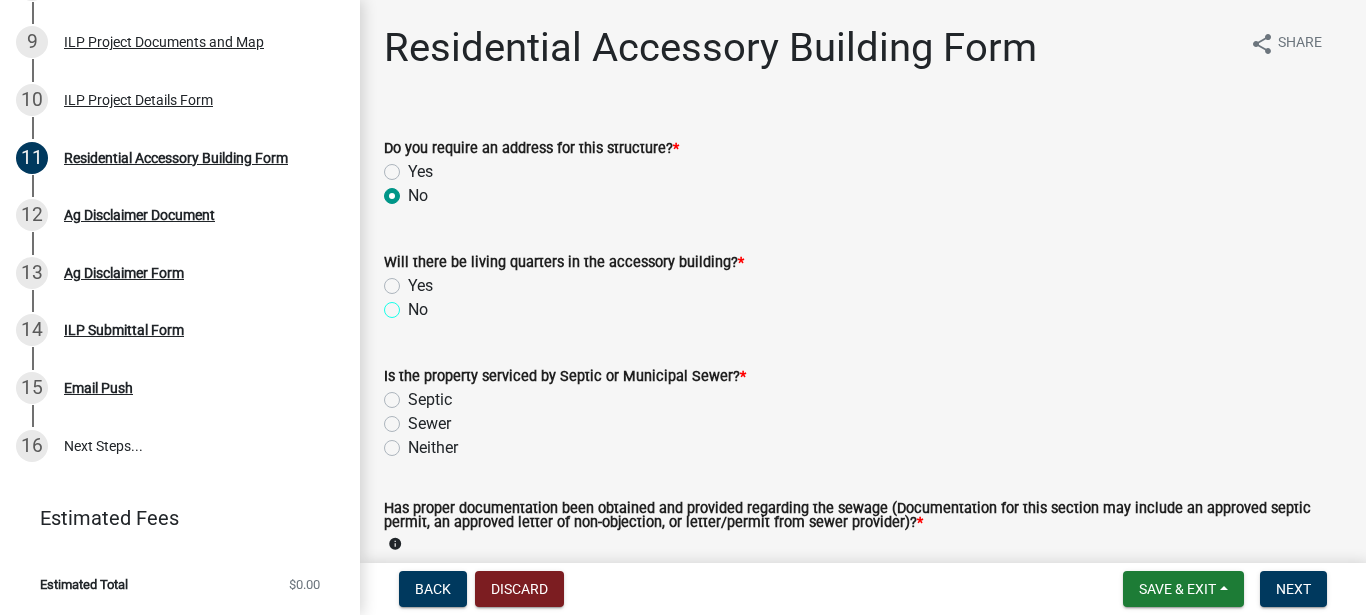 click on "No" at bounding box center [414, 304] 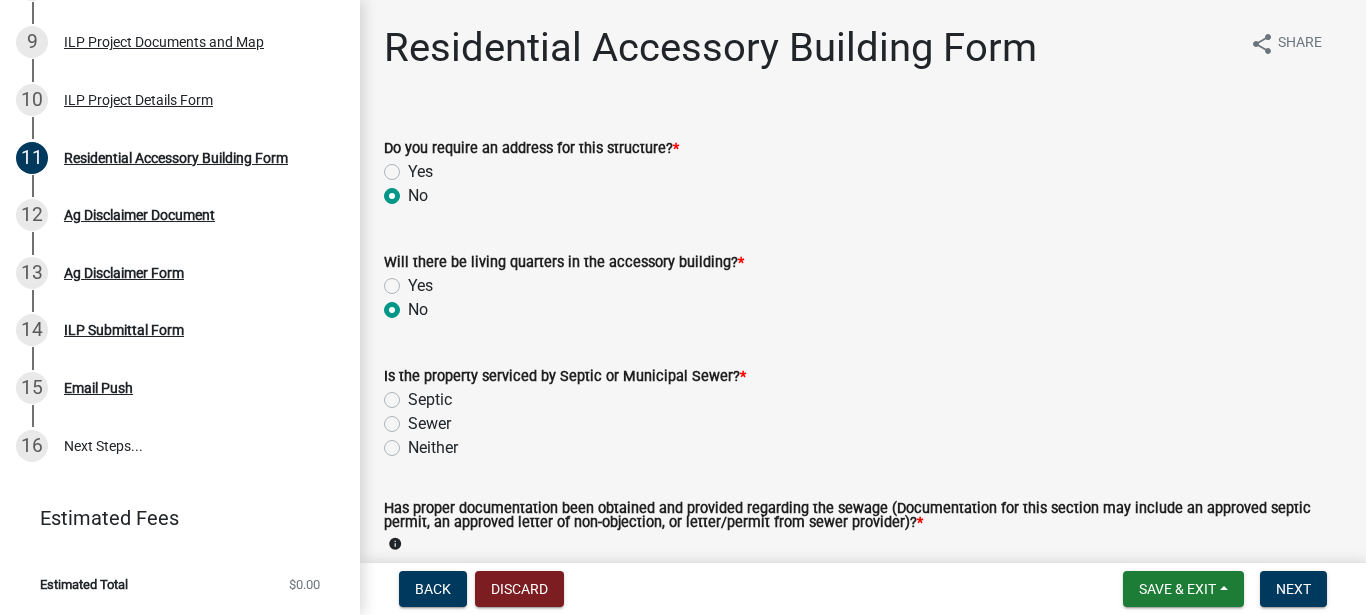 radio on "true" 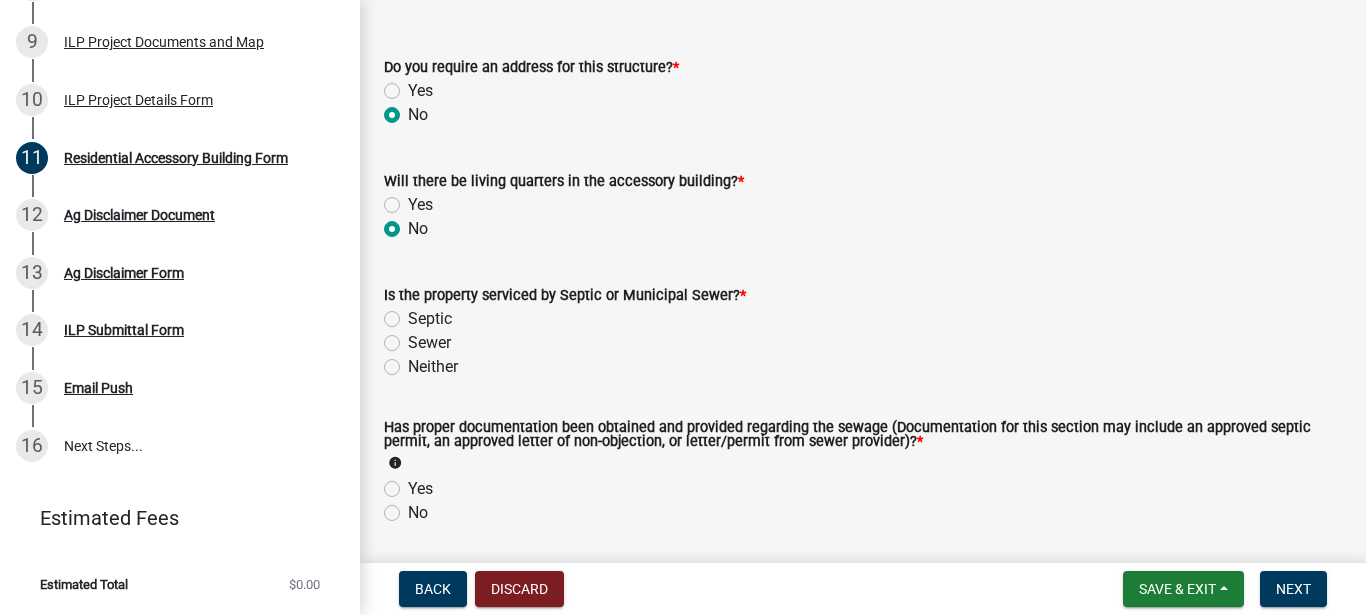 scroll, scrollTop: 114, scrollLeft: 0, axis: vertical 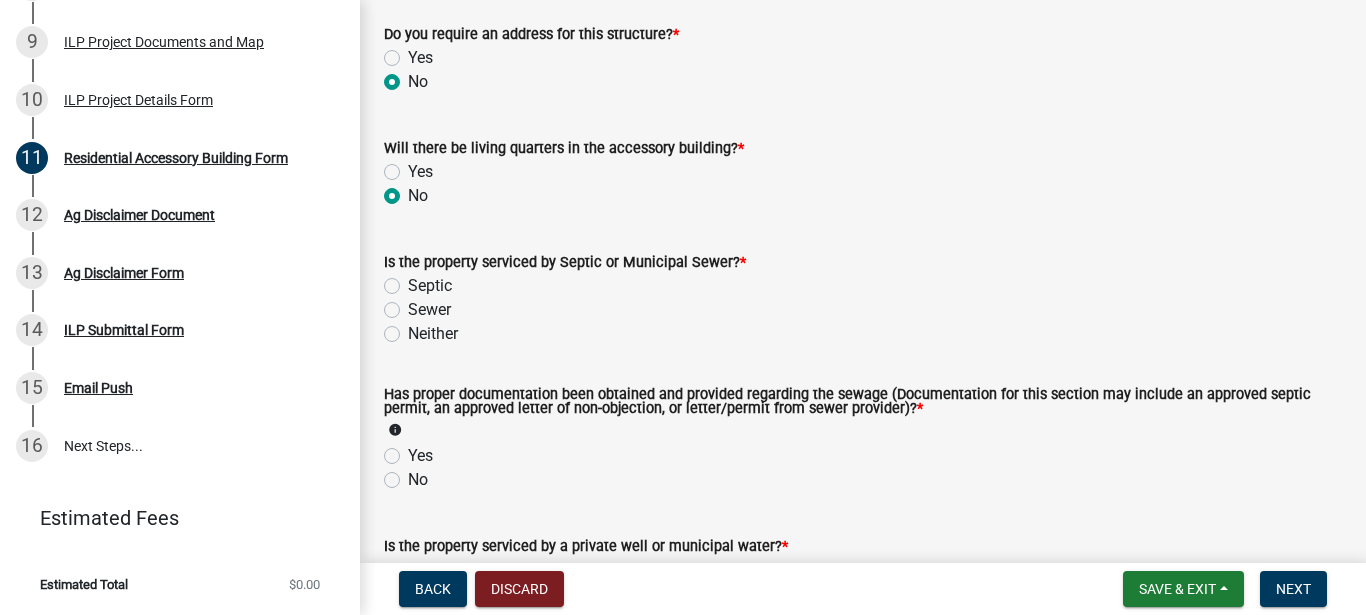 click on "Neither" 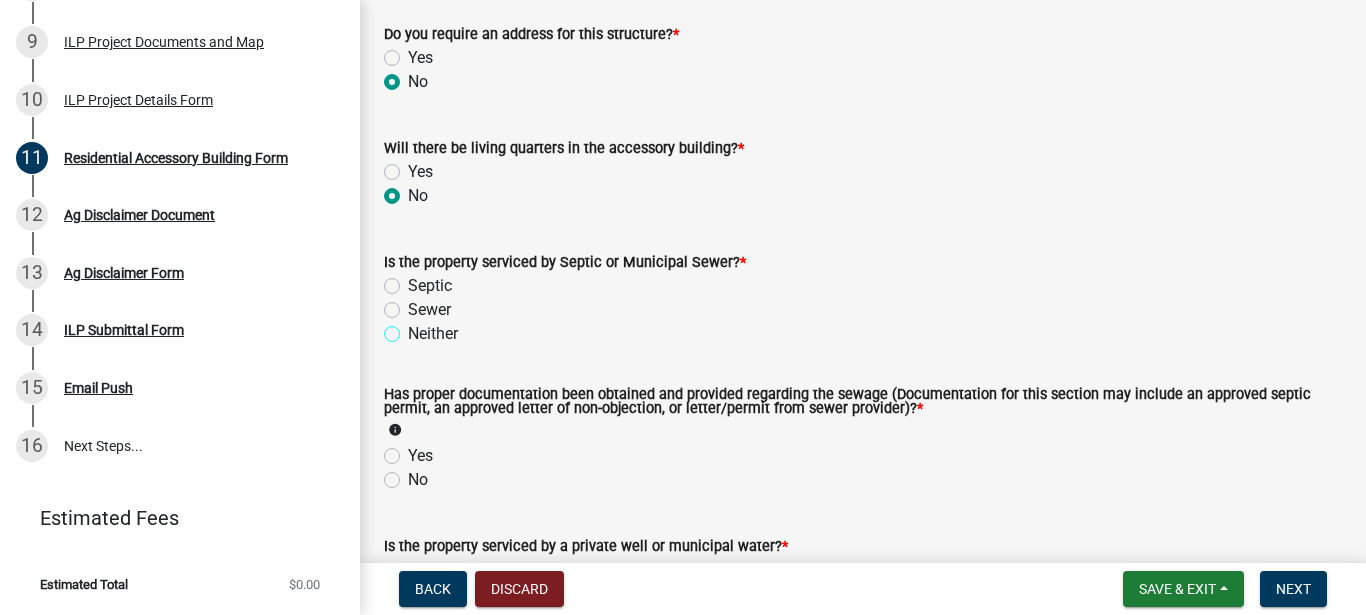 click on "Neither" at bounding box center (414, 328) 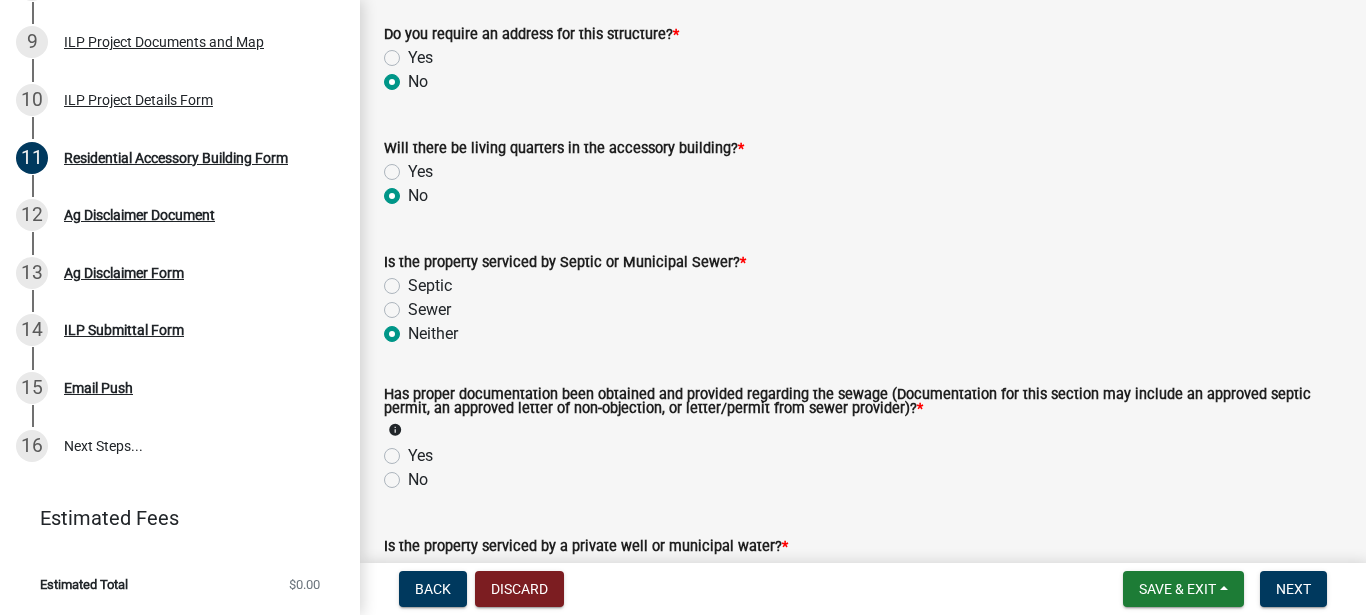 radio on "true" 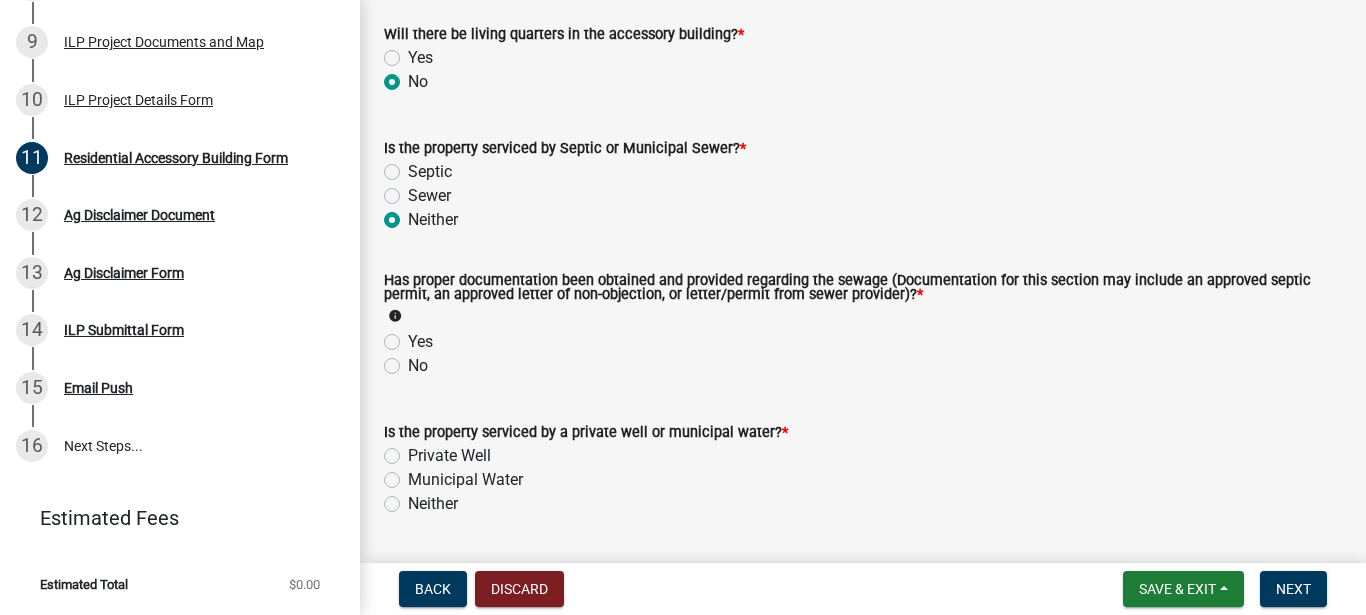 click on "No" 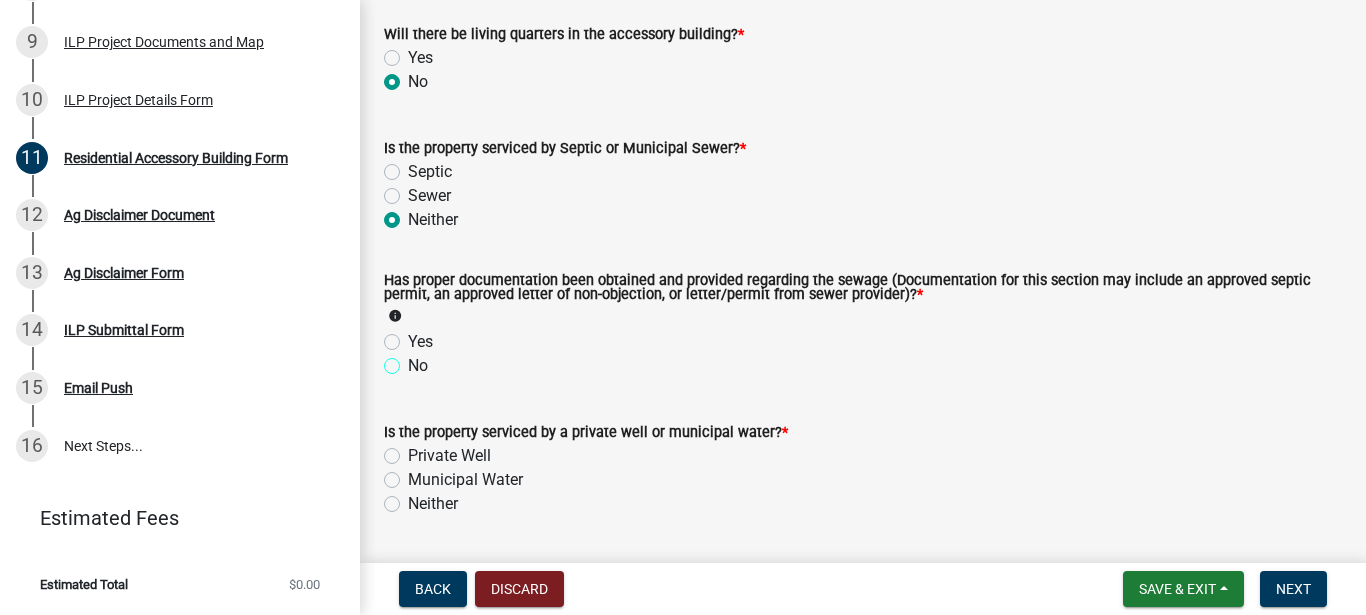 click on "No" at bounding box center [414, 360] 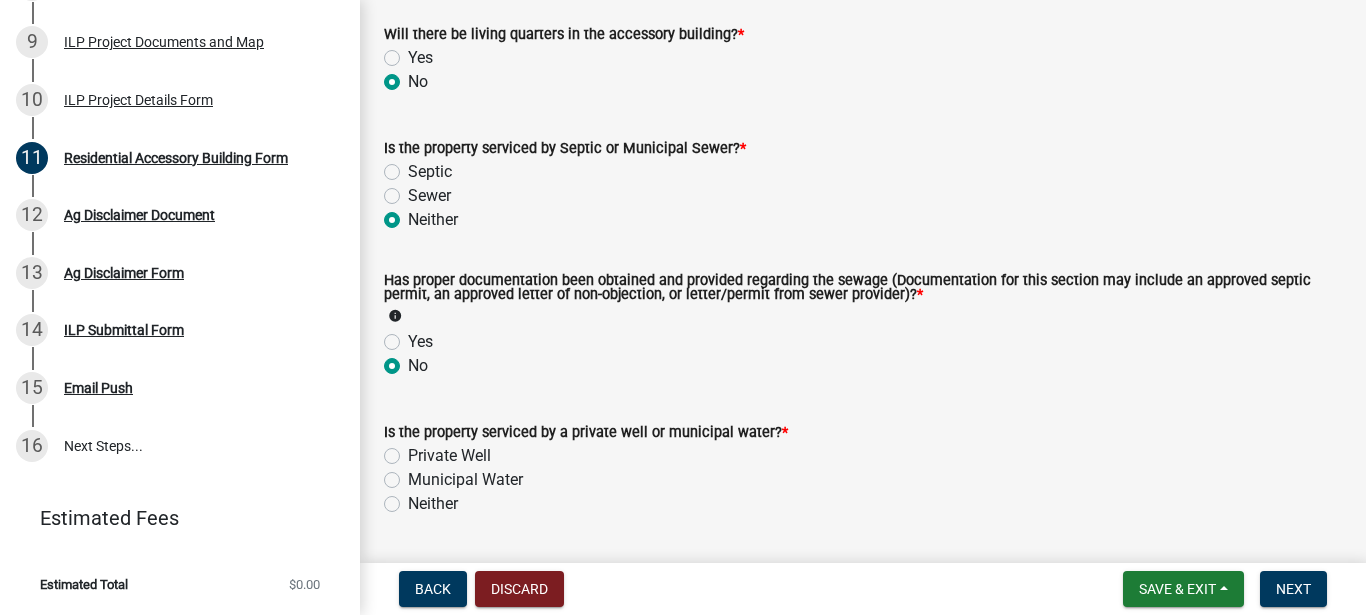 radio on "true" 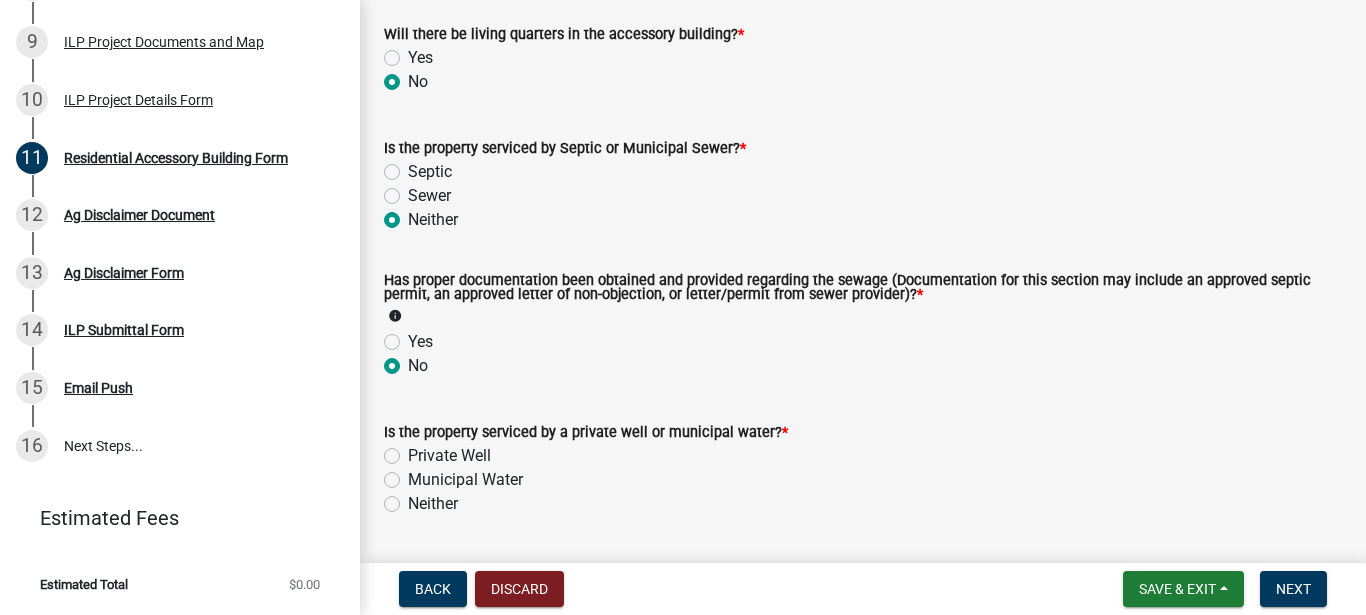 click on "Neither" 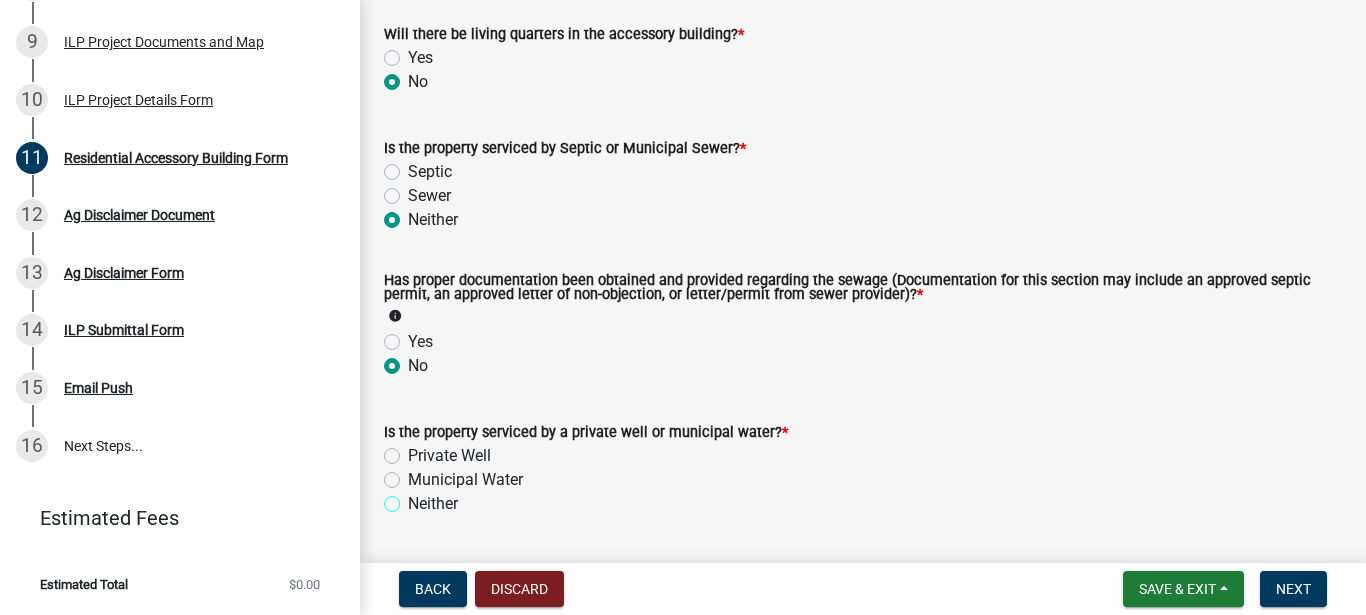 click on "Neither" at bounding box center [414, 498] 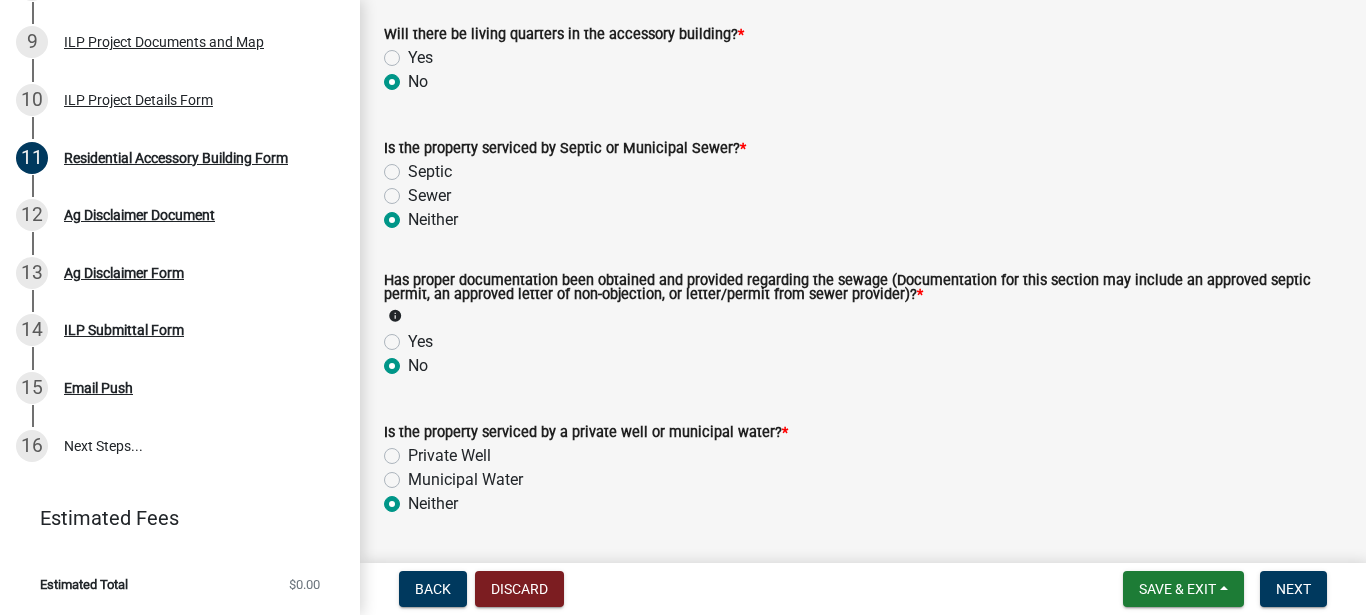 radio on "true" 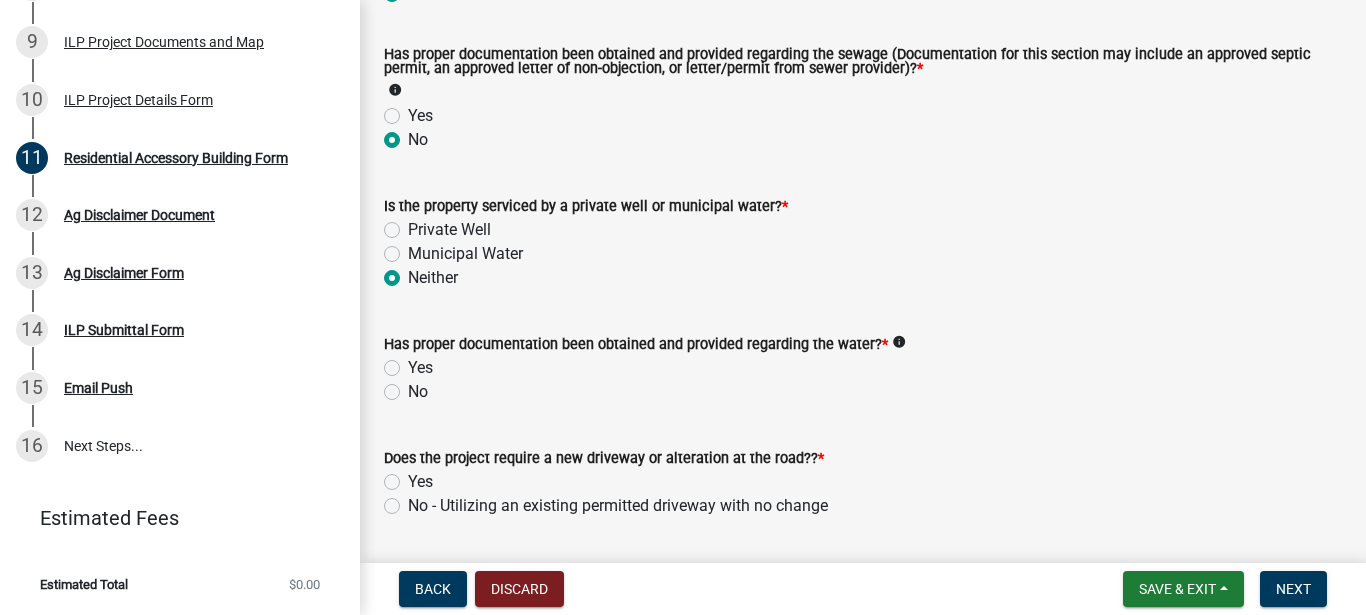 scroll, scrollTop: 456, scrollLeft: 0, axis: vertical 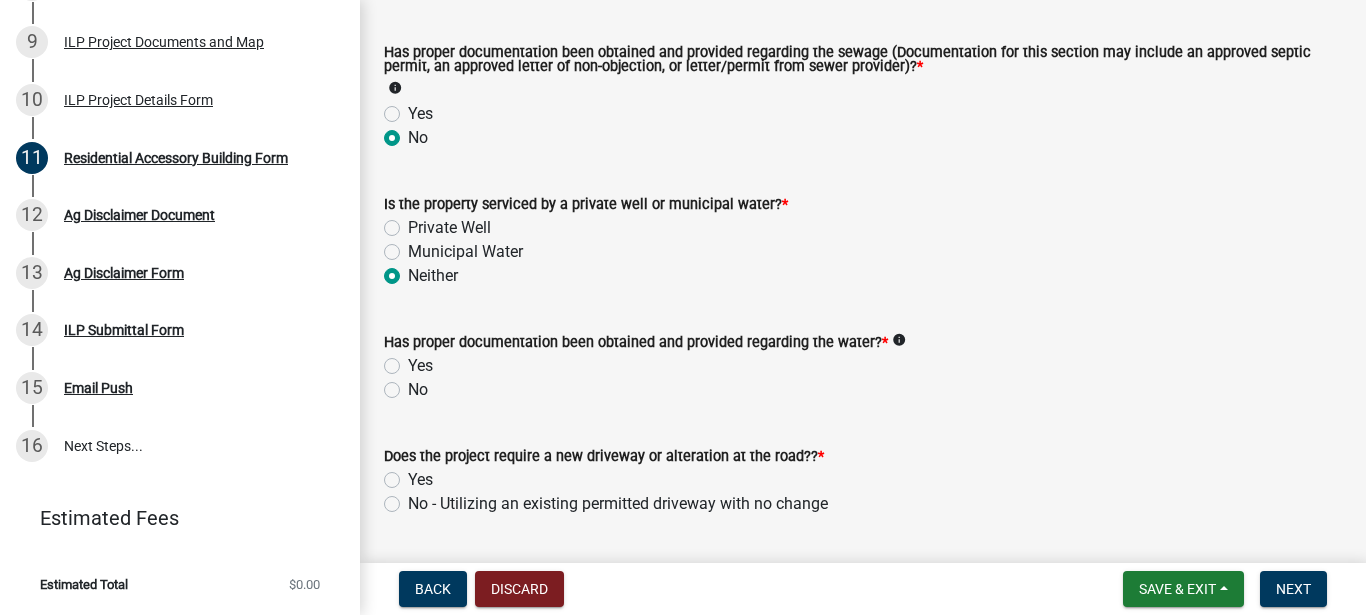 click on "No" 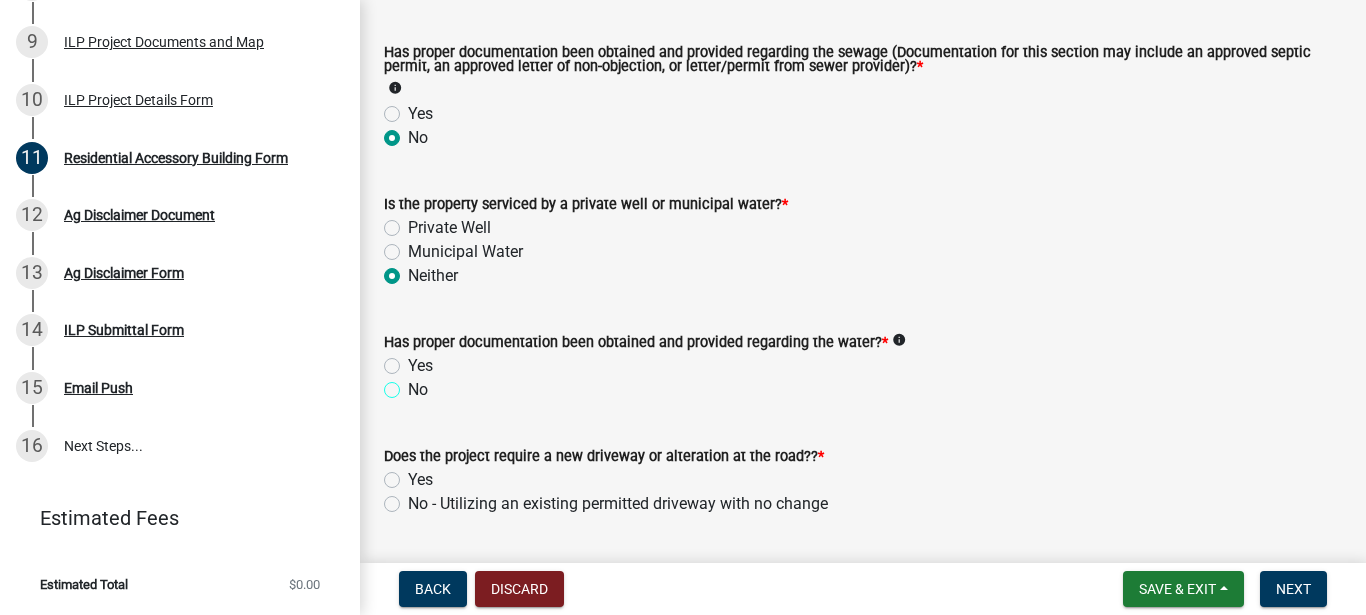click on "No" at bounding box center (414, 384) 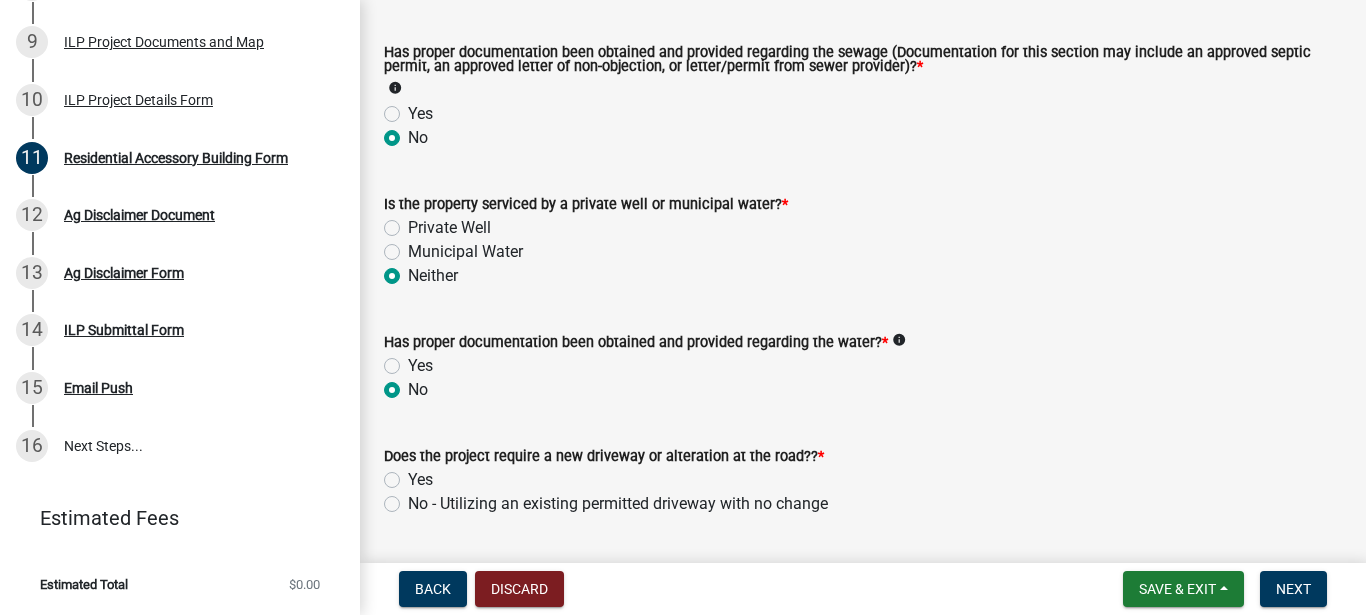 radio on "true" 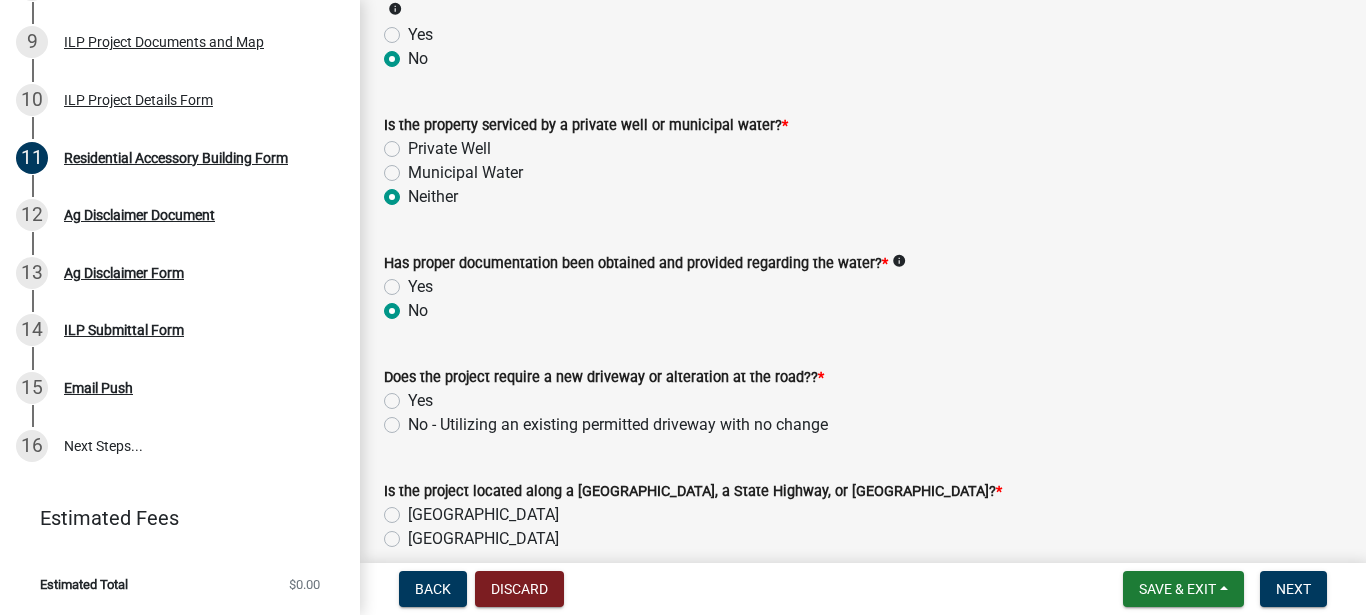 scroll, scrollTop: 570, scrollLeft: 0, axis: vertical 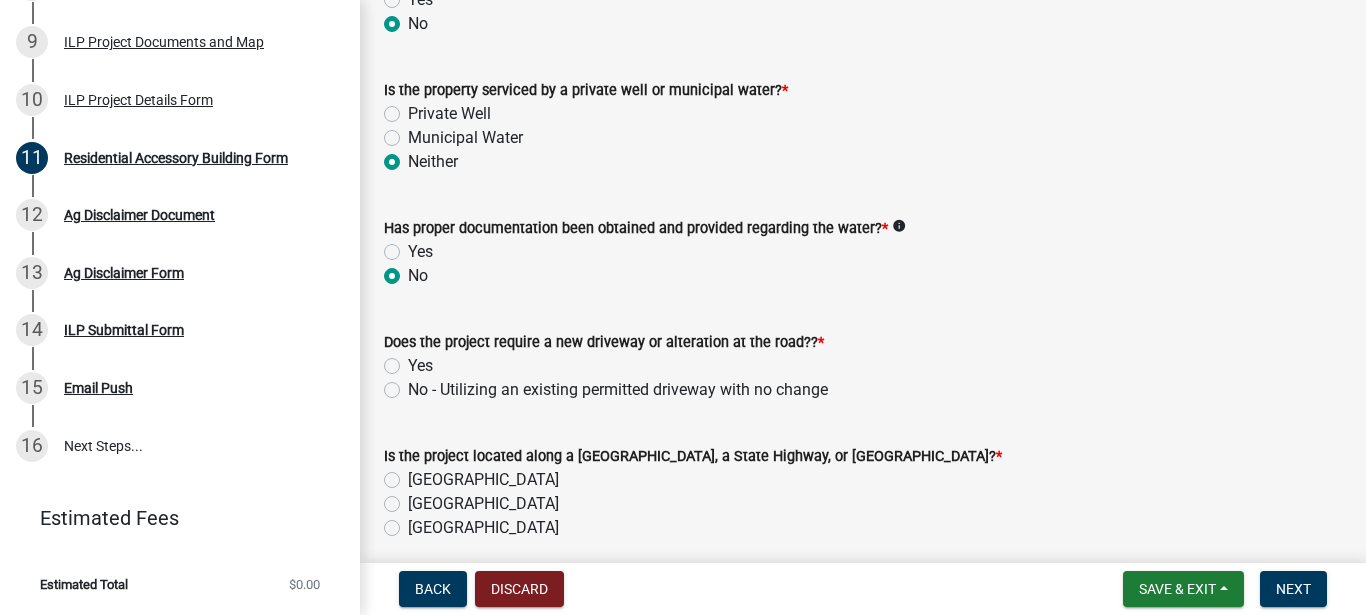 click on "No - Utilizing an existing permitted driveway with no change" 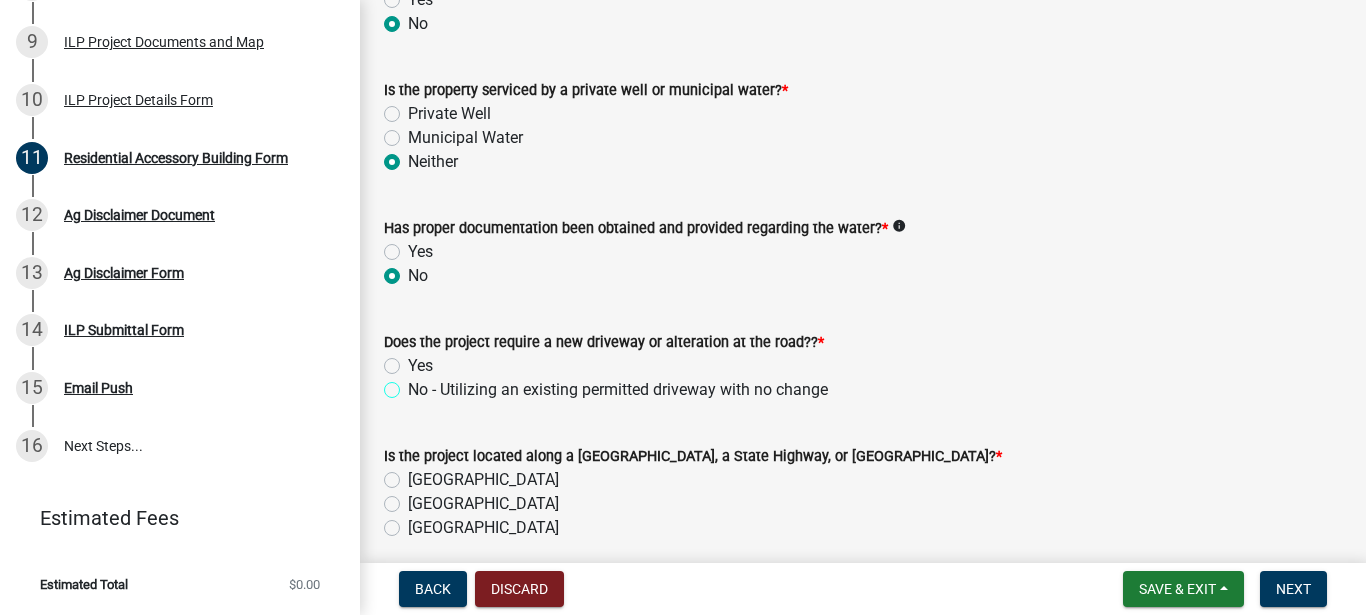 click on "No - Utilizing an existing permitted driveway with no change" at bounding box center (414, 384) 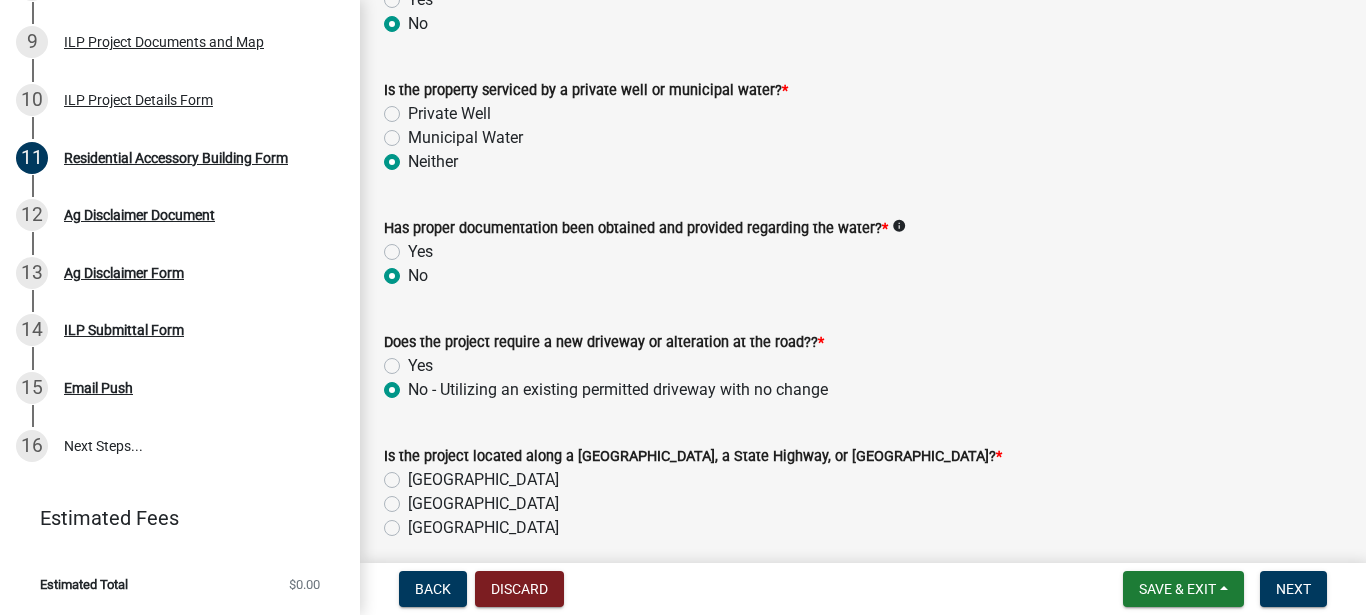 radio on "true" 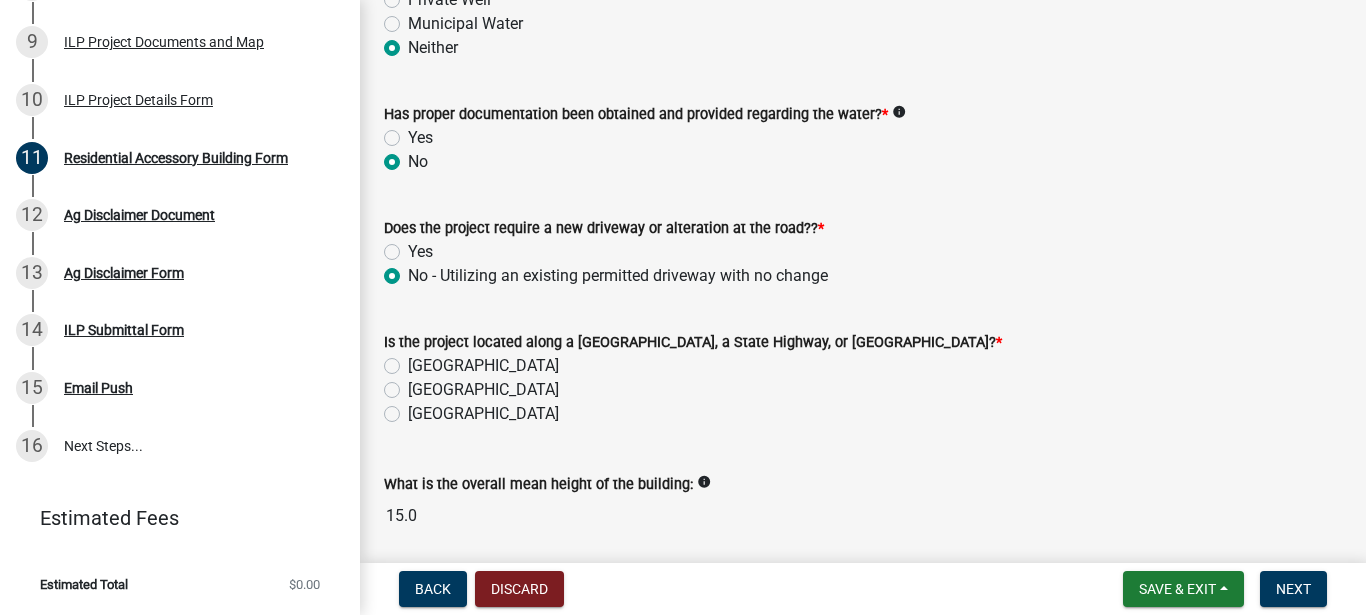 click on "[GEOGRAPHIC_DATA]" 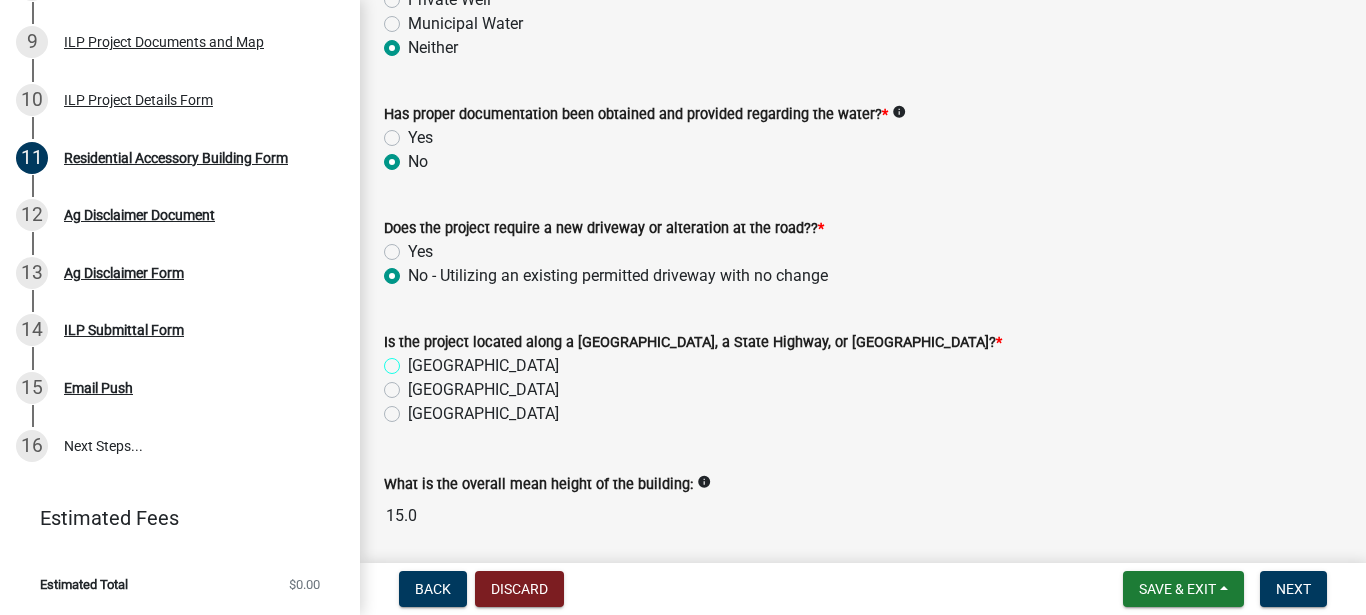 click on "[GEOGRAPHIC_DATA]" at bounding box center (414, 360) 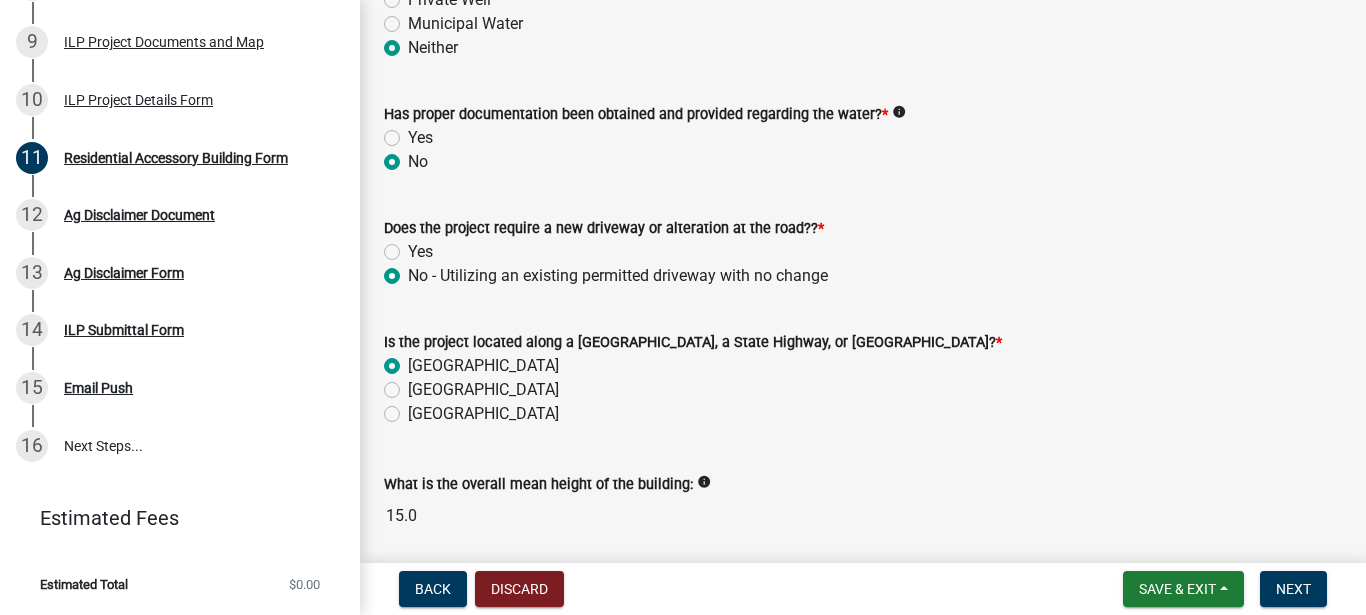 radio on "true" 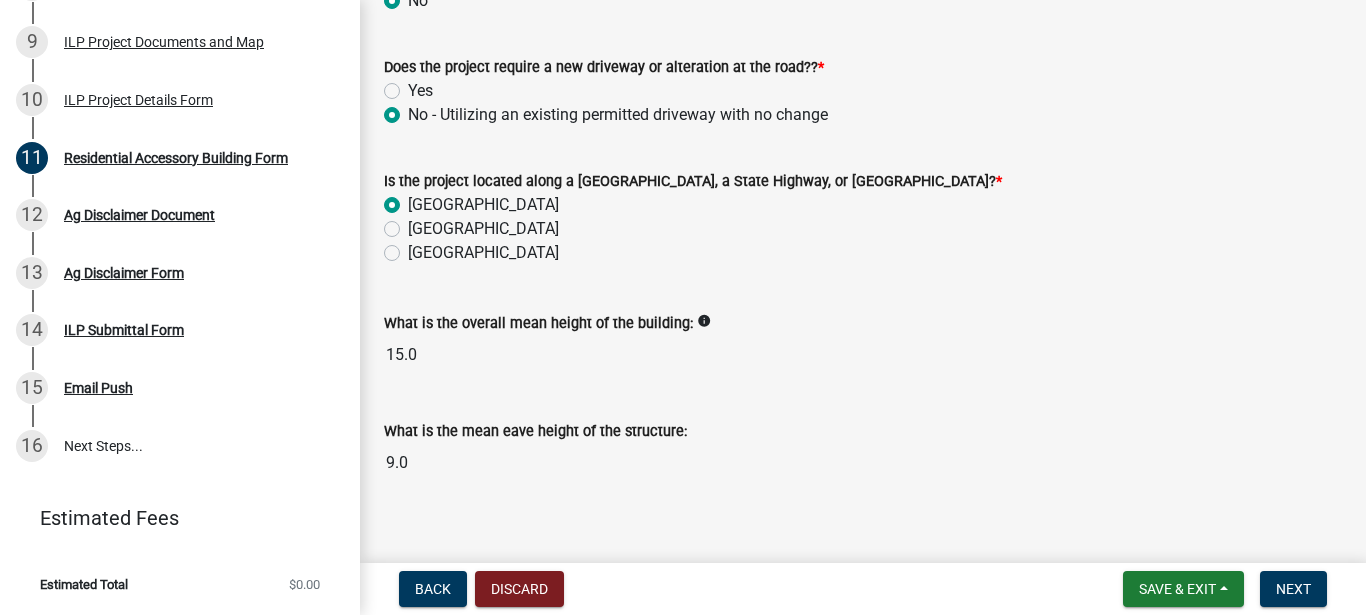 scroll, scrollTop: 868, scrollLeft: 0, axis: vertical 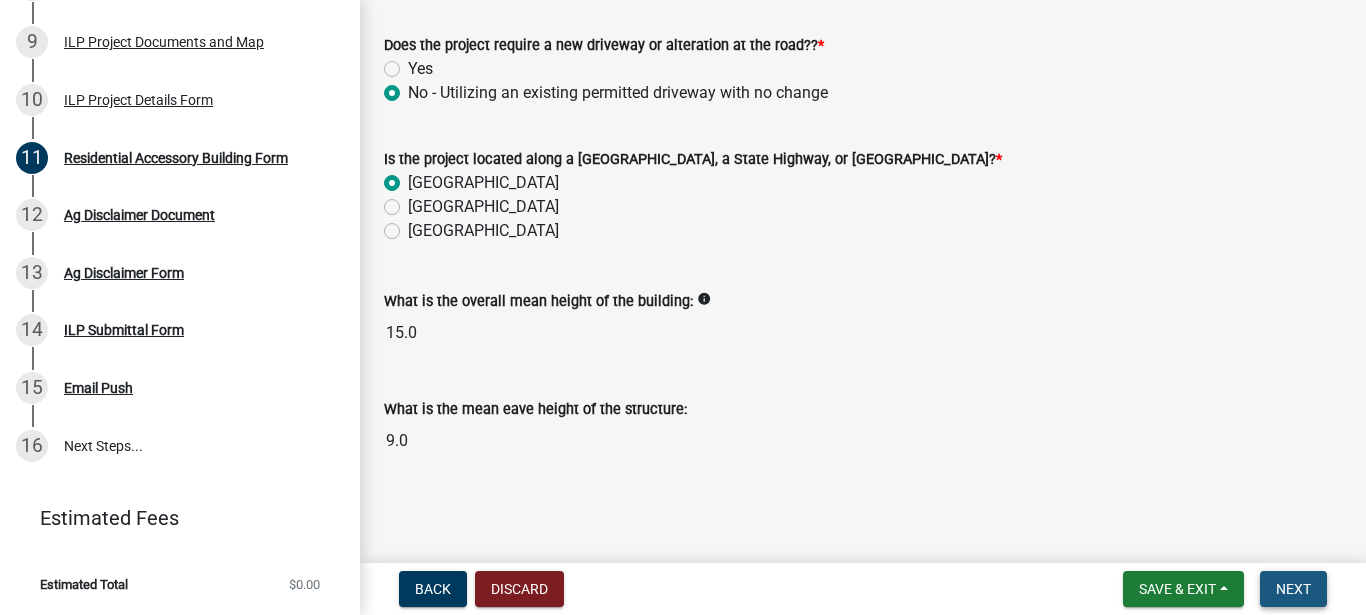 click on "Next" at bounding box center [1293, 589] 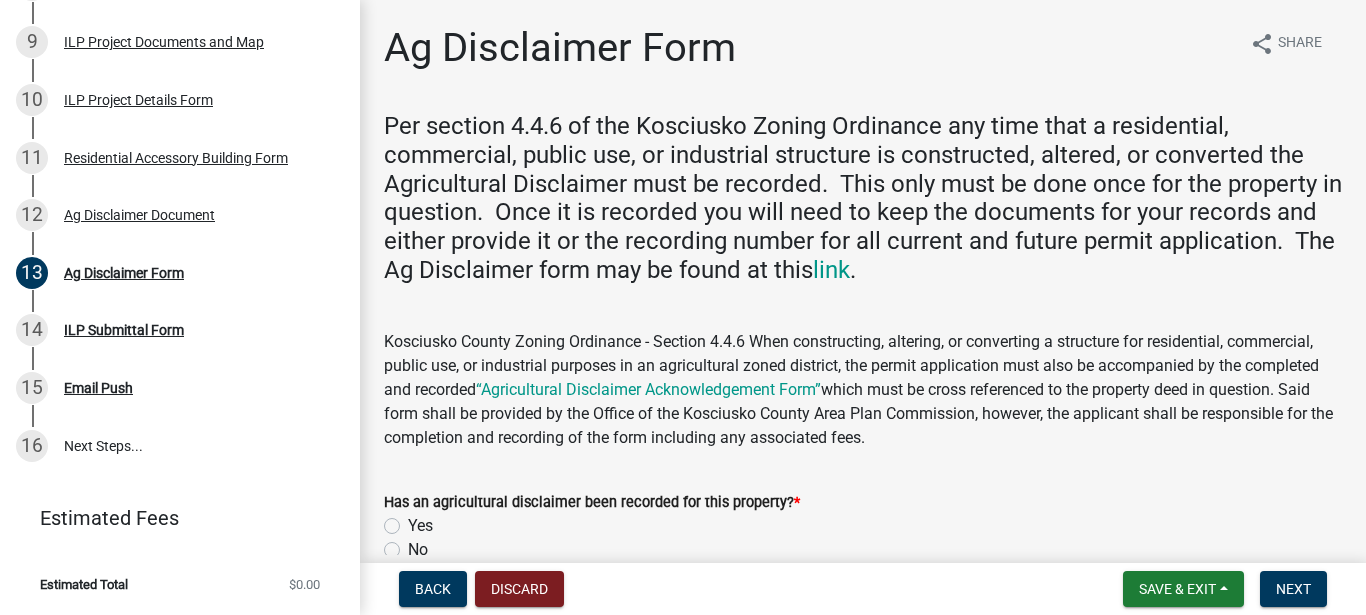 click on "Yes" 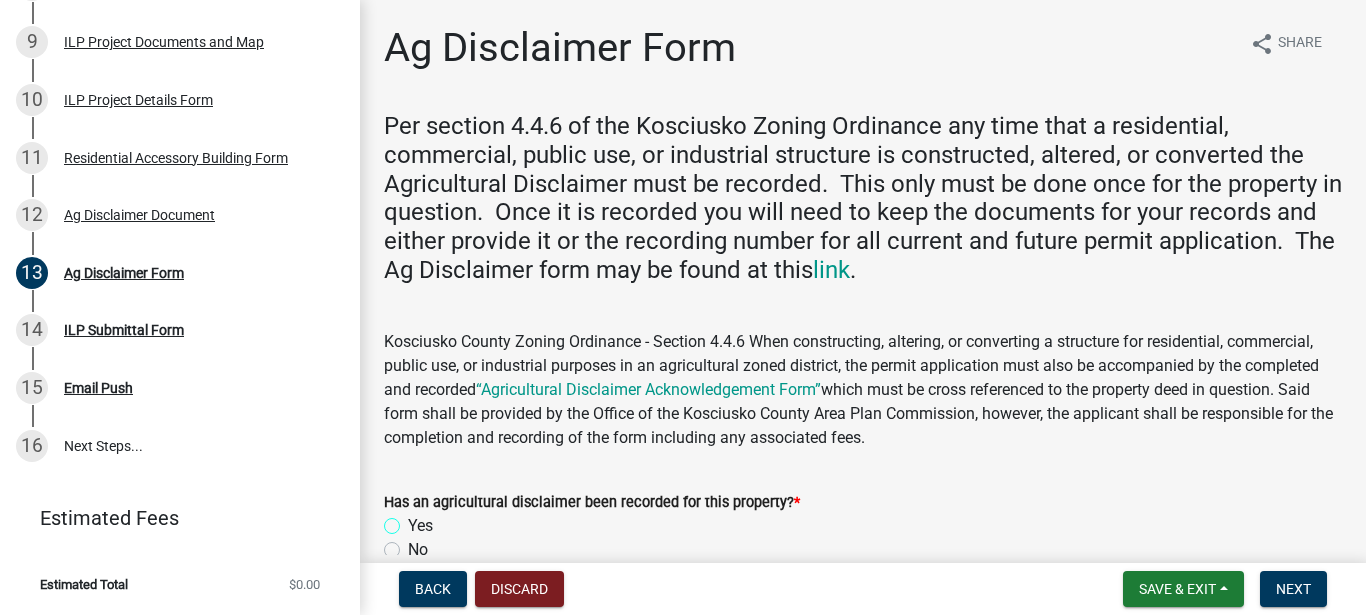 click on "Yes" at bounding box center (414, 520) 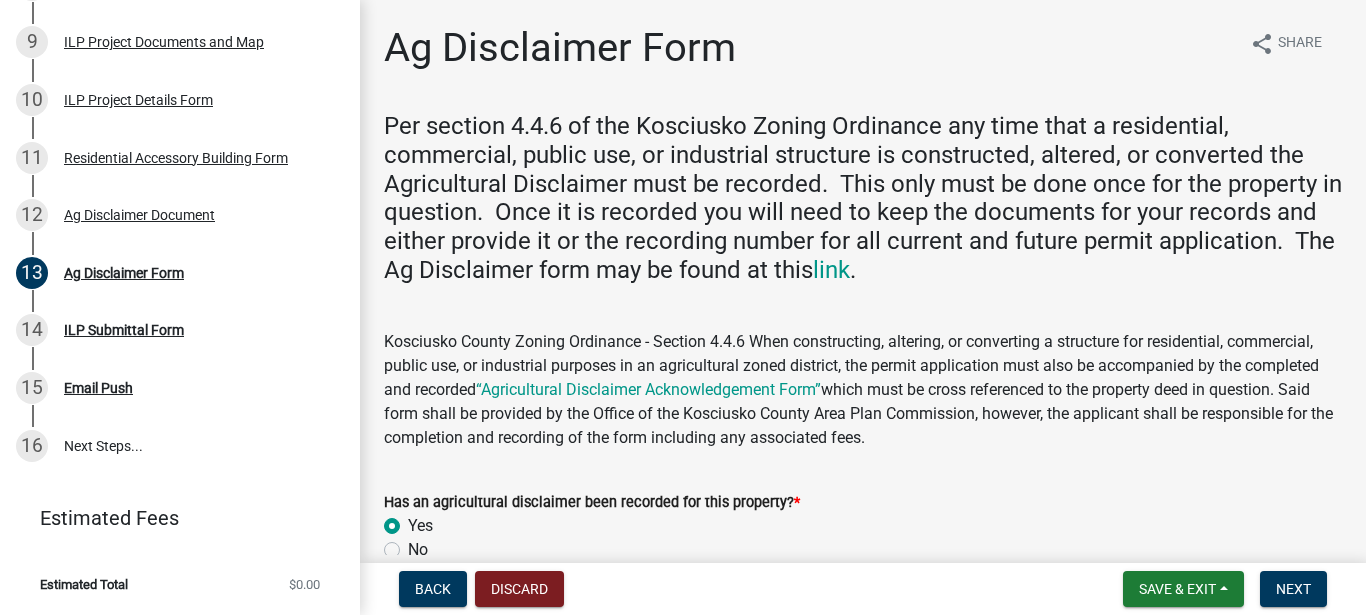 radio on "true" 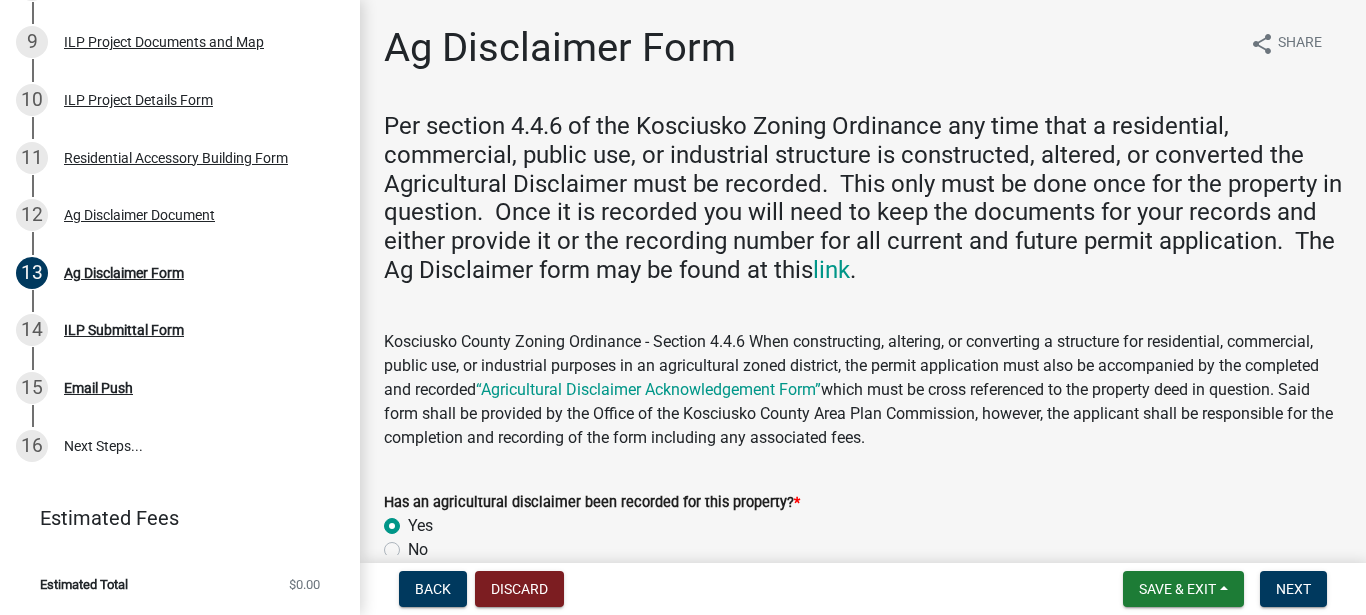 click on "Yes" 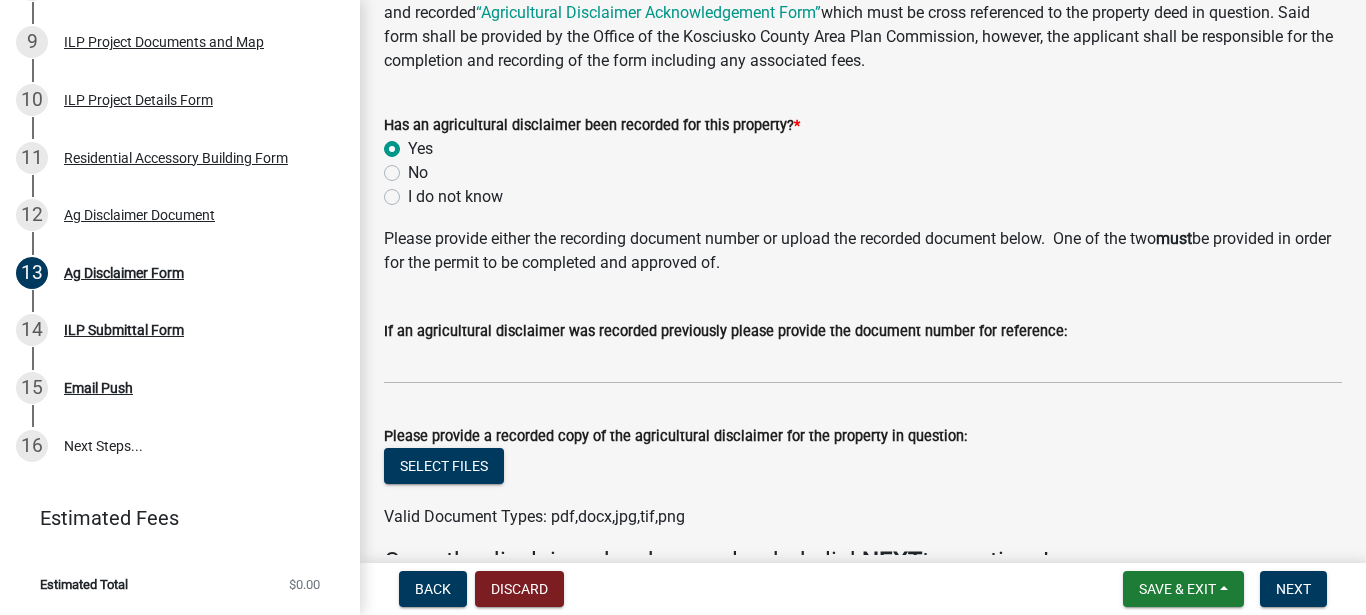 scroll, scrollTop: 263, scrollLeft: 0, axis: vertical 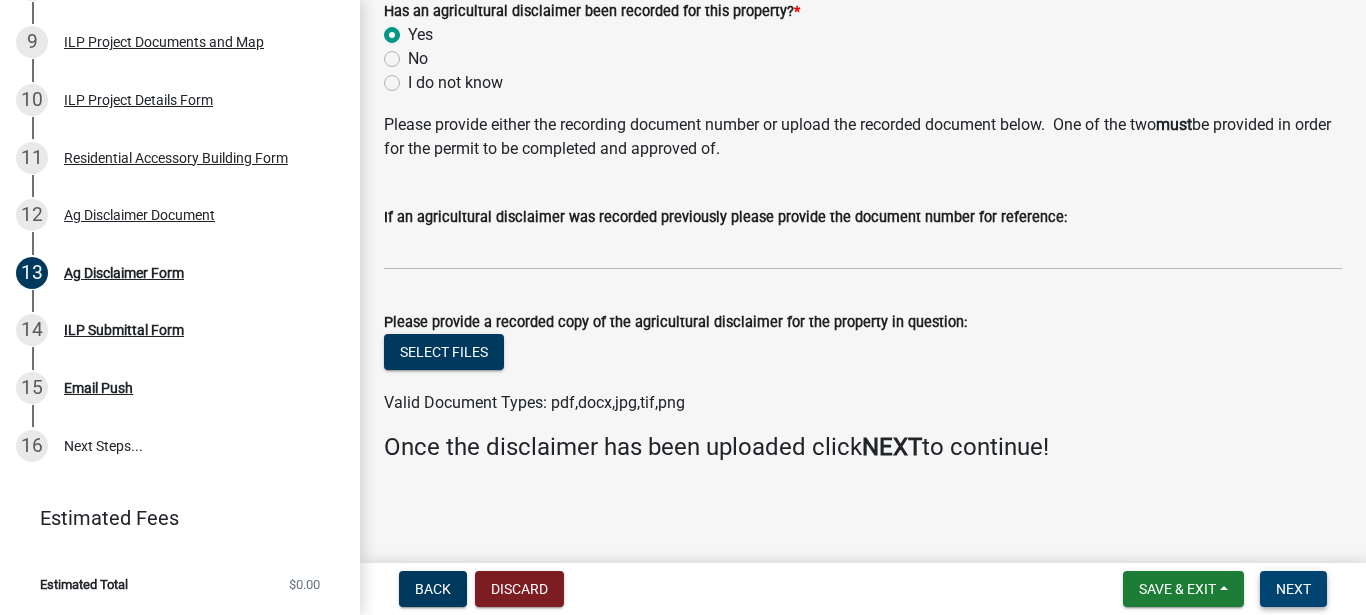 click on "Next" at bounding box center (1293, 589) 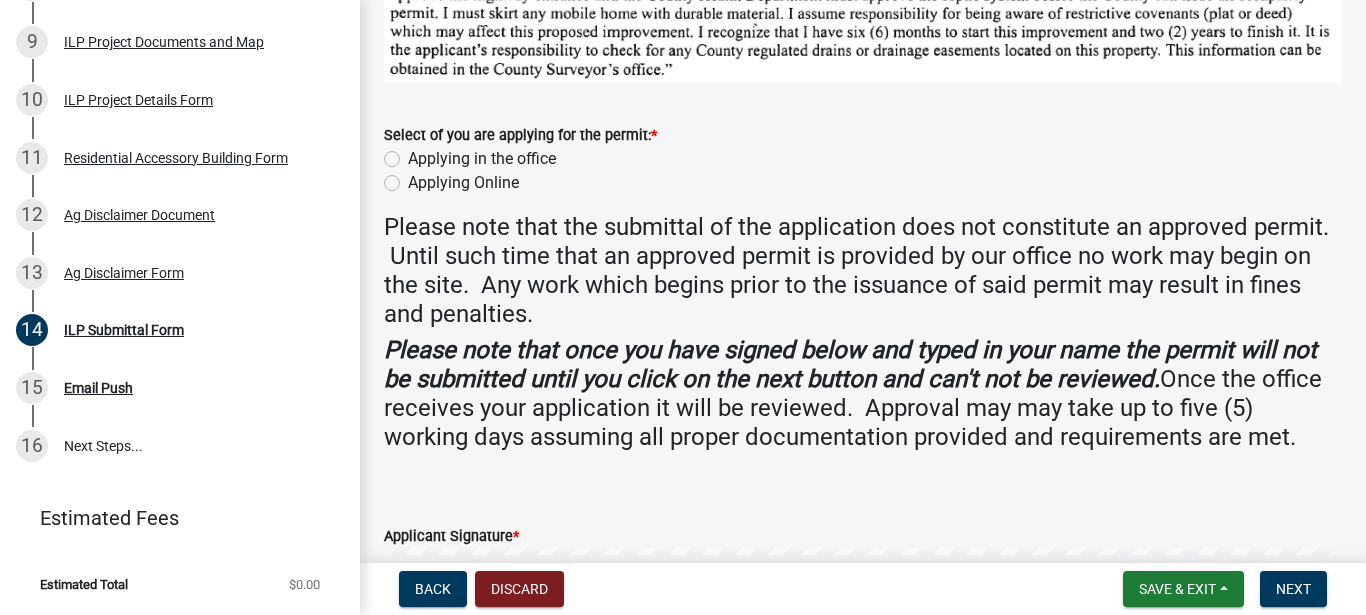 scroll, scrollTop: 0, scrollLeft: 0, axis: both 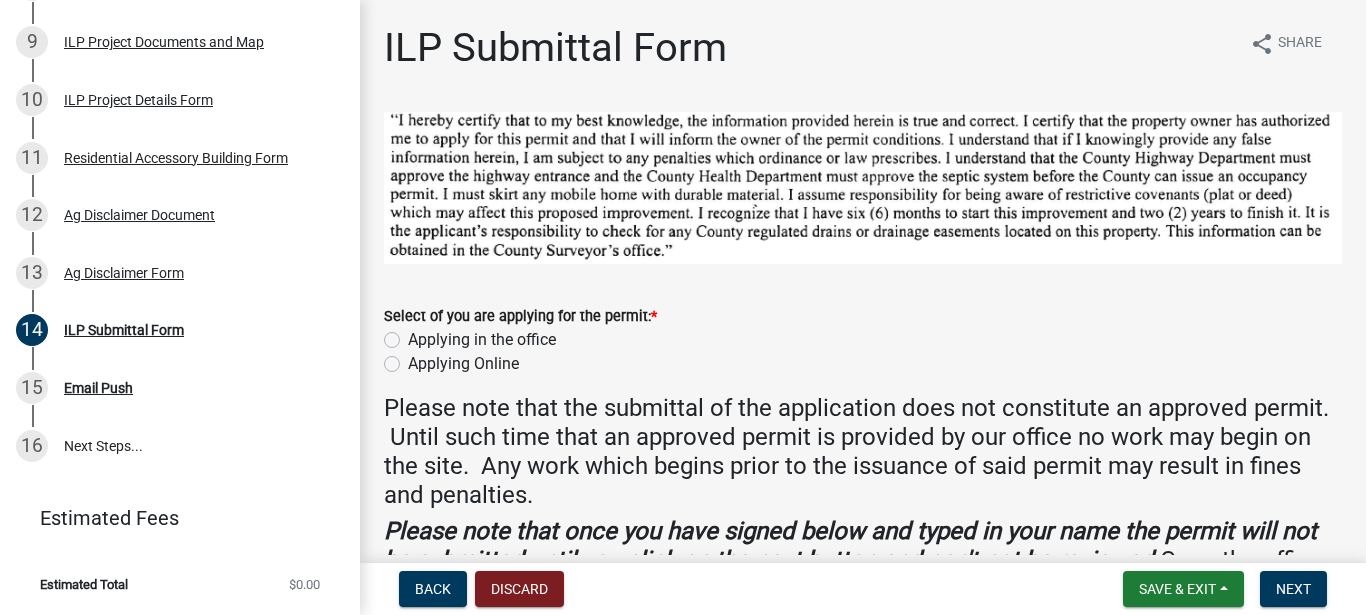 click on "Applying Online" 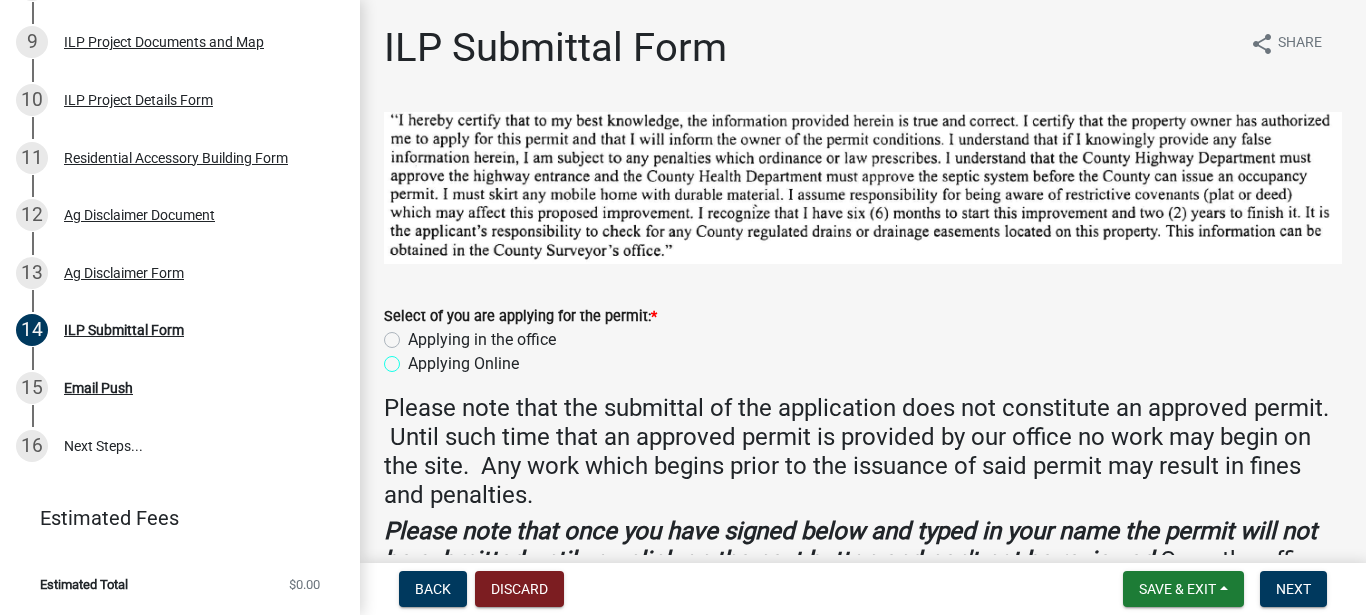 click on "Applying Online" at bounding box center (414, 358) 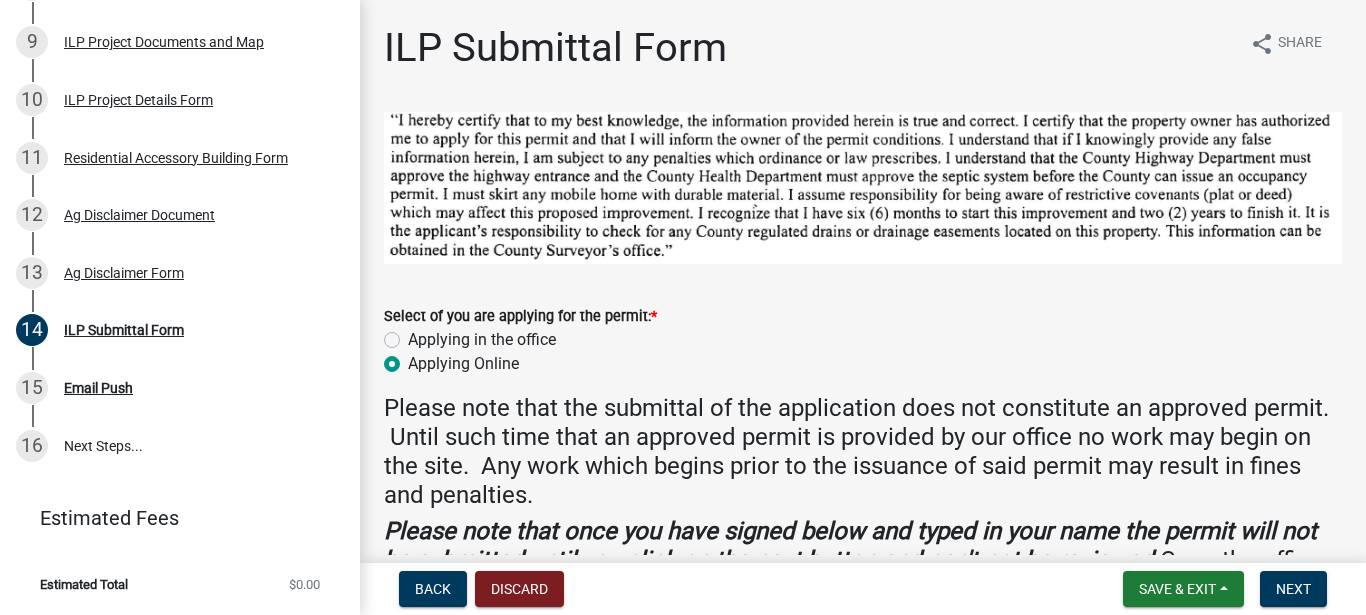 radio on "true" 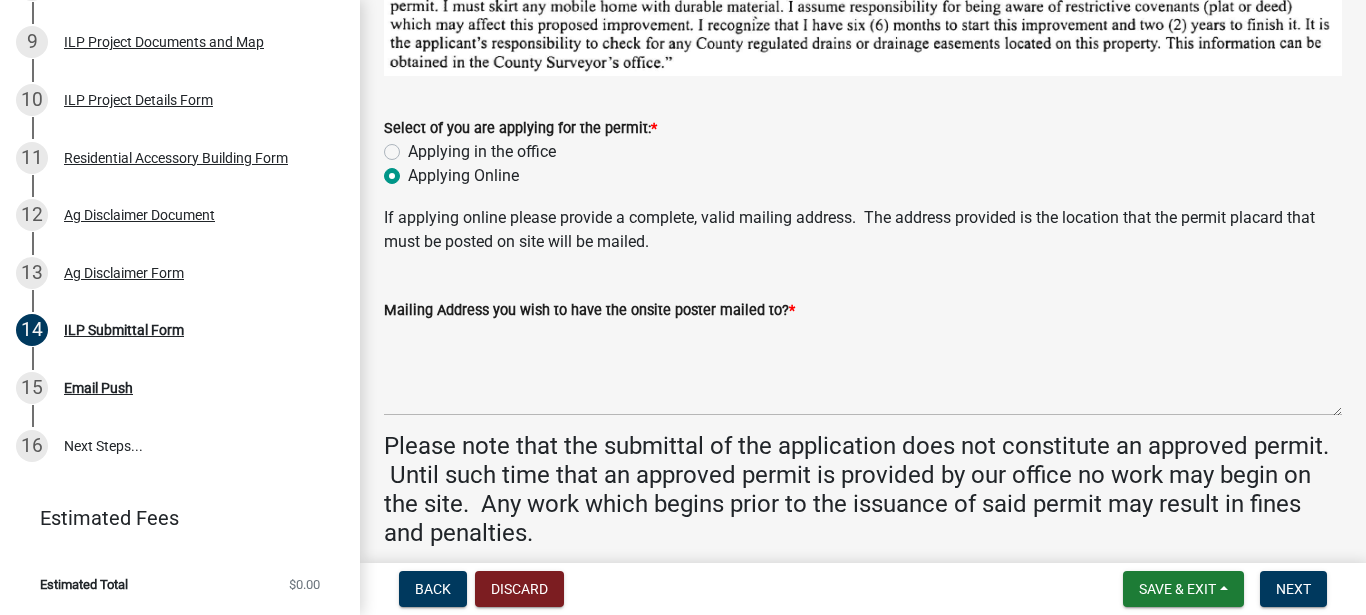 scroll, scrollTop: 228, scrollLeft: 0, axis: vertical 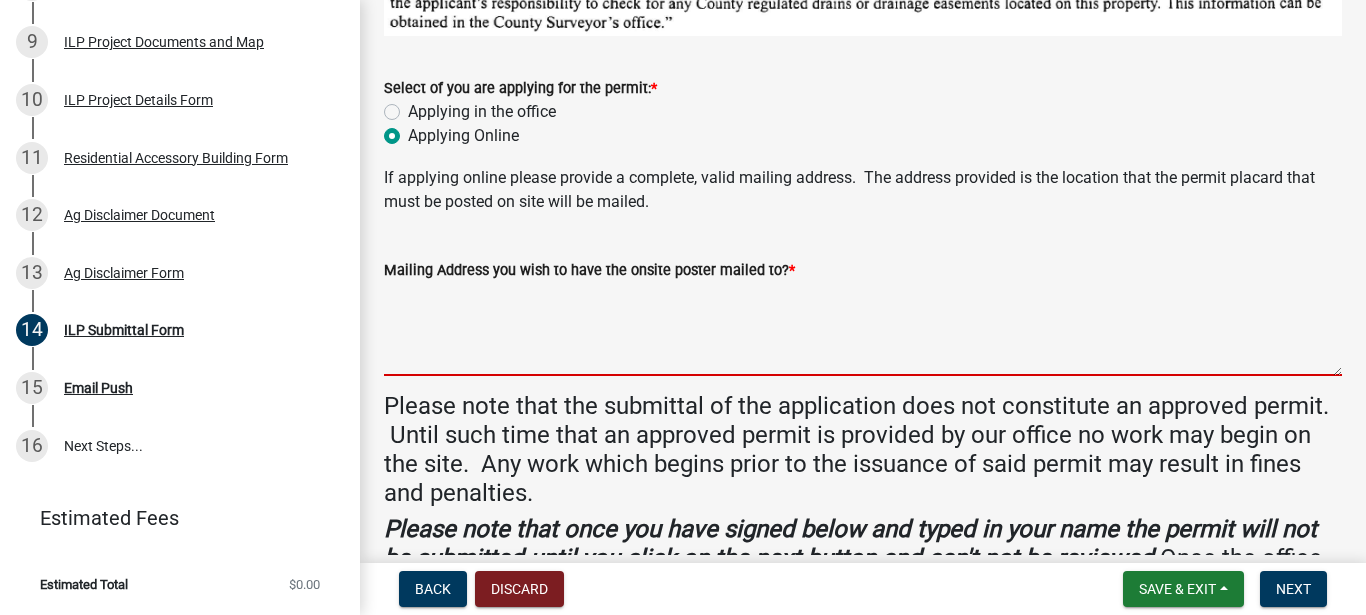 click on "Mailing Address you wish to have the onsite poster mailed to?  *" at bounding box center (863, 329) 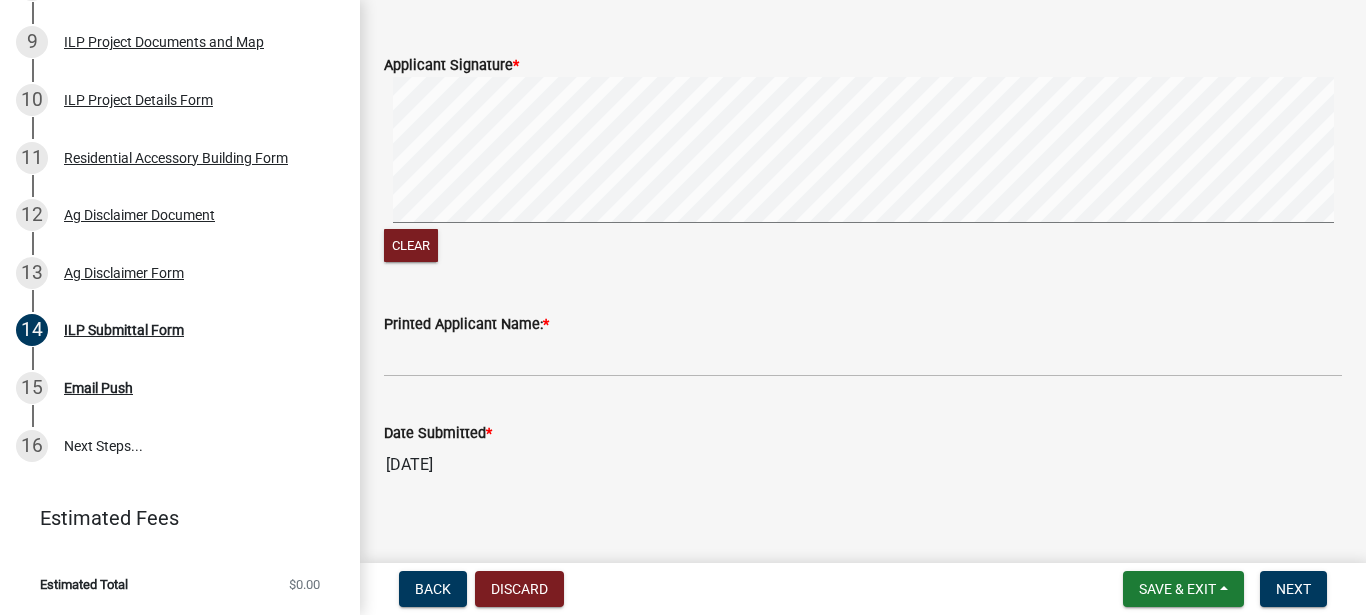 scroll, scrollTop: 912, scrollLeft: 0, axis: vertical 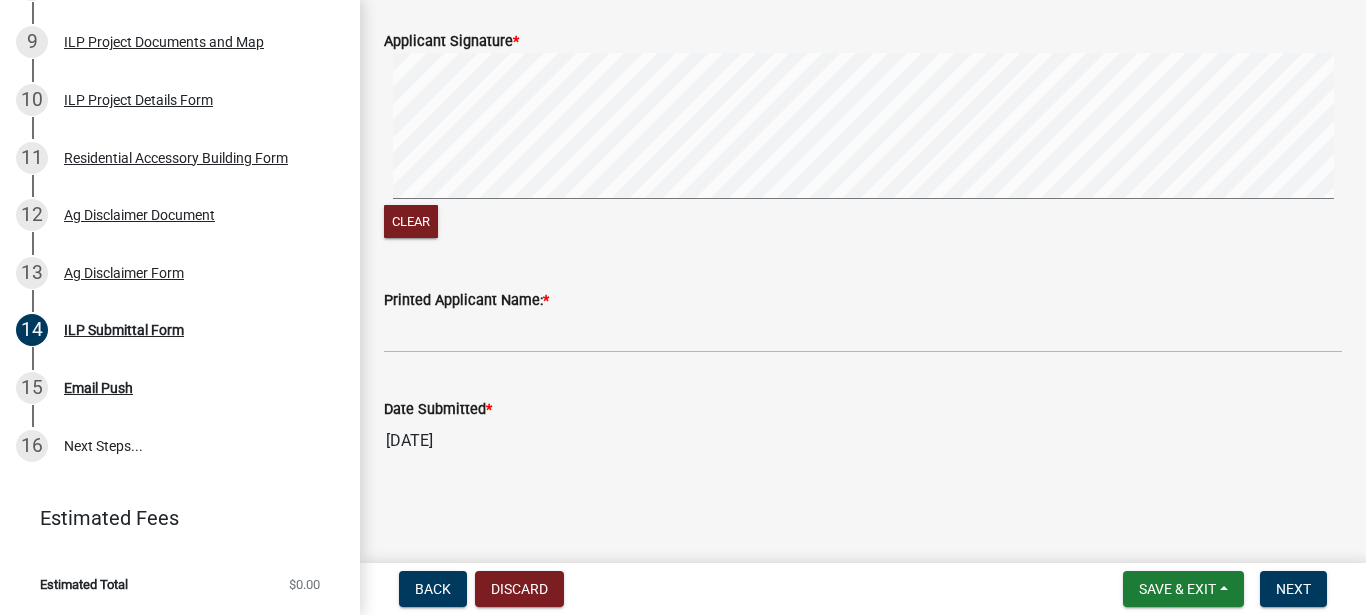 type on "[STREET_ADDRESS]" 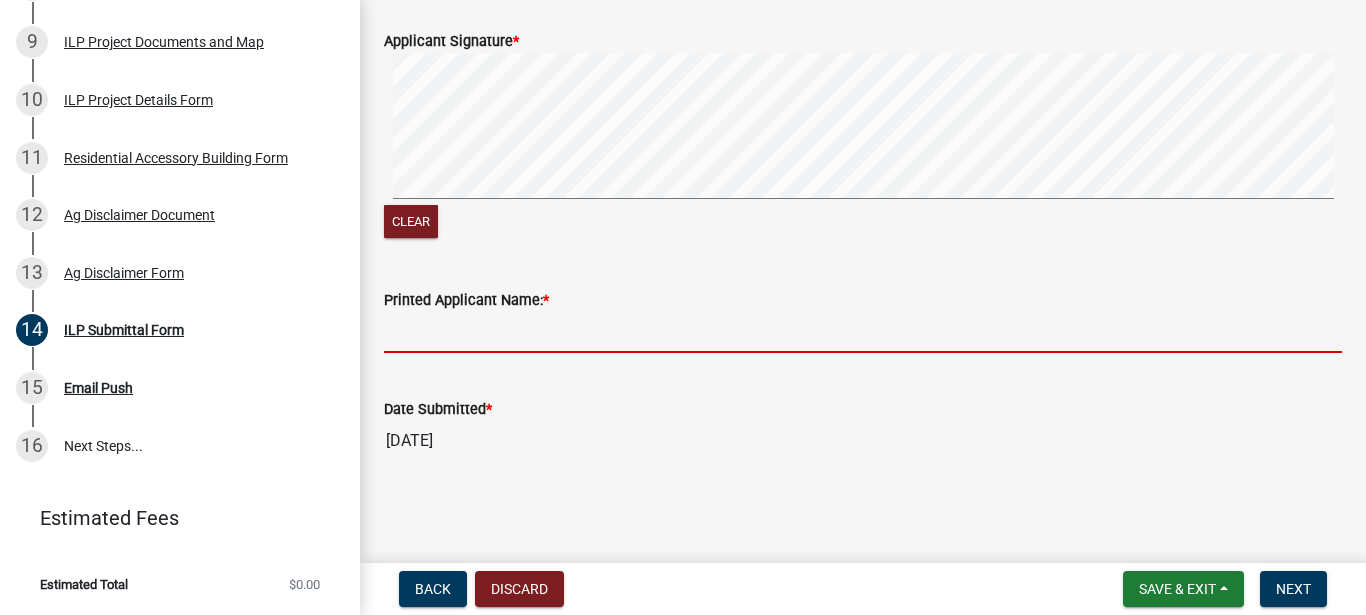 click on "Printed Applicant Name:  *" at bounding box center (863, 332) 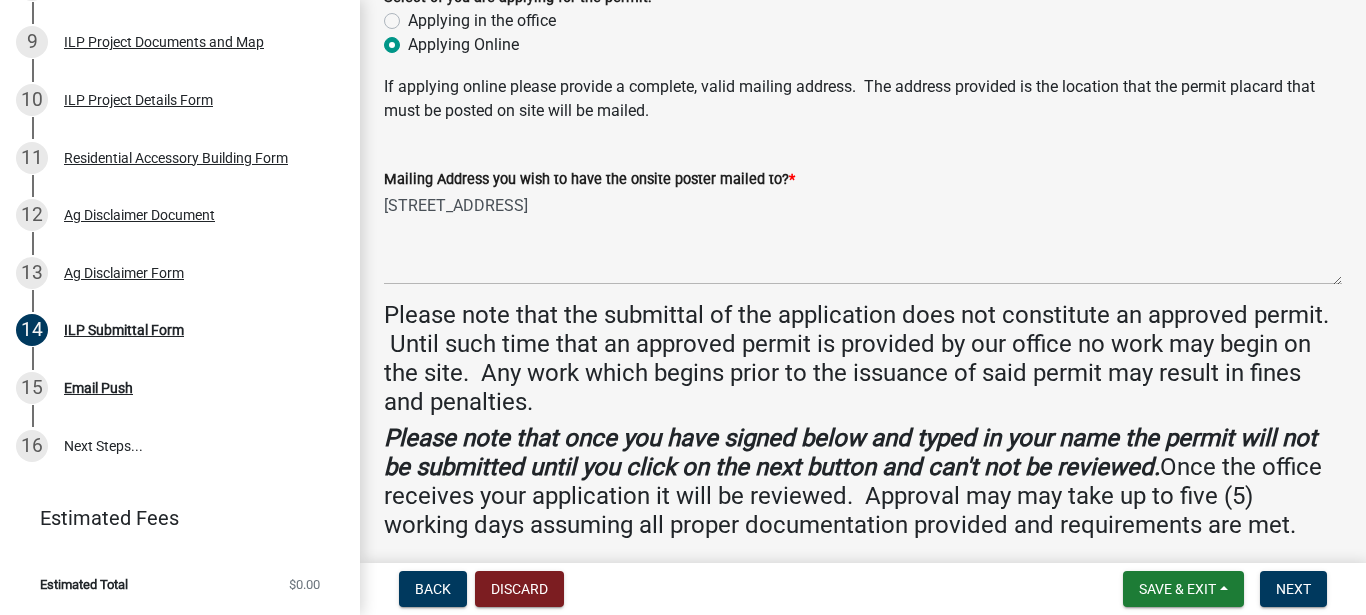 scroll, scrollTop: 456, scrollLeft: 0, axis: vertical 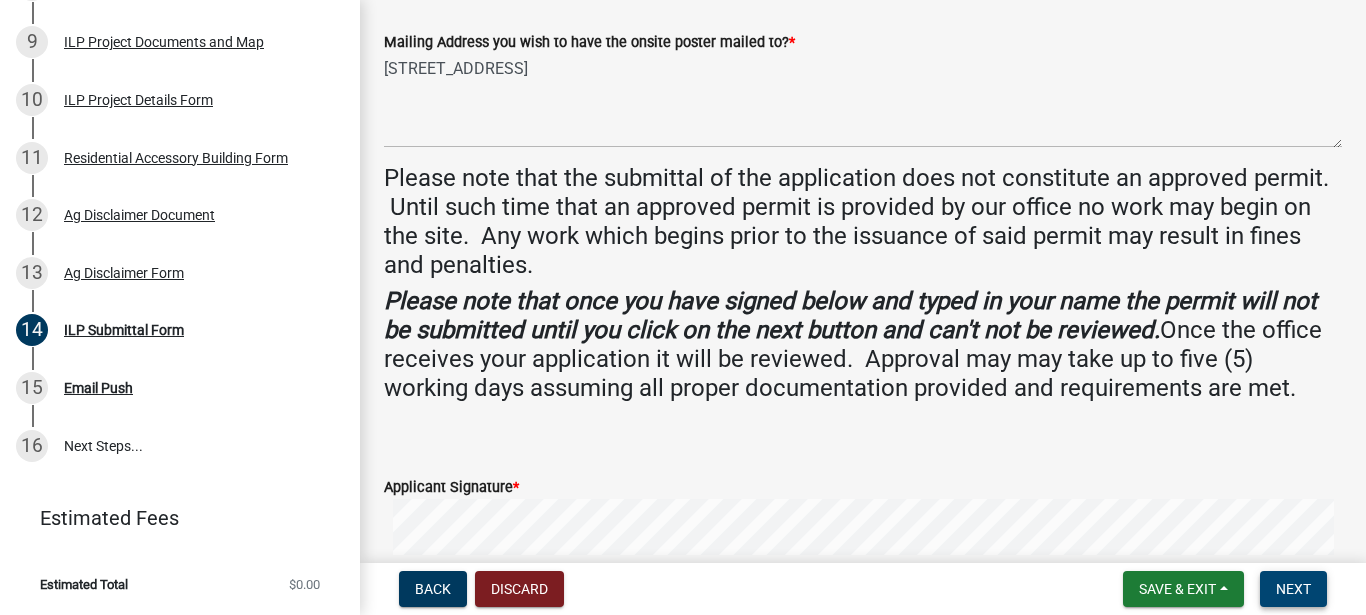 type on "[PERSON_NAME]" 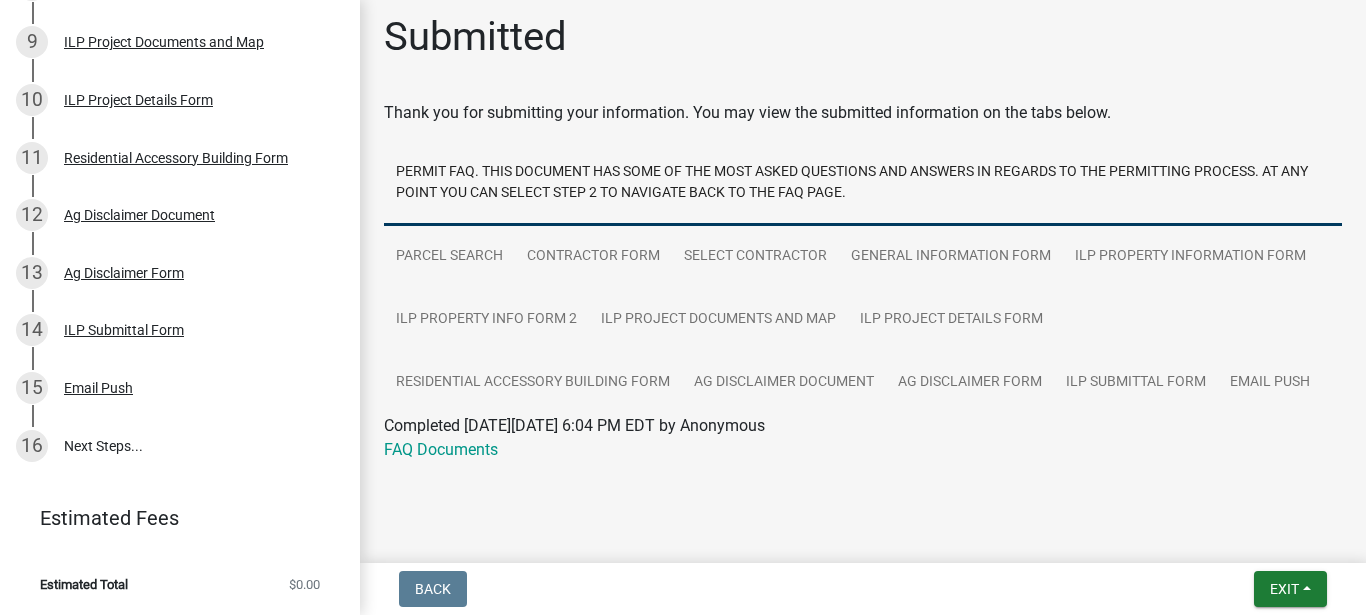 scroll, scrollTop: 20, scrollLeft: 0, axis: vertical 